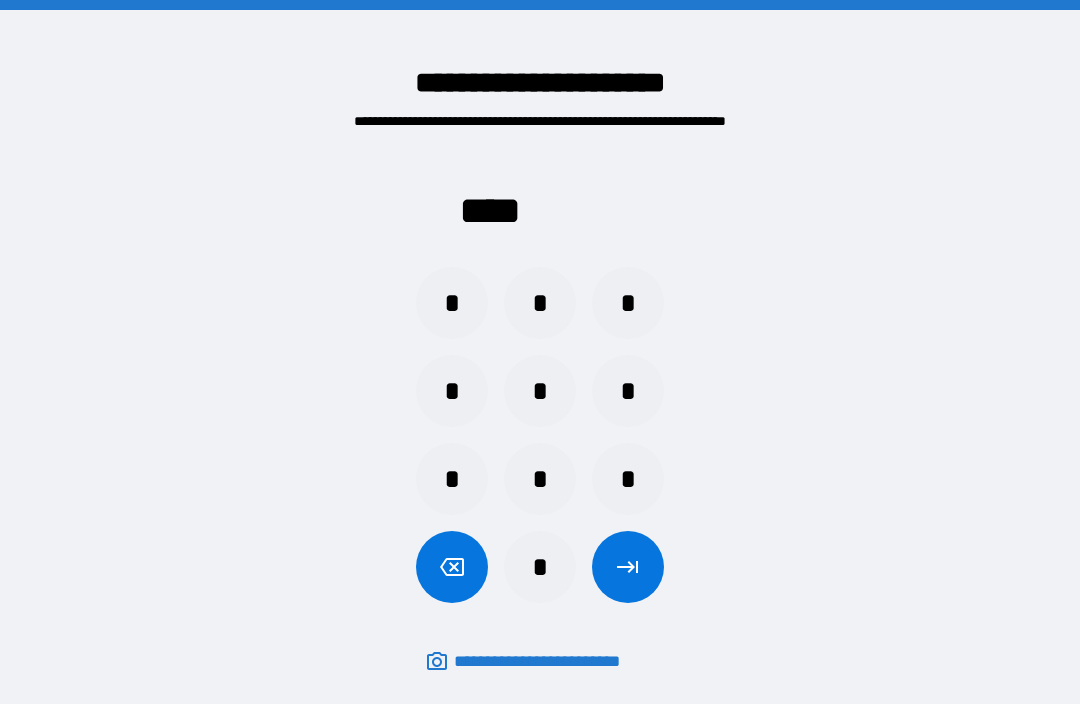 scroll, scrollTop: 66, scrollLeft: 0, axis: vertical 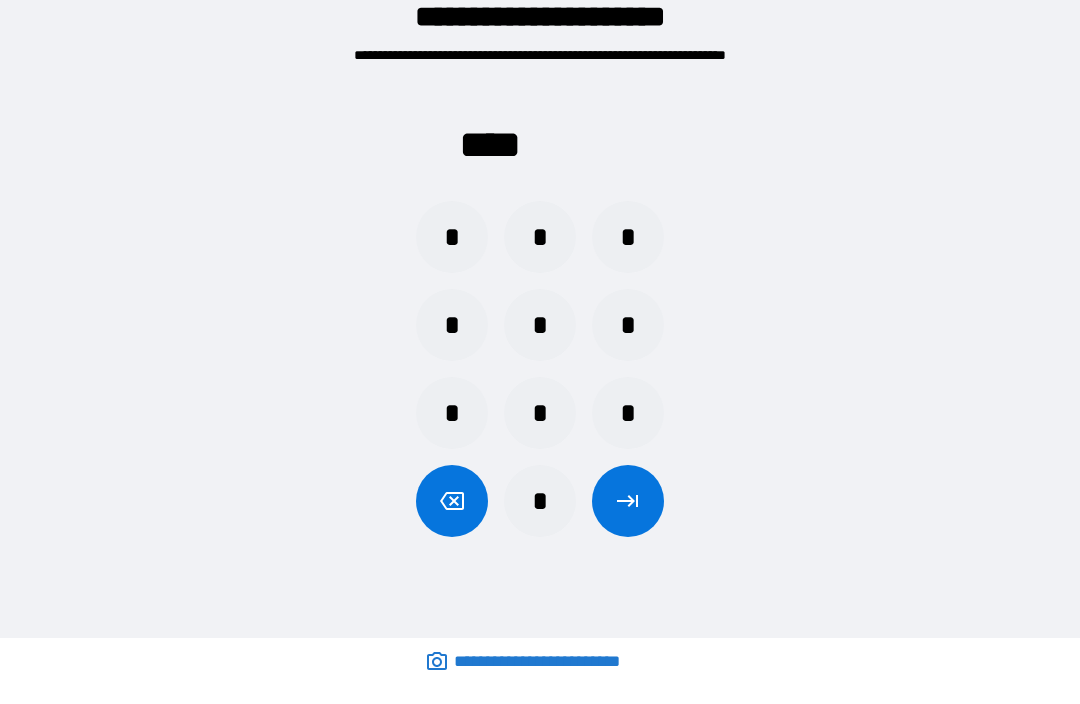 click on "*" at bounding box center [452, 325] 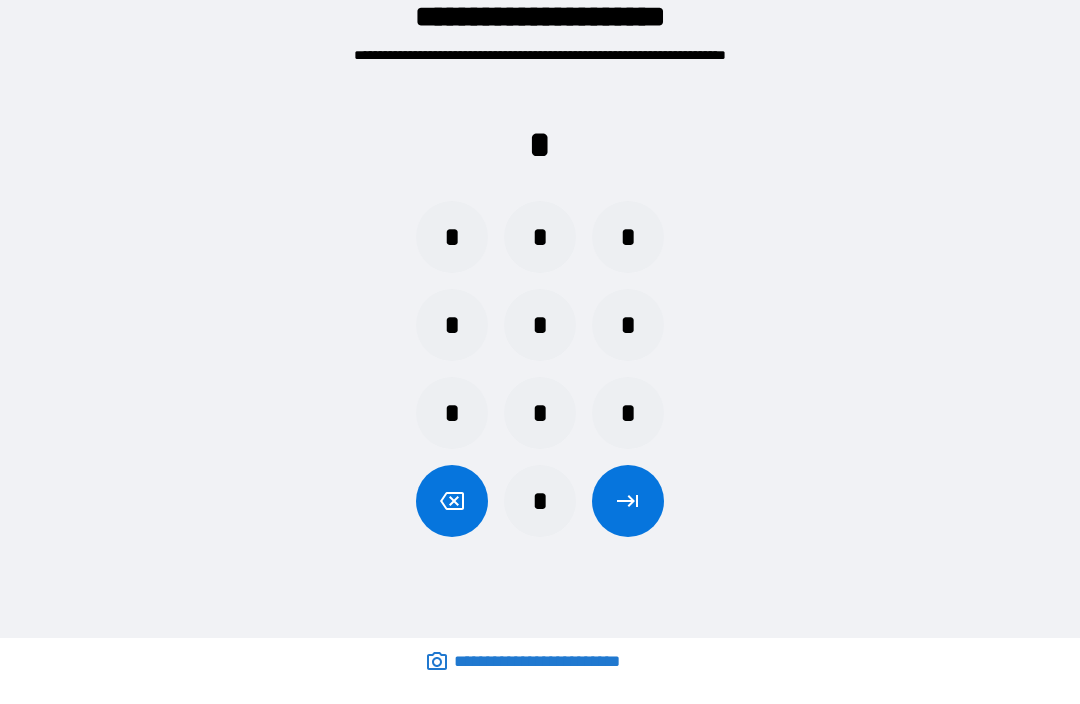 click on "*" at bounding box center [452, 237] 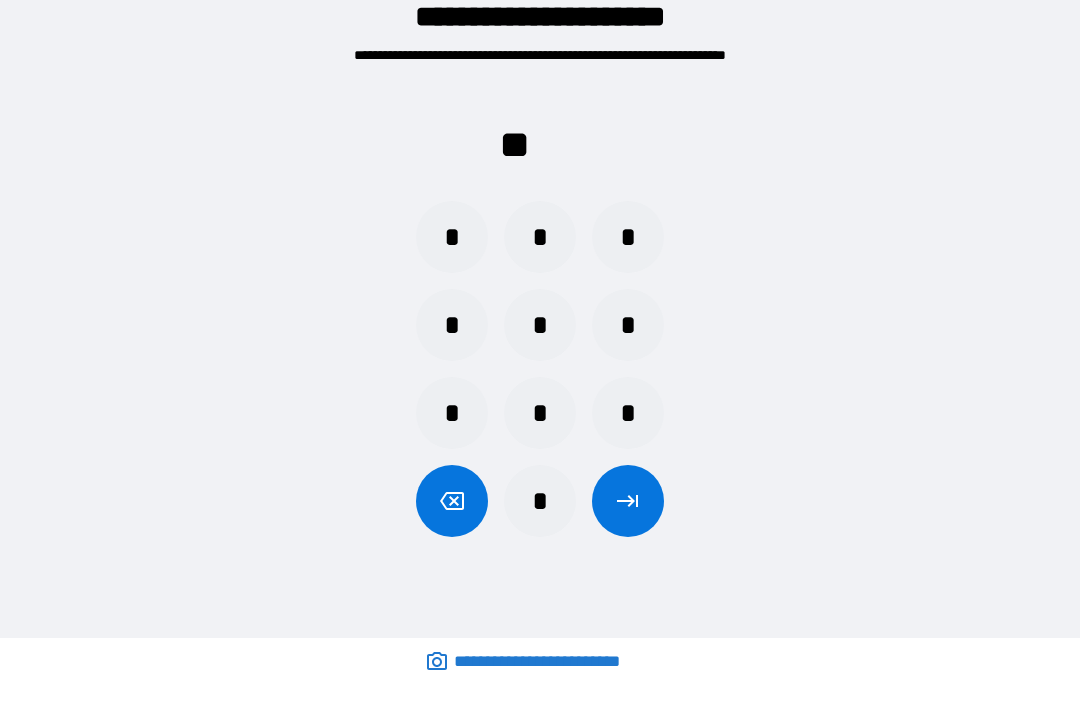 click on "*" at bounding box center [452, 325] 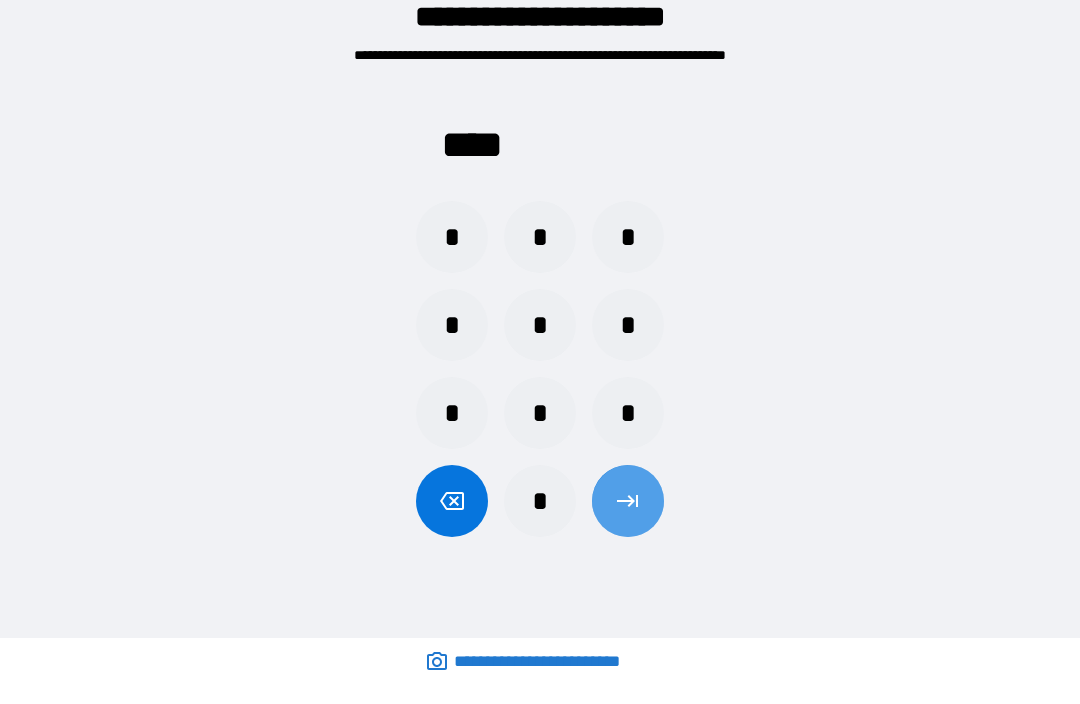 click at bounding box center [628, 501] 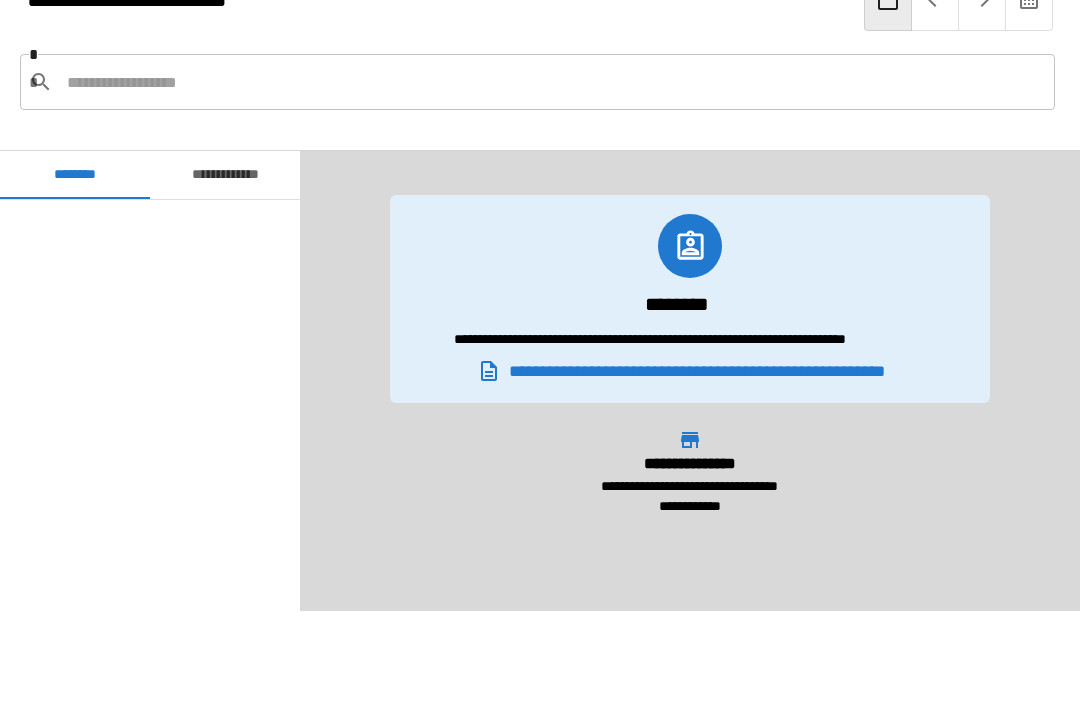 scroll, scrollTop: 420, scrollLeft: 0, axis: vertical 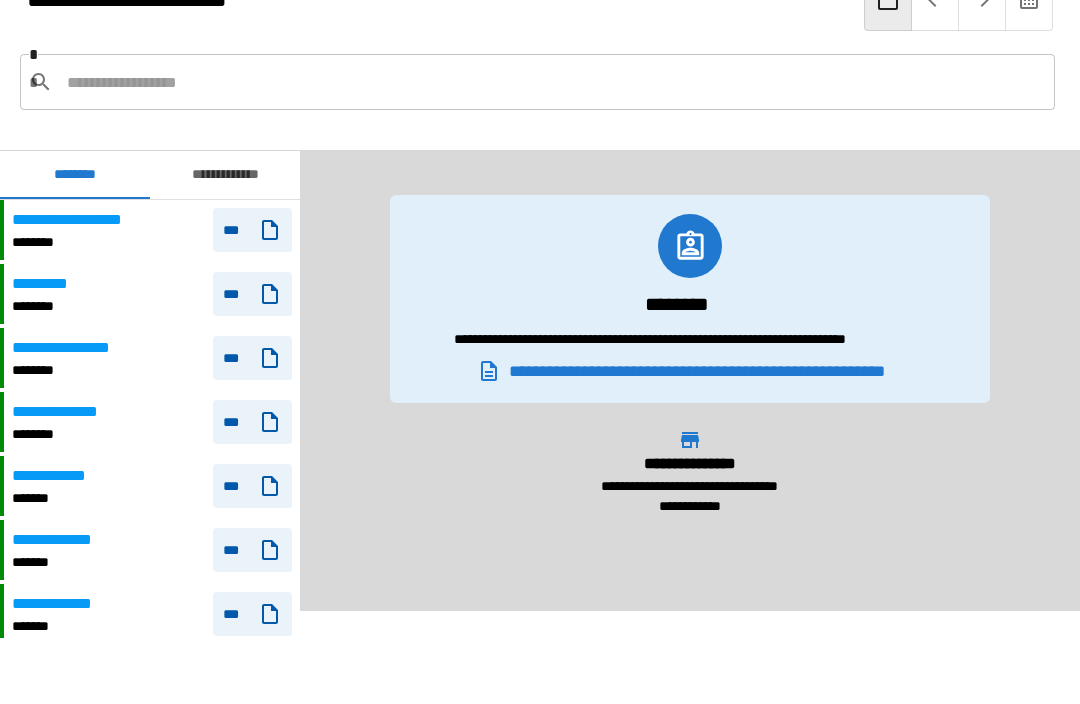 click on "********" at bounding box center [74, 370] 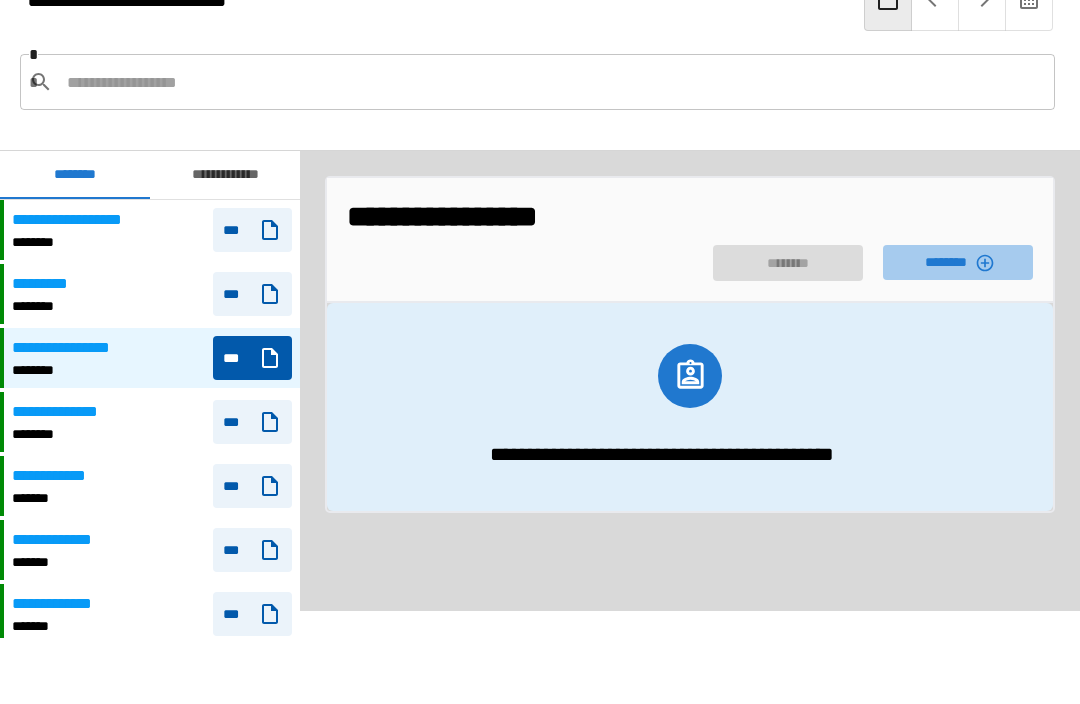 click on "********" at bounding box center [958, 262] 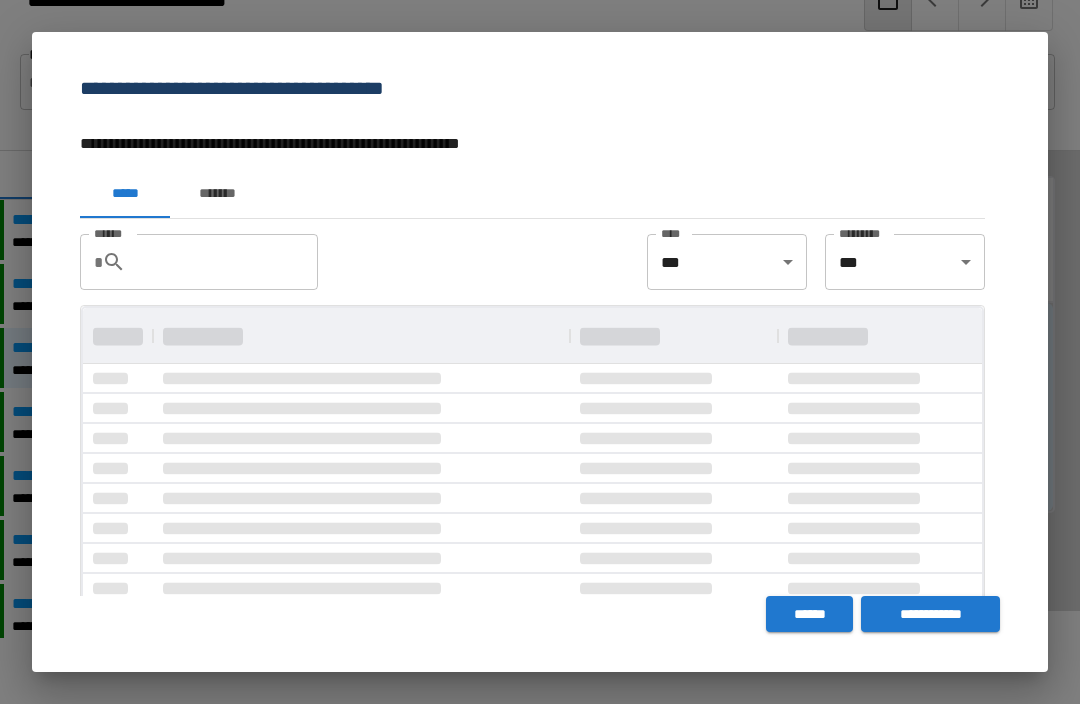 scroll, scrollTop: 356, scrollLeft: 899, axis: both 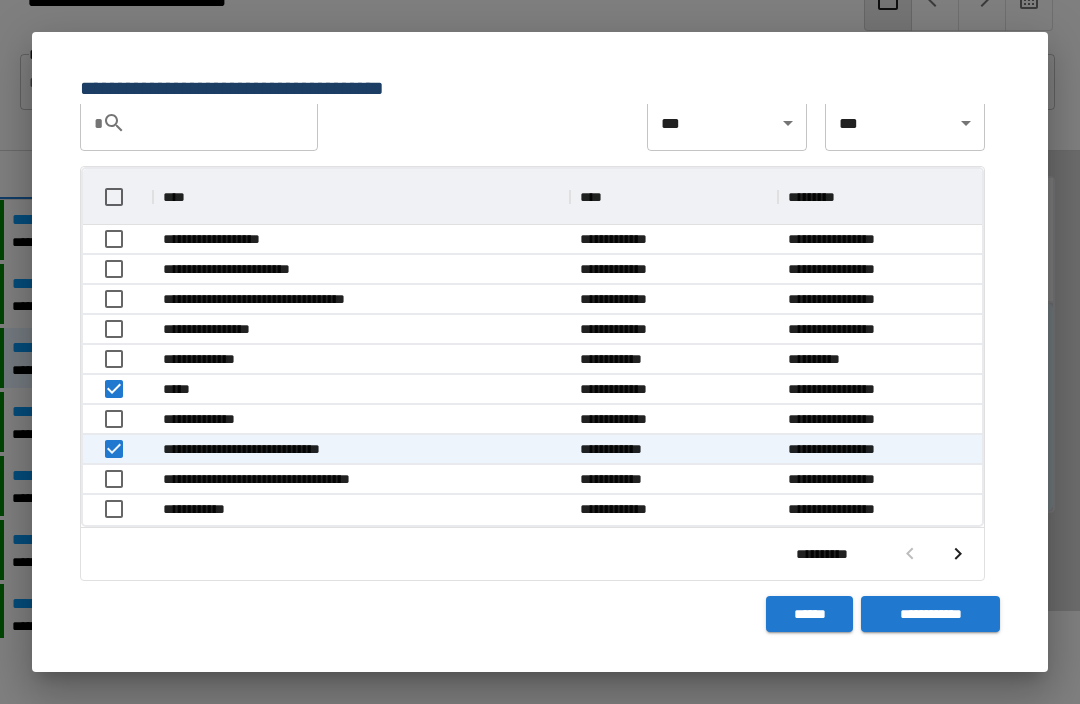 click on "**********" at bounding box center [930, 614] 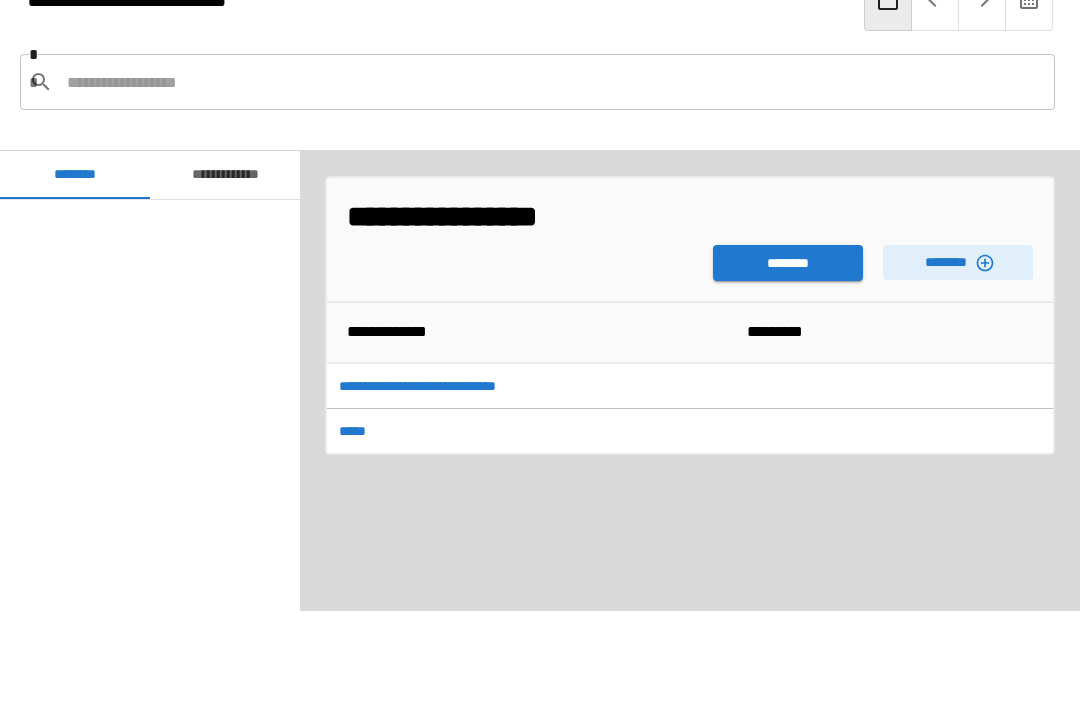 scroll, scrollTop: 420, scrollLeft: 0, axis: vertical 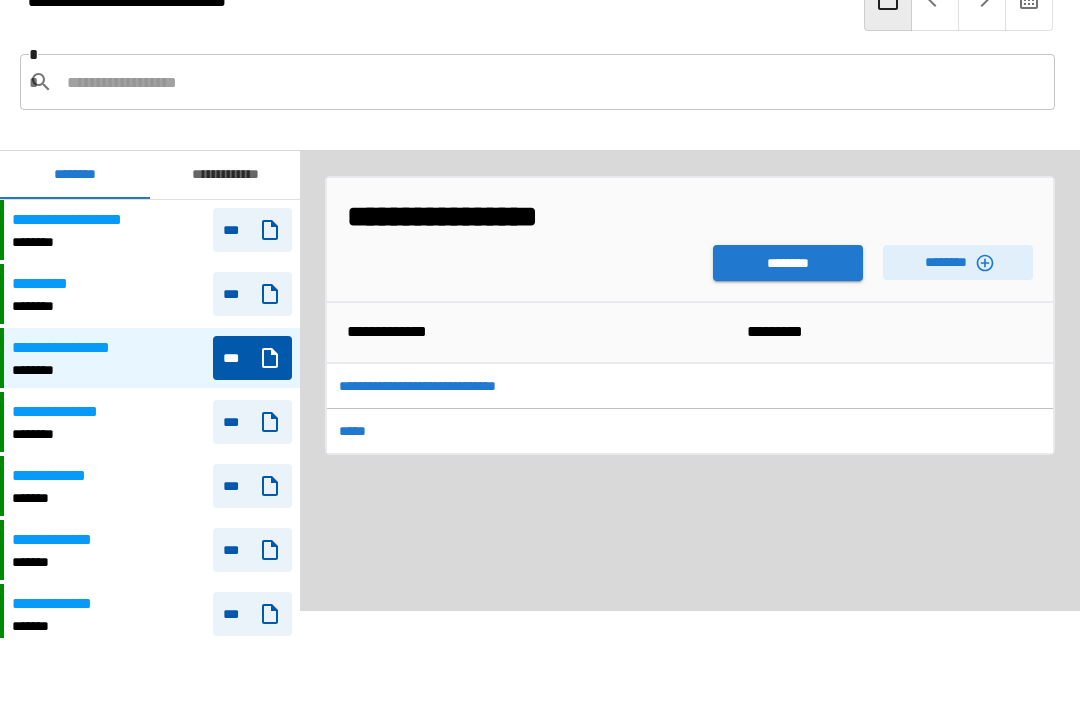 click on "********" at bounding box center [788, 263] 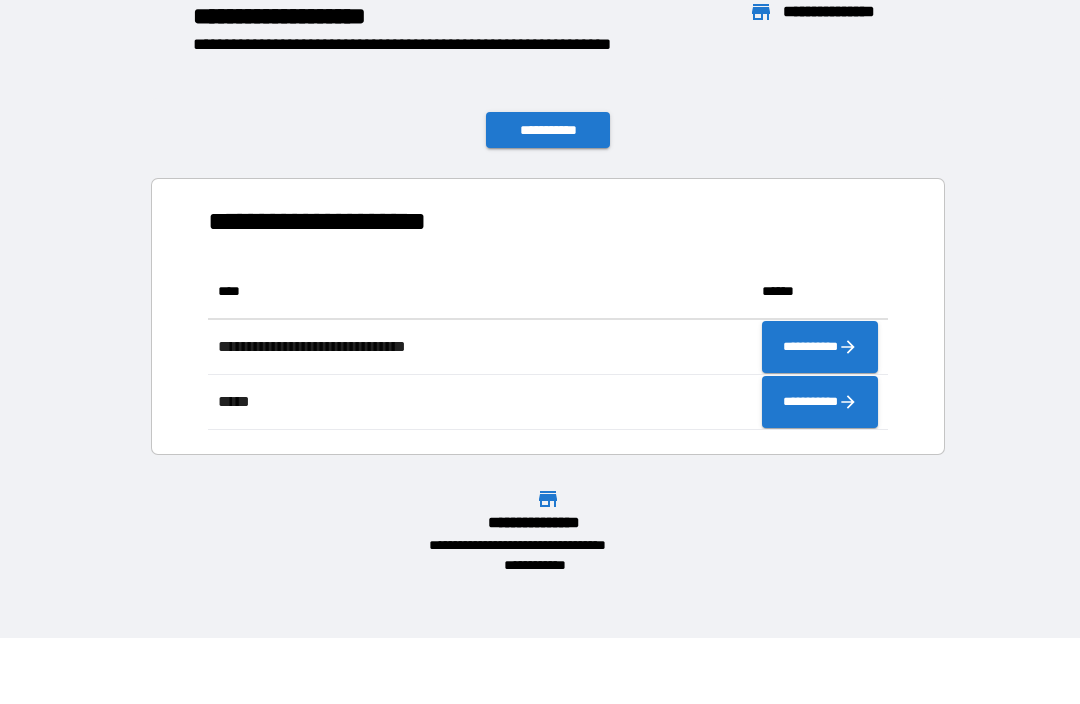 scroll, scrollTop: 1, scrollLeft: 1, axis: both 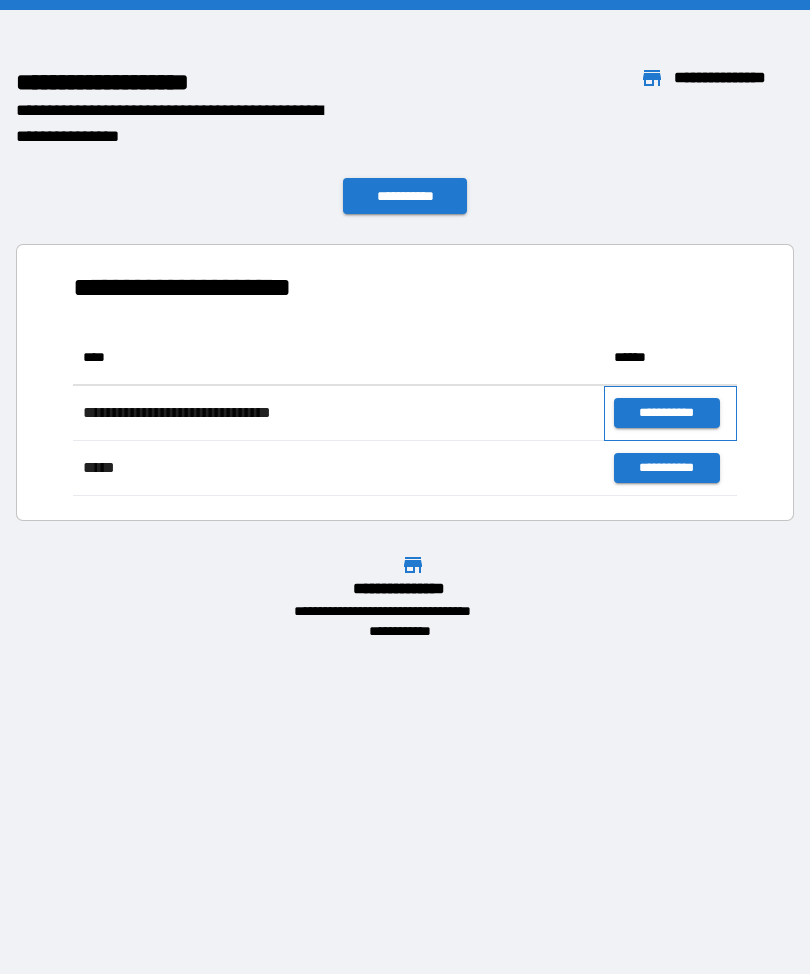 click on "**********" at bounding box center (670, 413) 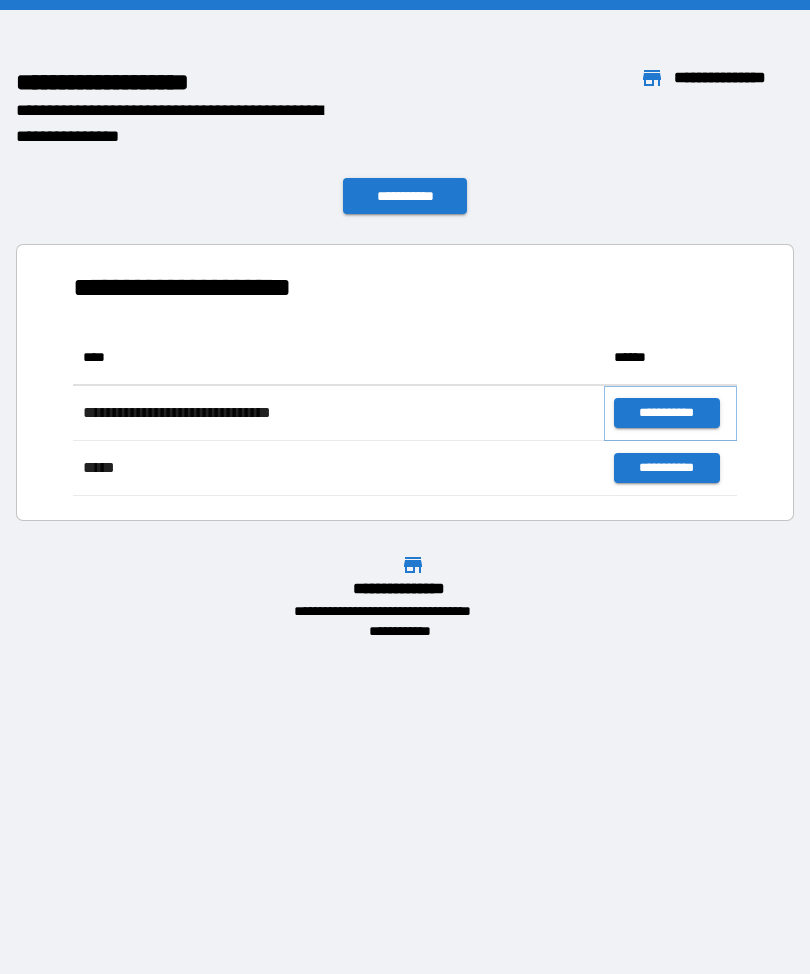 click on "**********" at bounding box center (666, 413) 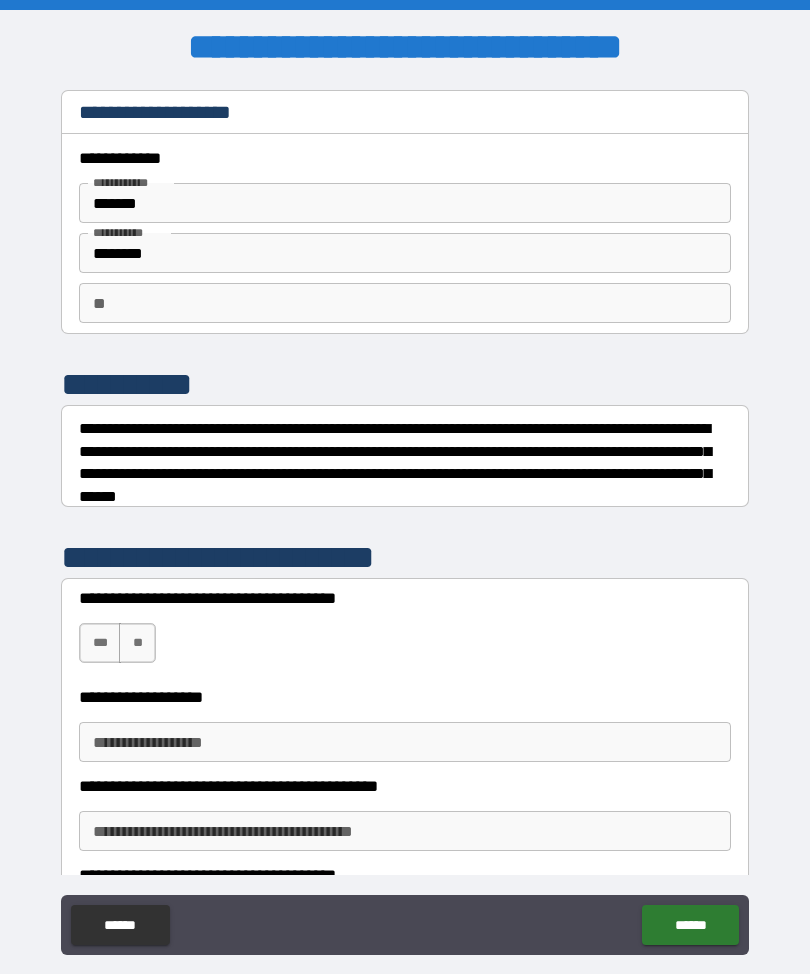 click on "***" at bounding box center [100, 643] 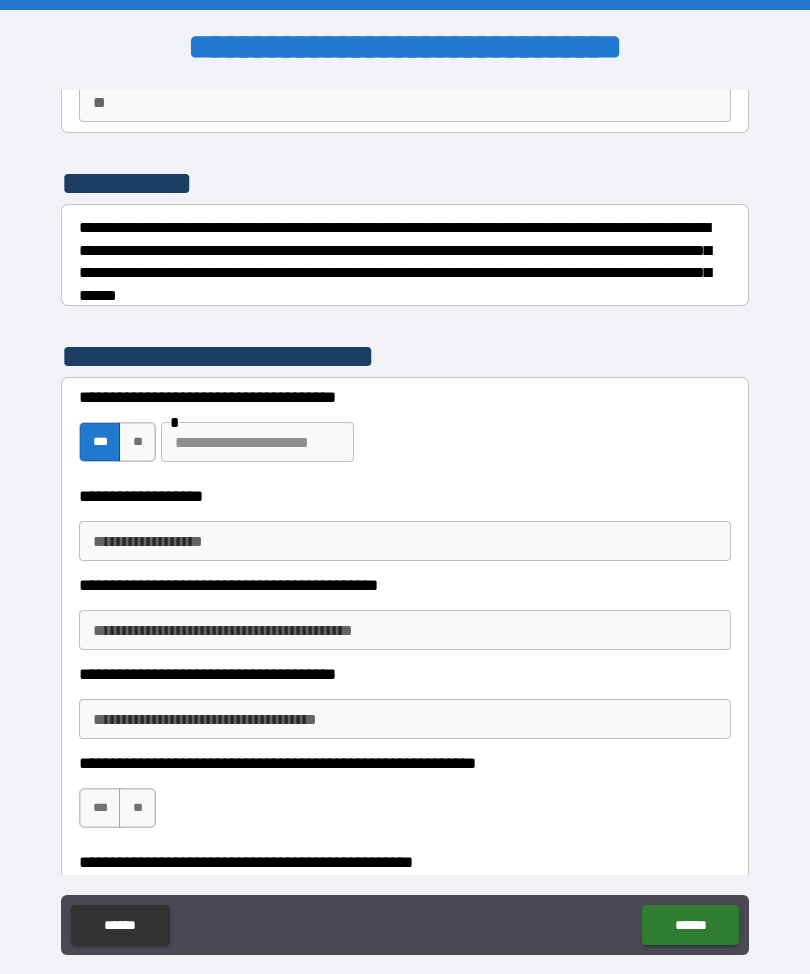 scroll, scrollTop: 210, scrollLeft: 0, axis: vertical 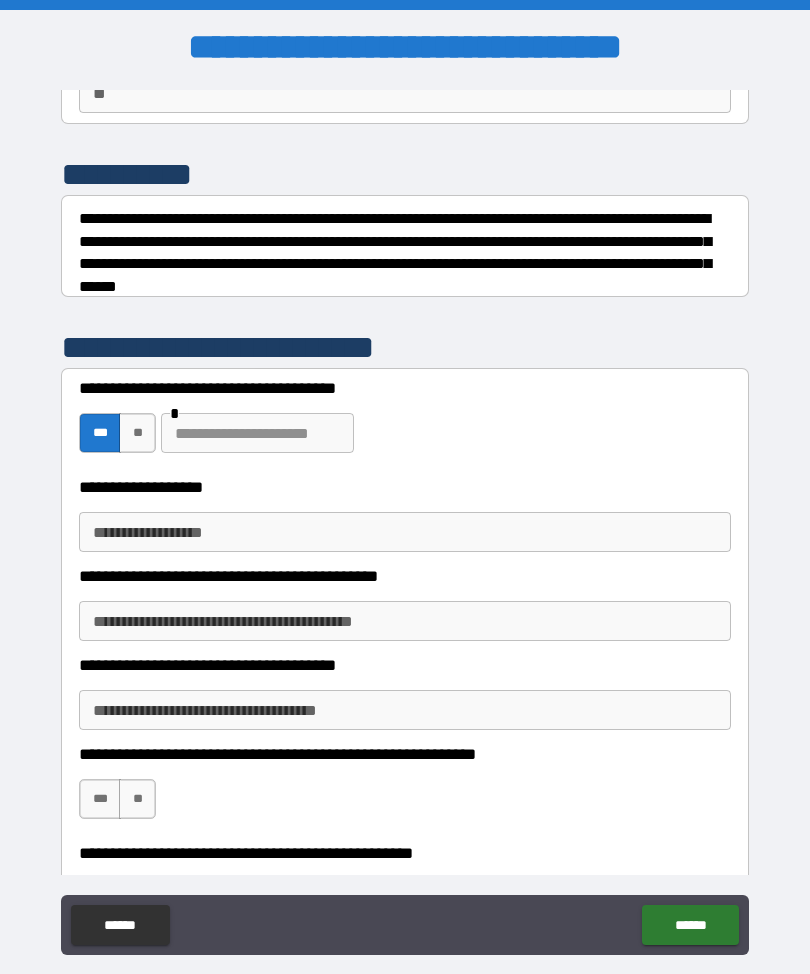 click on "**" at bounding box center [137, 433] 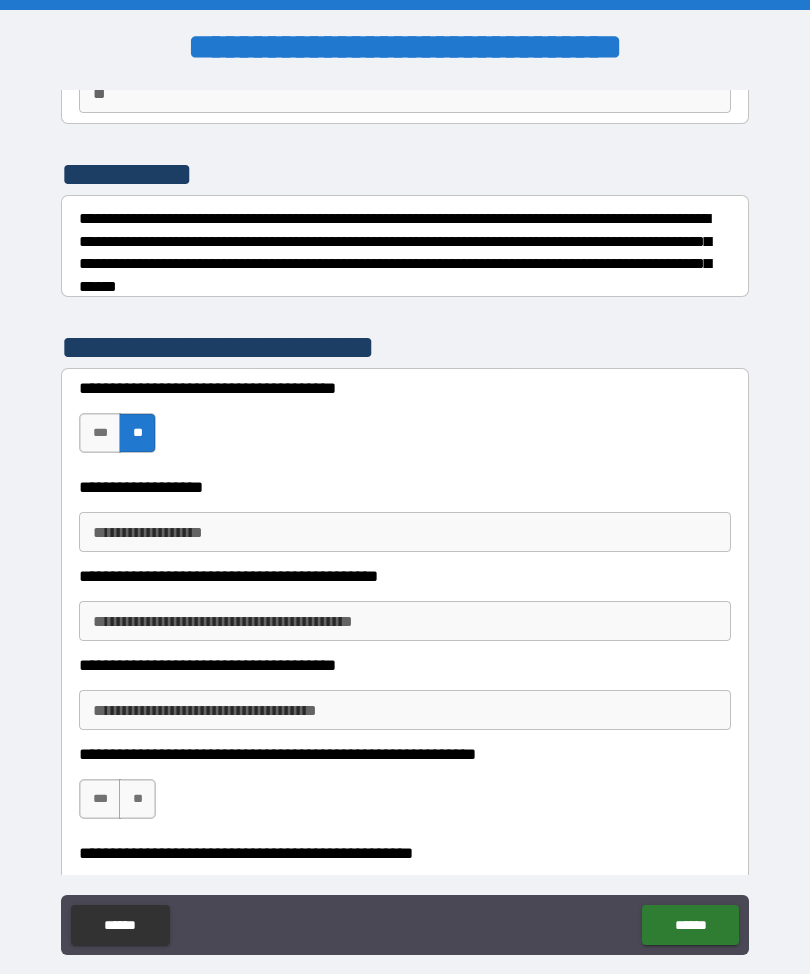 click on "**" at bounding box center (137, 799) 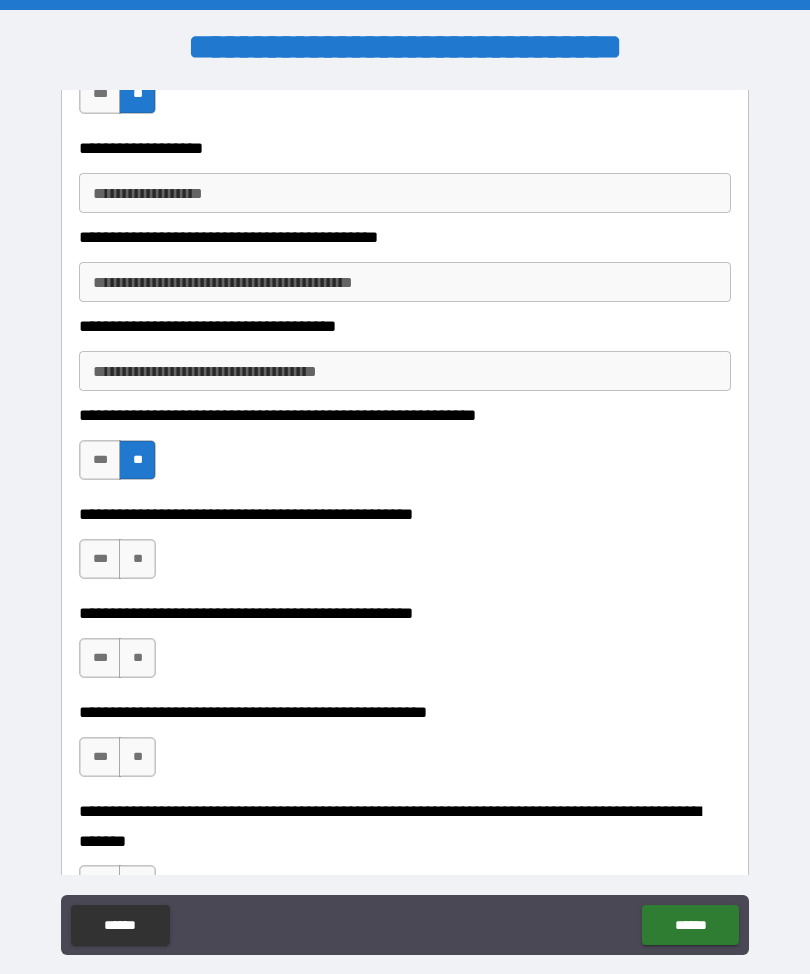 scroll, scrollTop: 552, scrollLeft: 0, axis: vertical 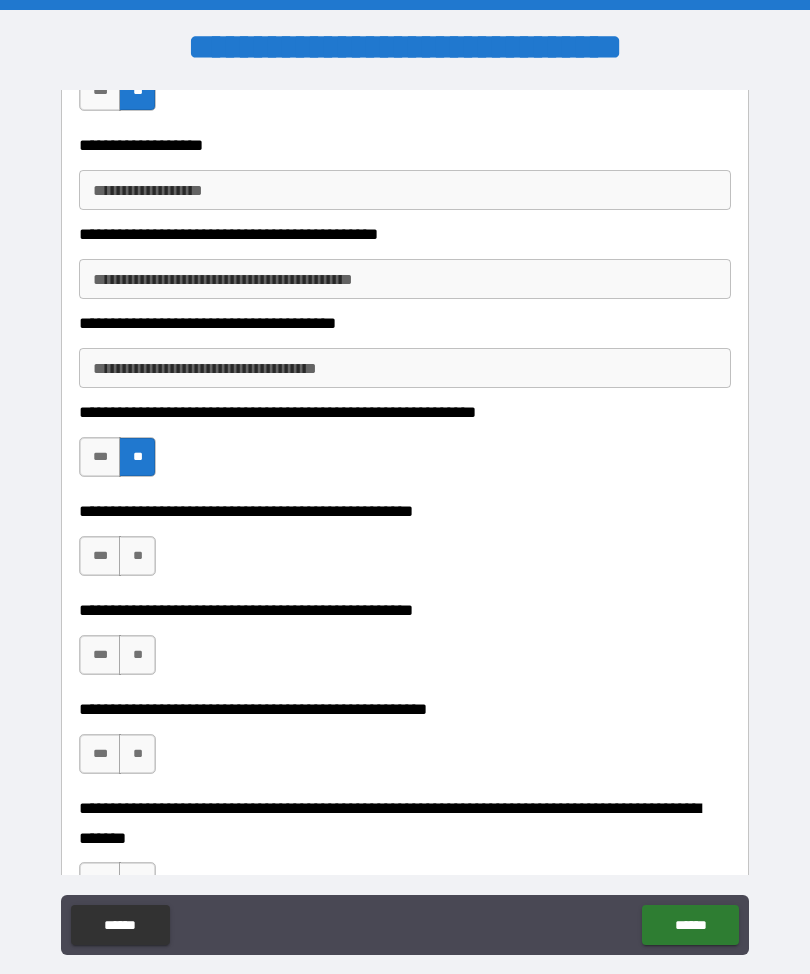 click on "**" at bounding box center [137, 556] 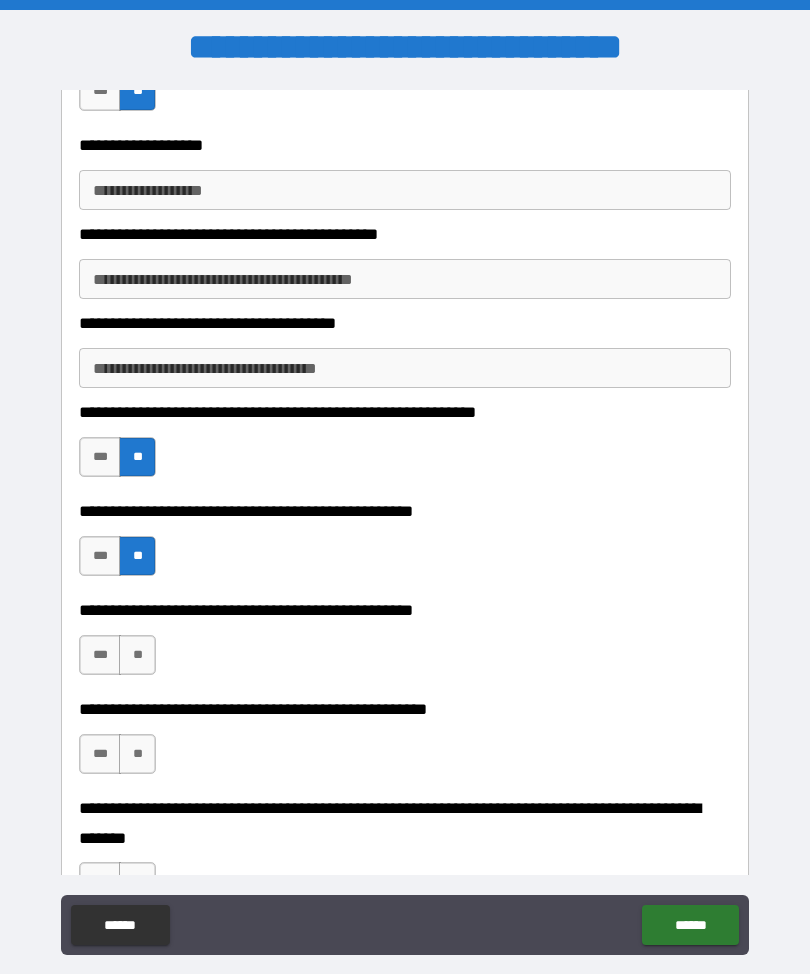 click on "***" at bounding box center [100, 655] 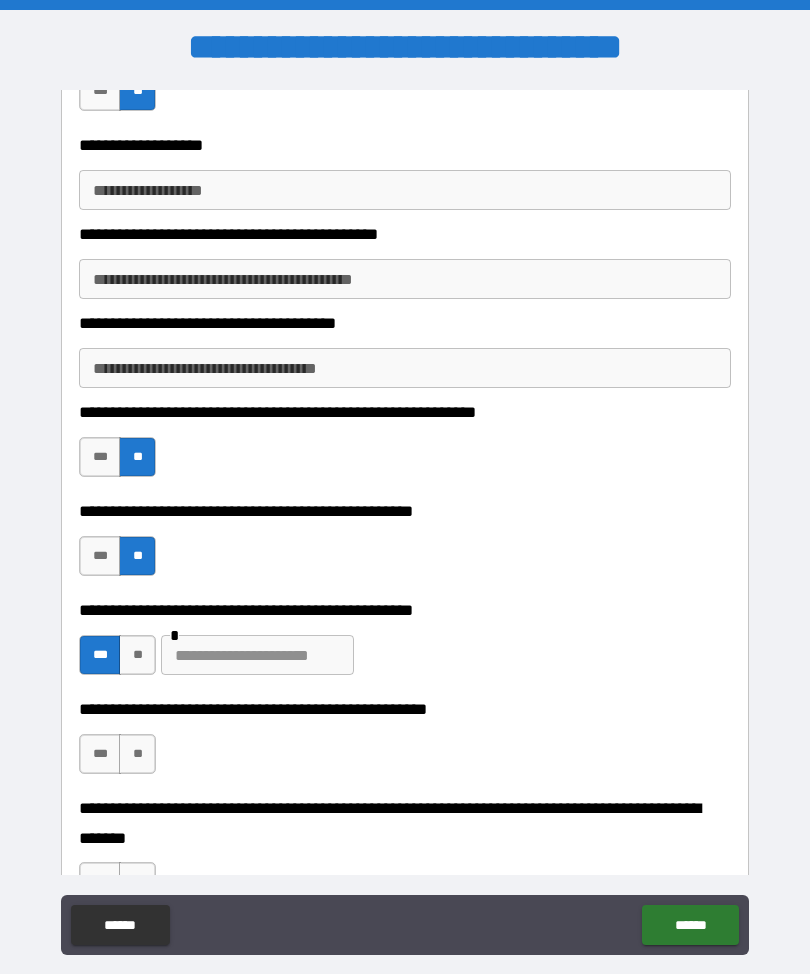 click at bounding box center (257, 655) 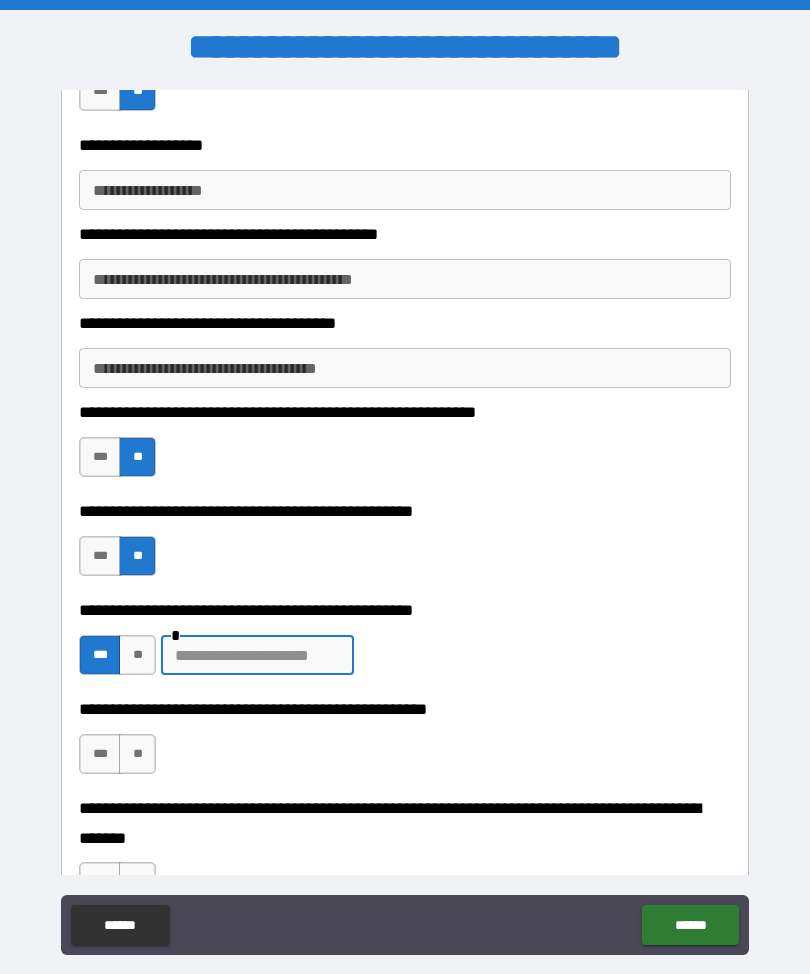 scroll, scrollTop: 10, scrollLeft: 0, axis: vertical 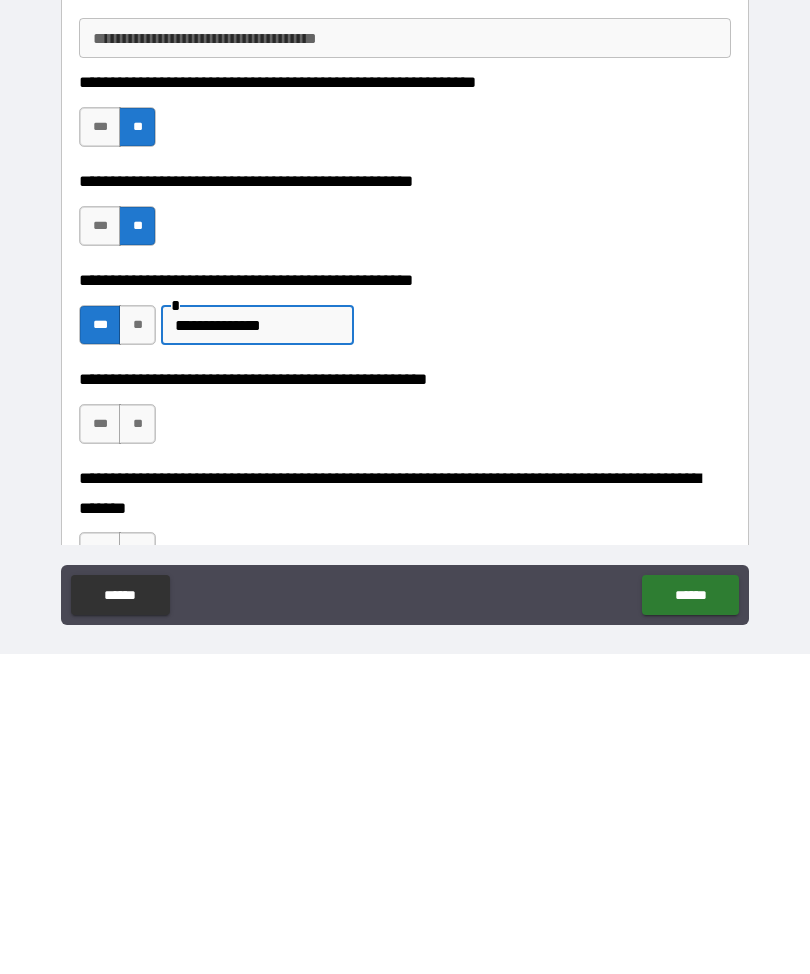 type on "**********" 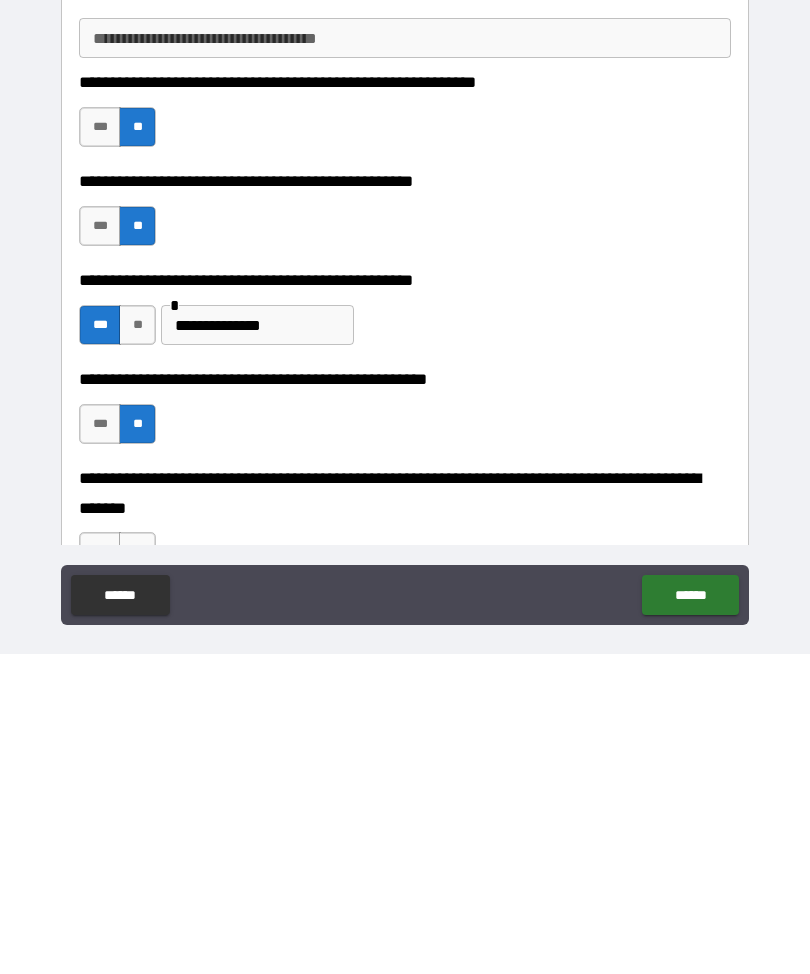 scroll, scrollTop: 66, scrollLeft: 0, axis: vertical 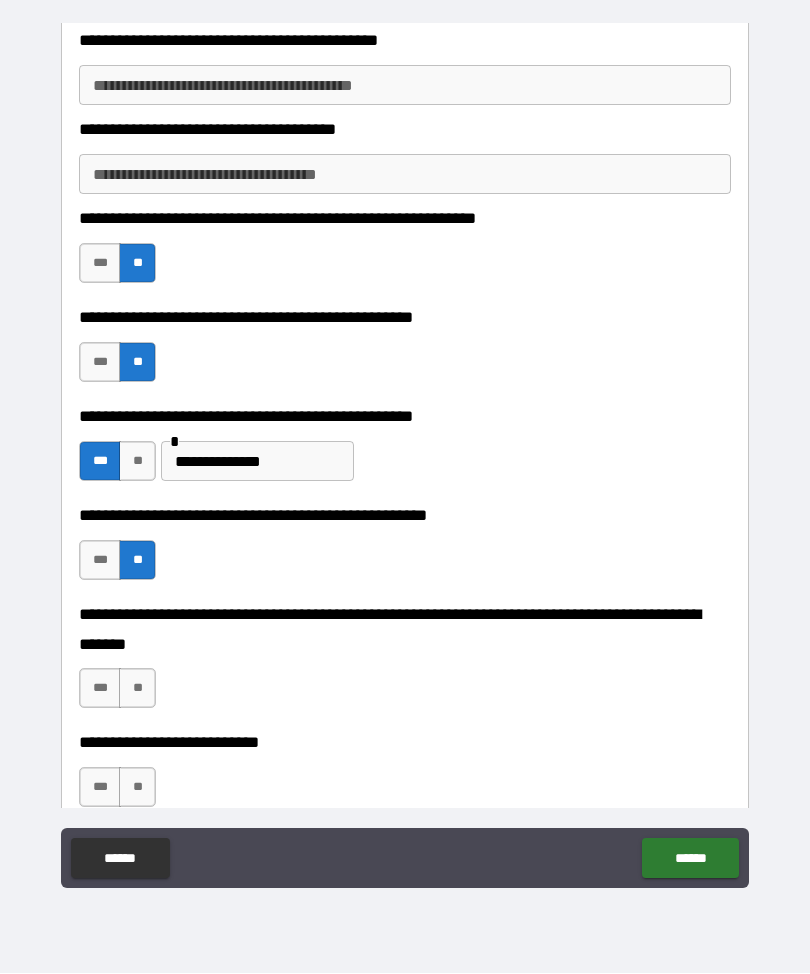 click on "**" at bounding box center (137, 689) 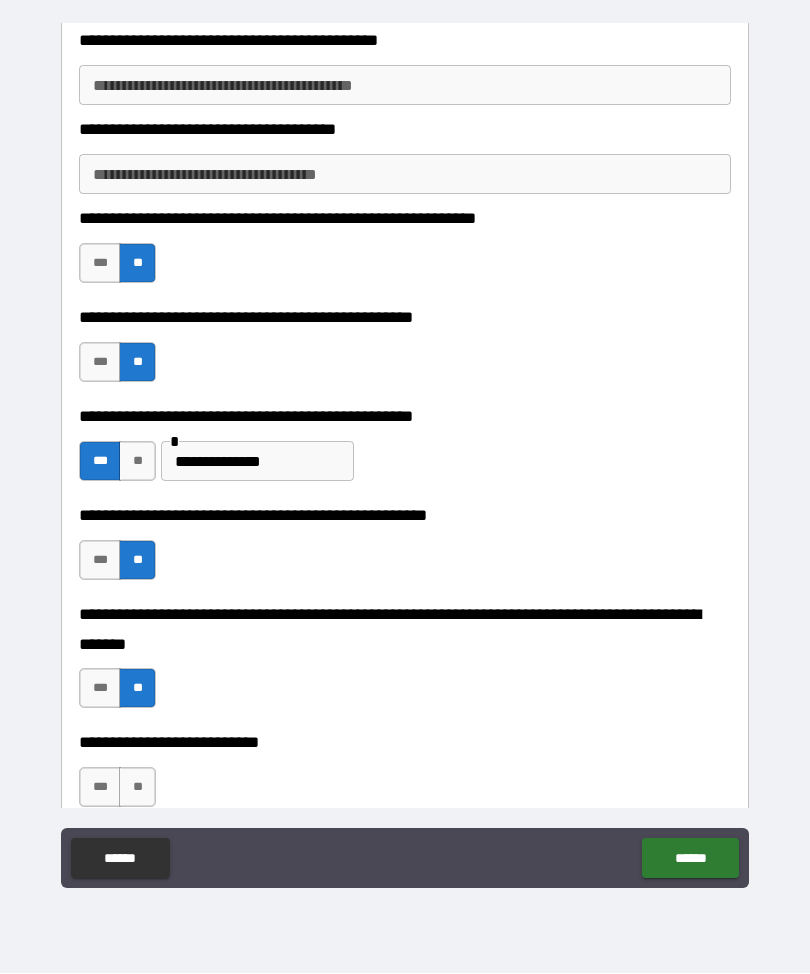click on "**" at bounding box center (137, 788) 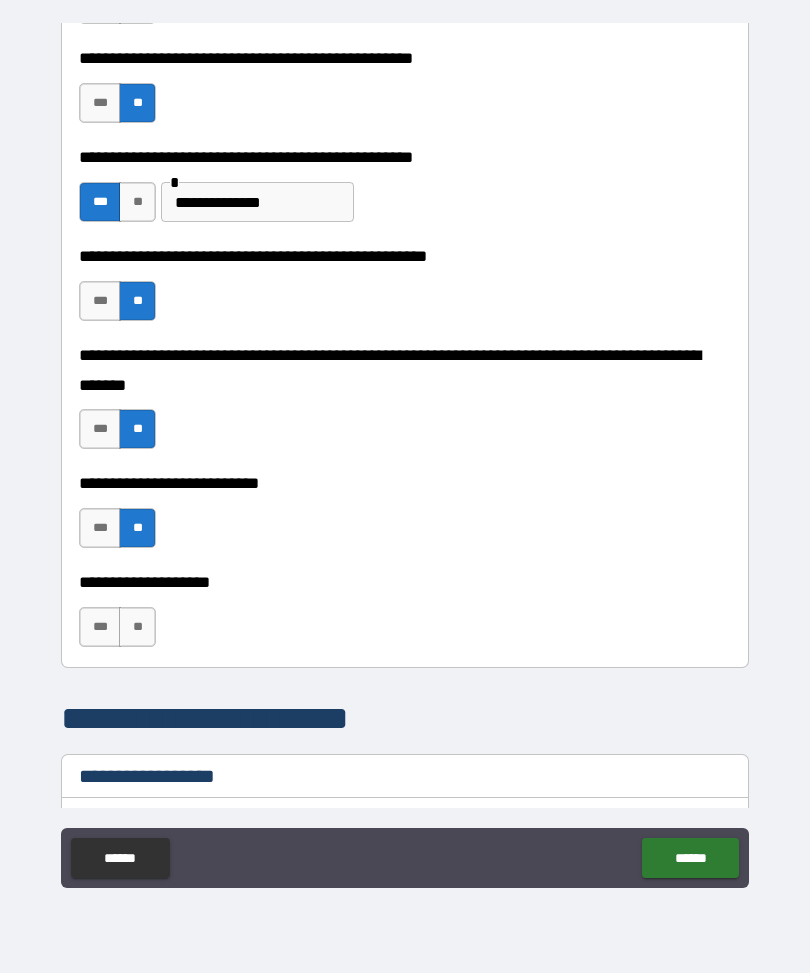 scroll, scrollTop: 968, scrollLeft: 0, axis: vertical 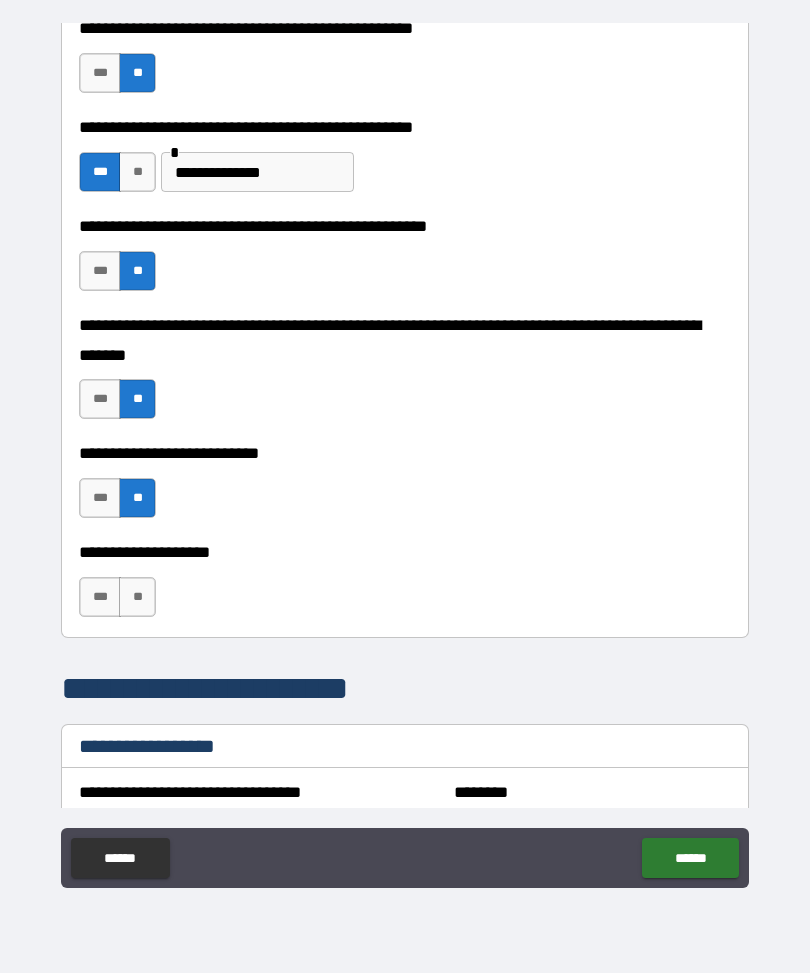click on "**" at bounding box center (137, 598) 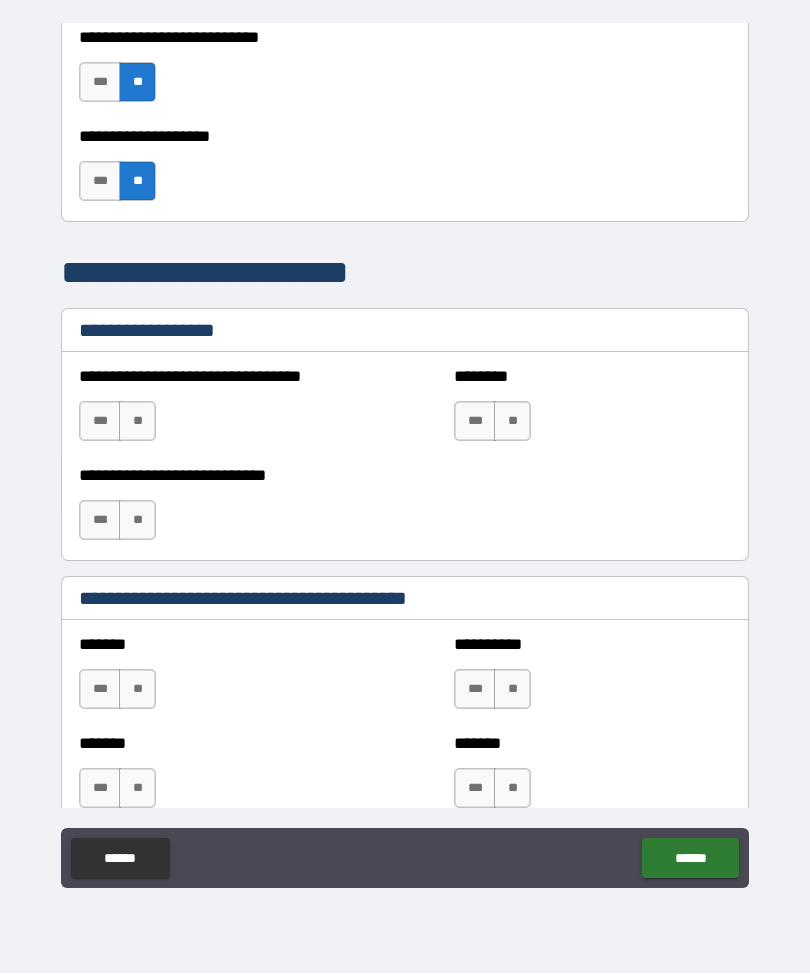 scroll, scrollTop: 1387, scrollLeft: 0, axis: vertical 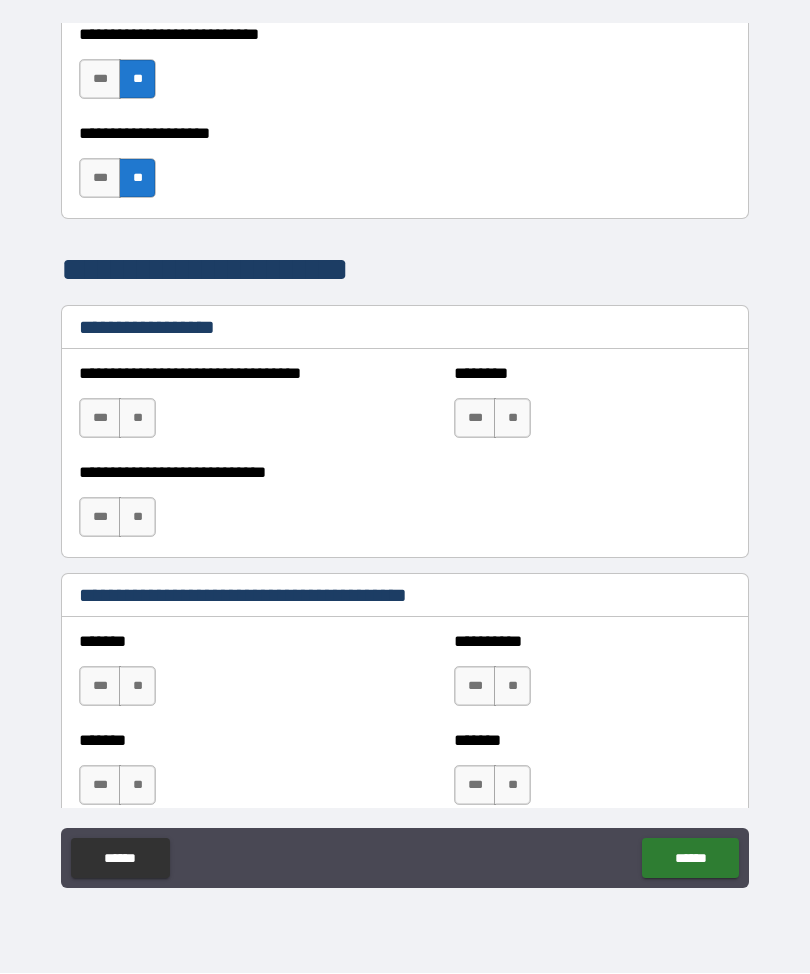 click on "**" at bounding box center [137, 419] 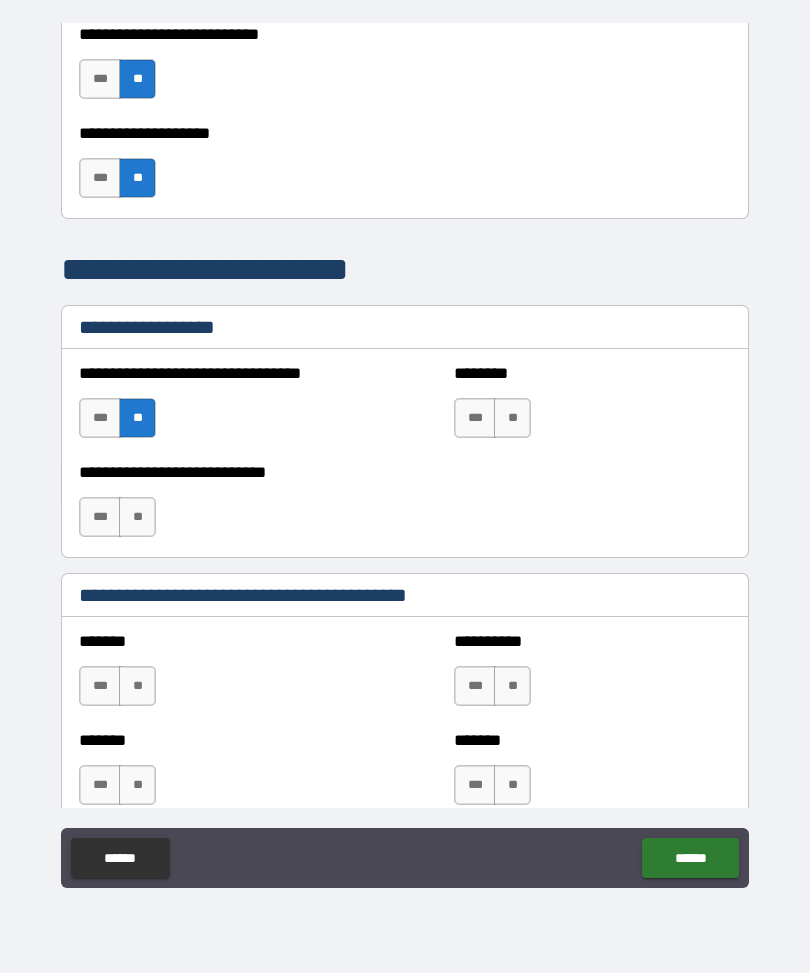 click on "**" at bounding box center [137, 518] 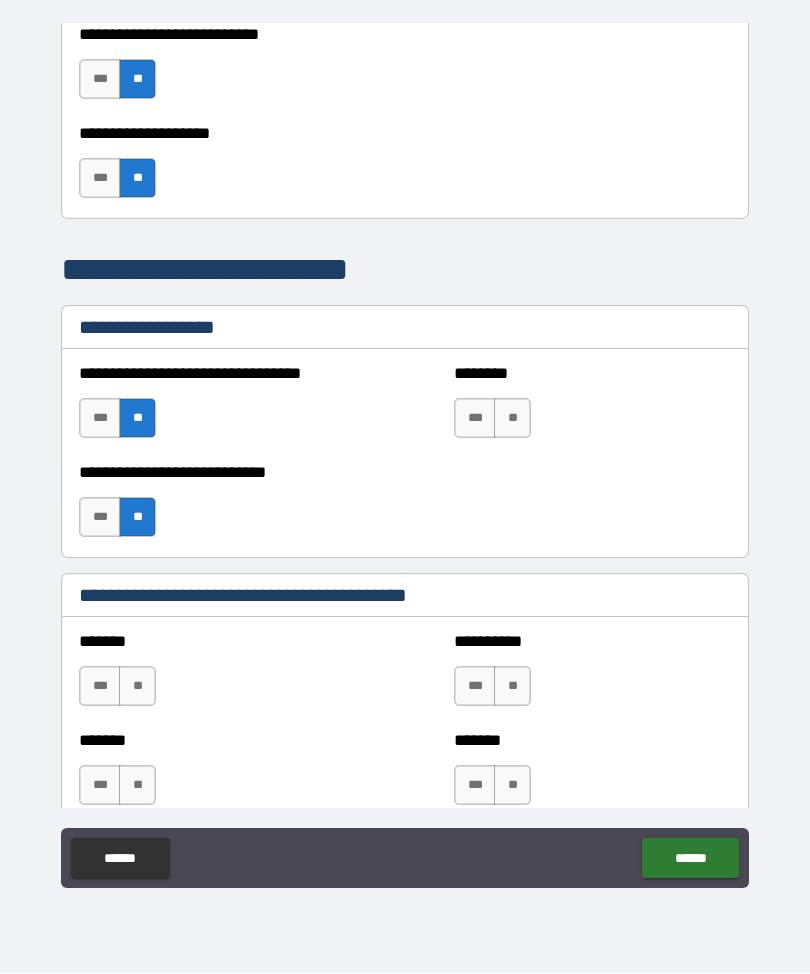 click on "**" at bounding box center (512, 419) 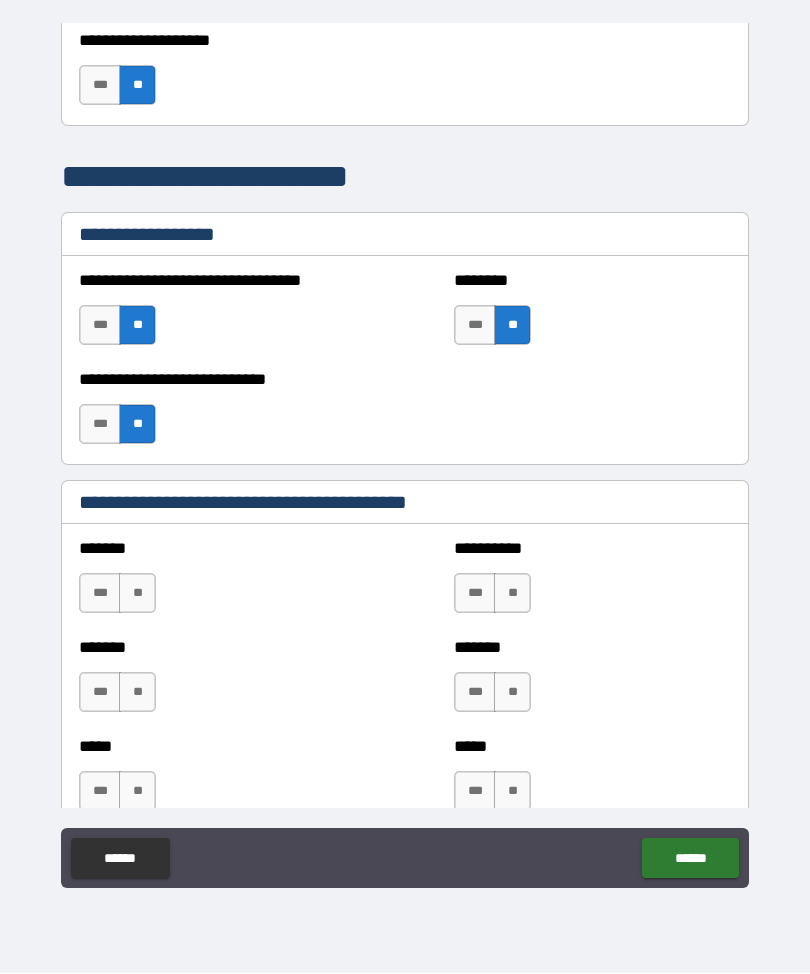 scroll, scrollTop: 1485, scrollLeft: 0, axis: vertical 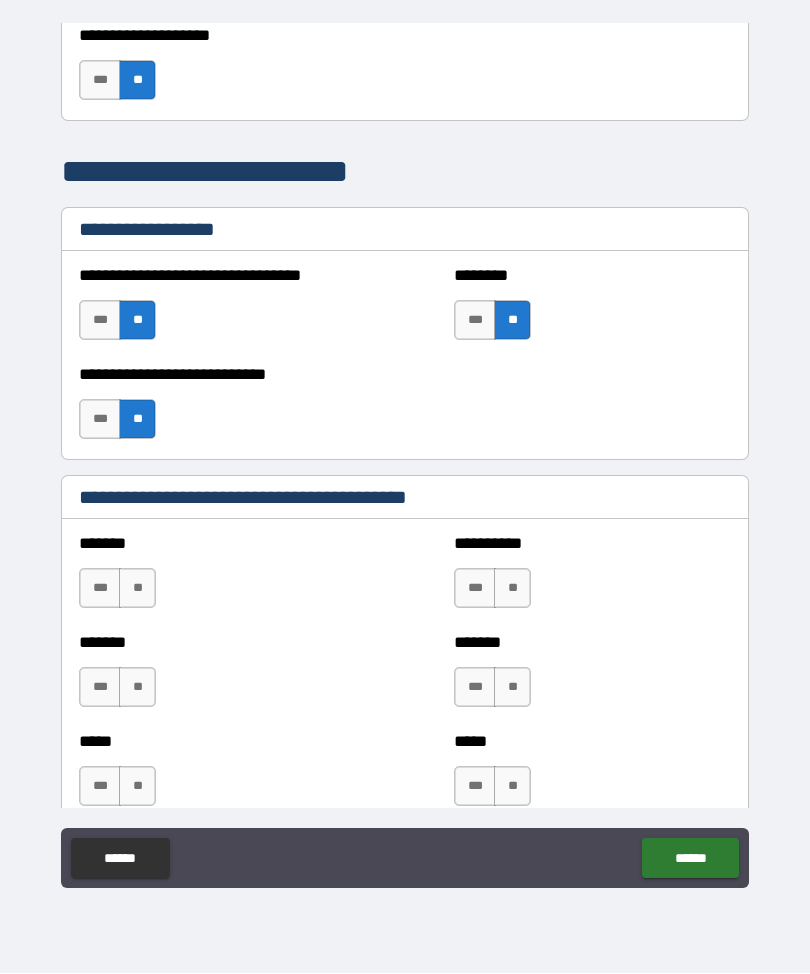 click on "**" at bounding box center (137, 589) 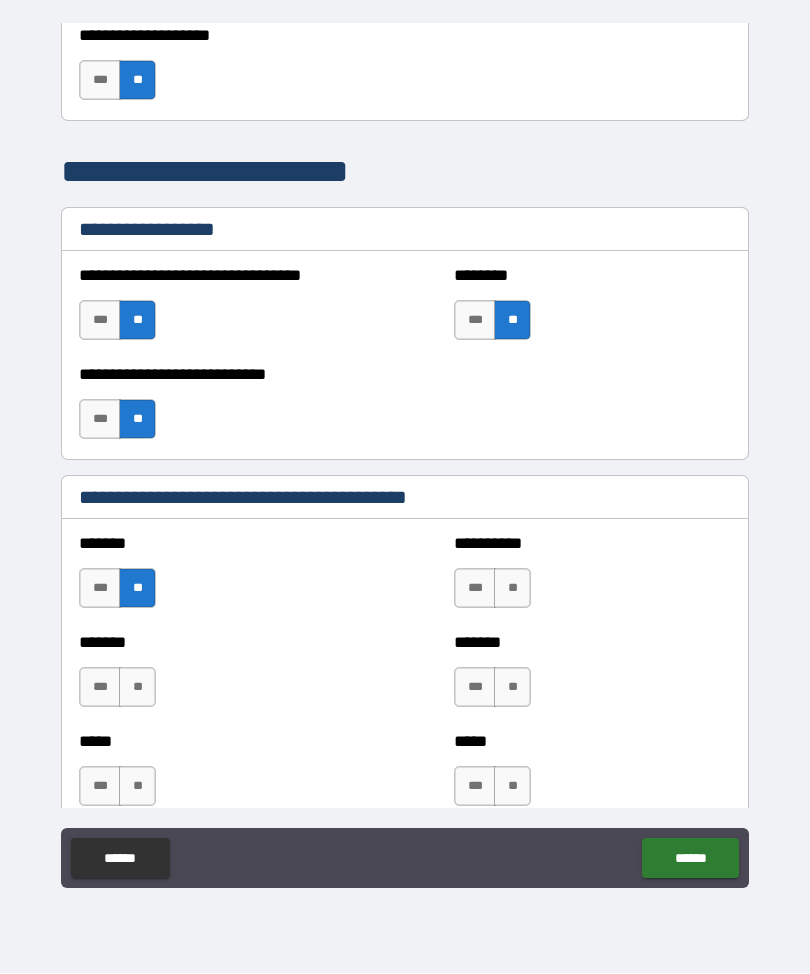 click on "**" at bounding box center [512, 589] 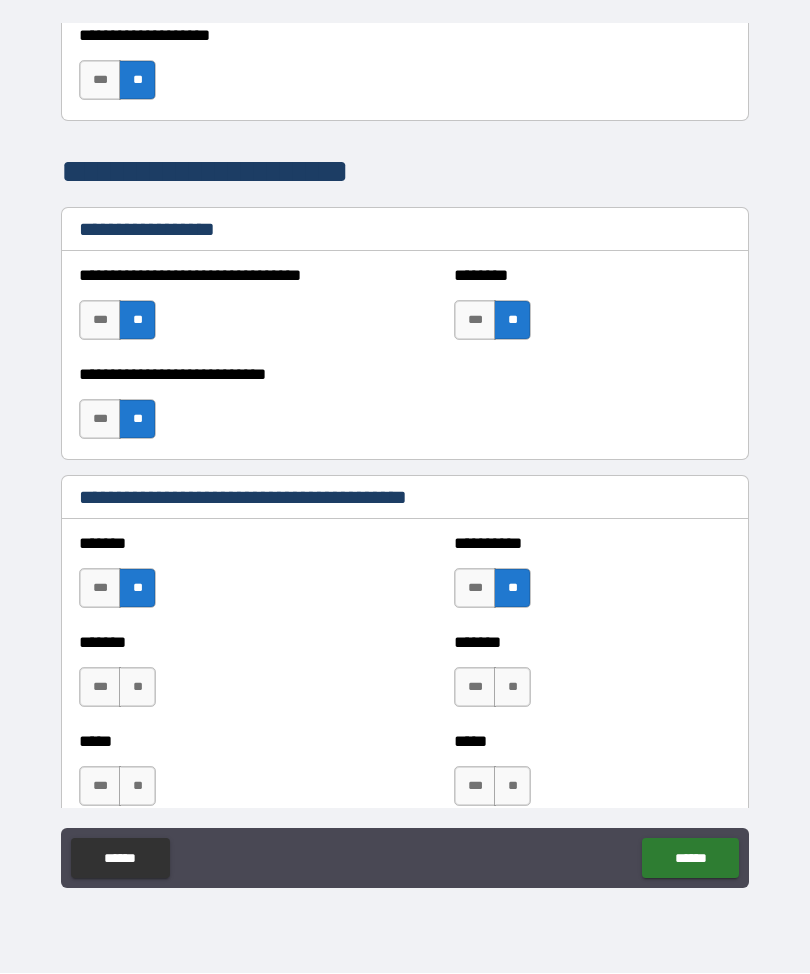 click on "**" at bounding box center [512, 688] 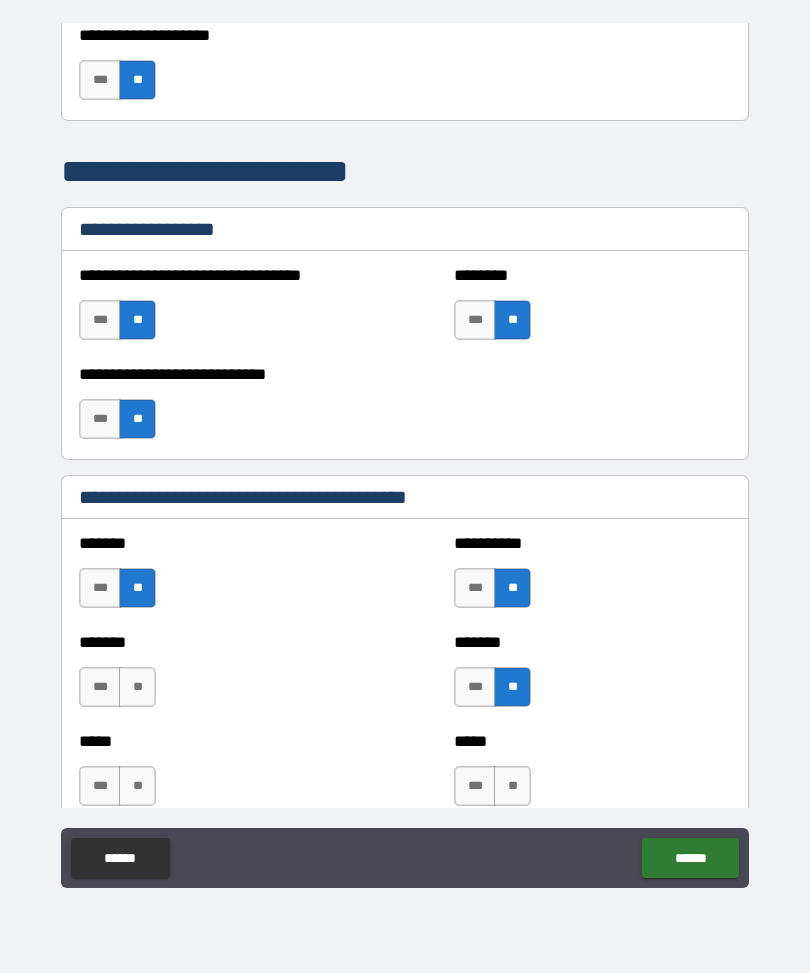 click on "**" at bounding box center [512, 787] 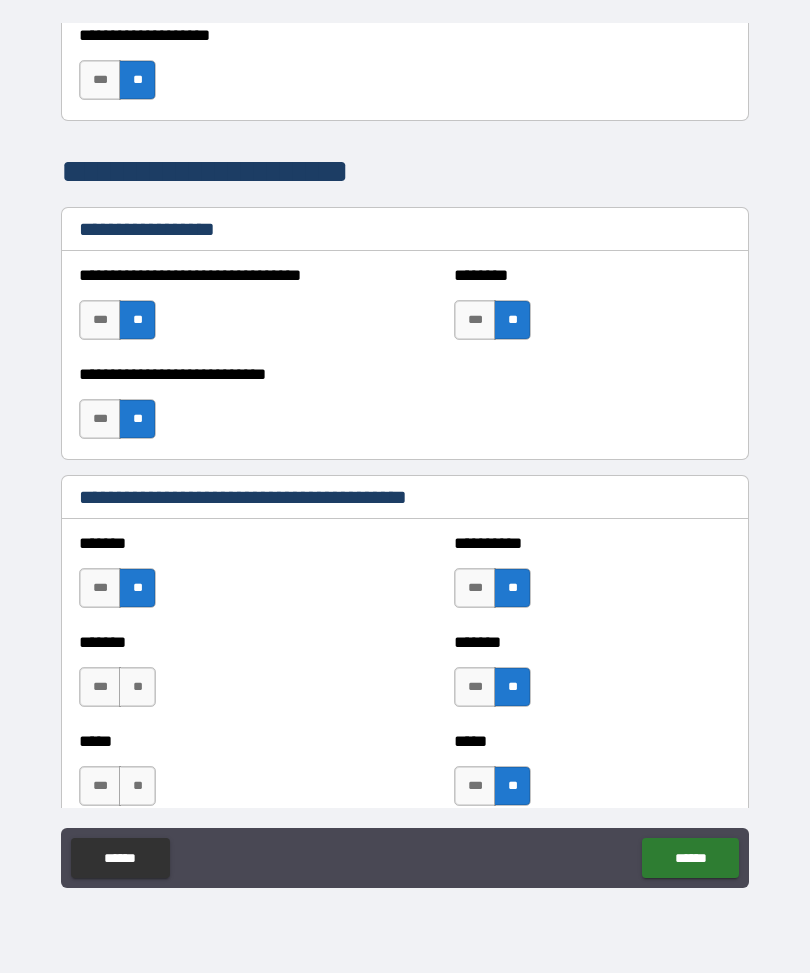 click on "**" at bounding box center (137, 787) 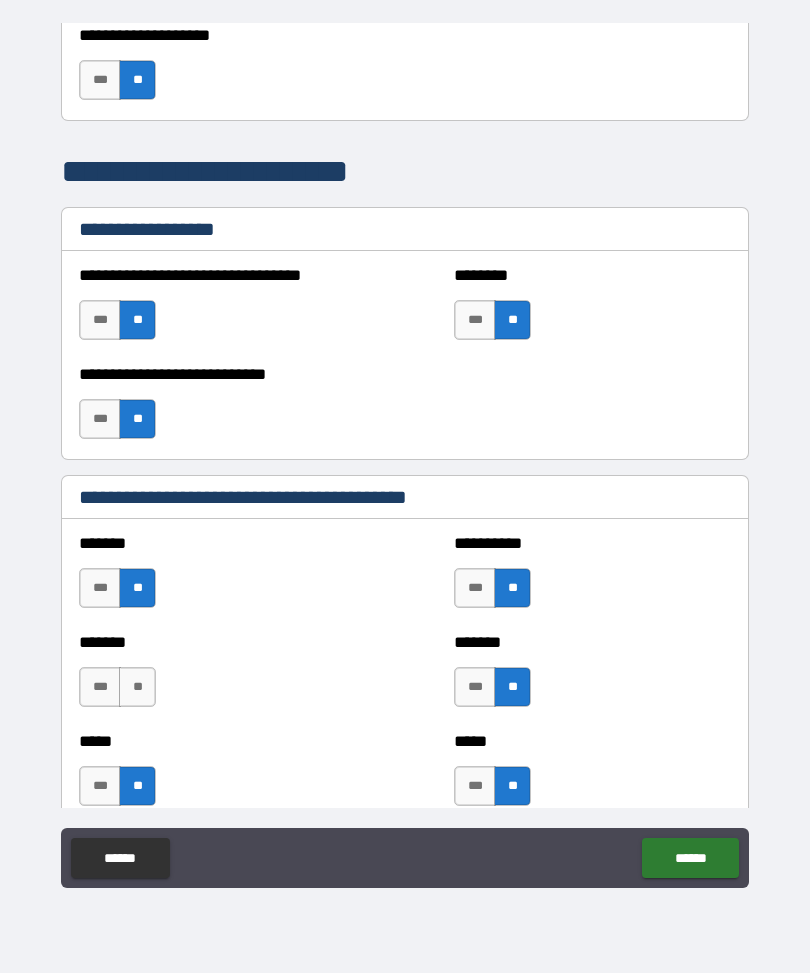 click on "**" at bounding box center [137, 688] 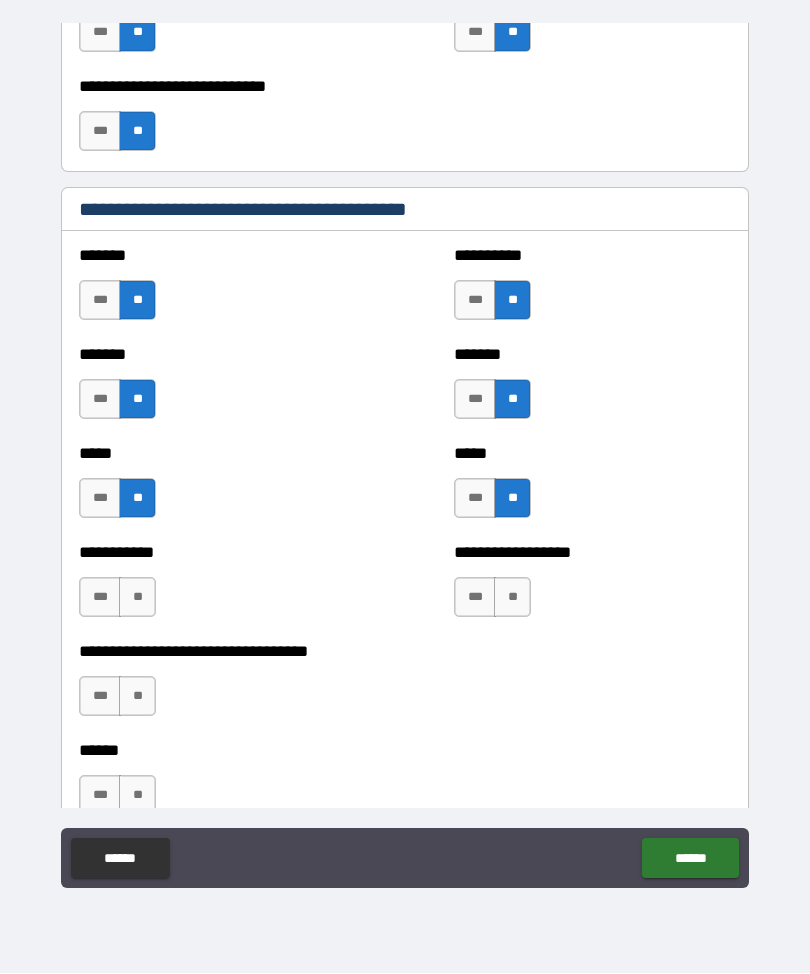 scroll, scrollTop: 1774, scrollLeft: 0, axis: vertical 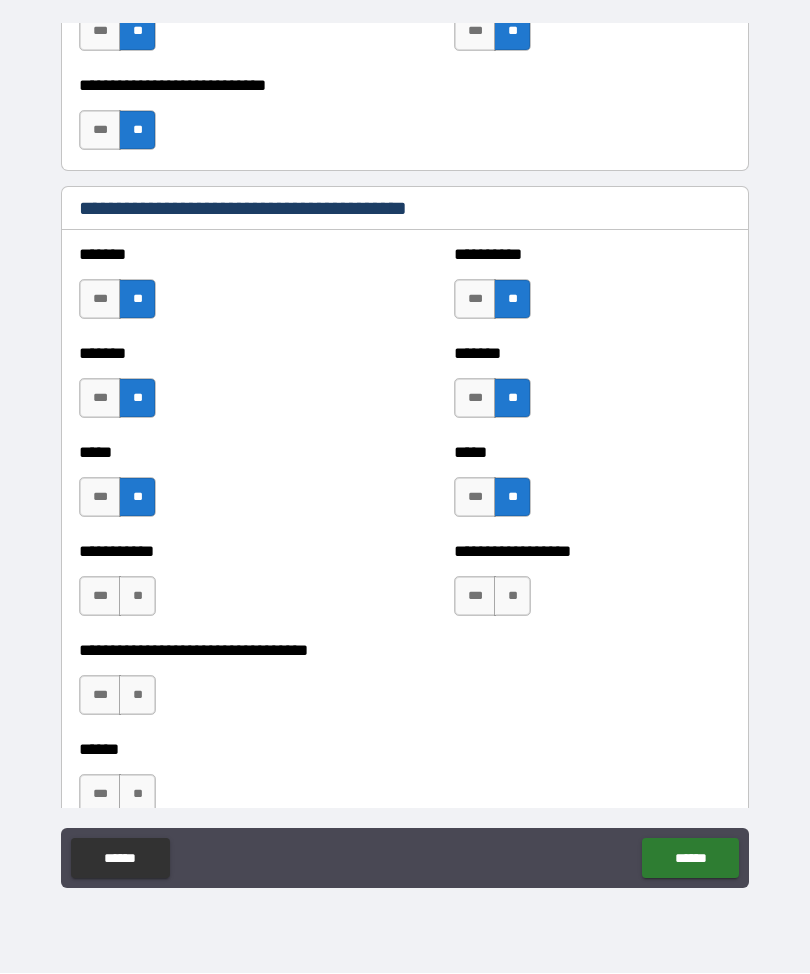 click on "**" at bounding box center (137, 597) 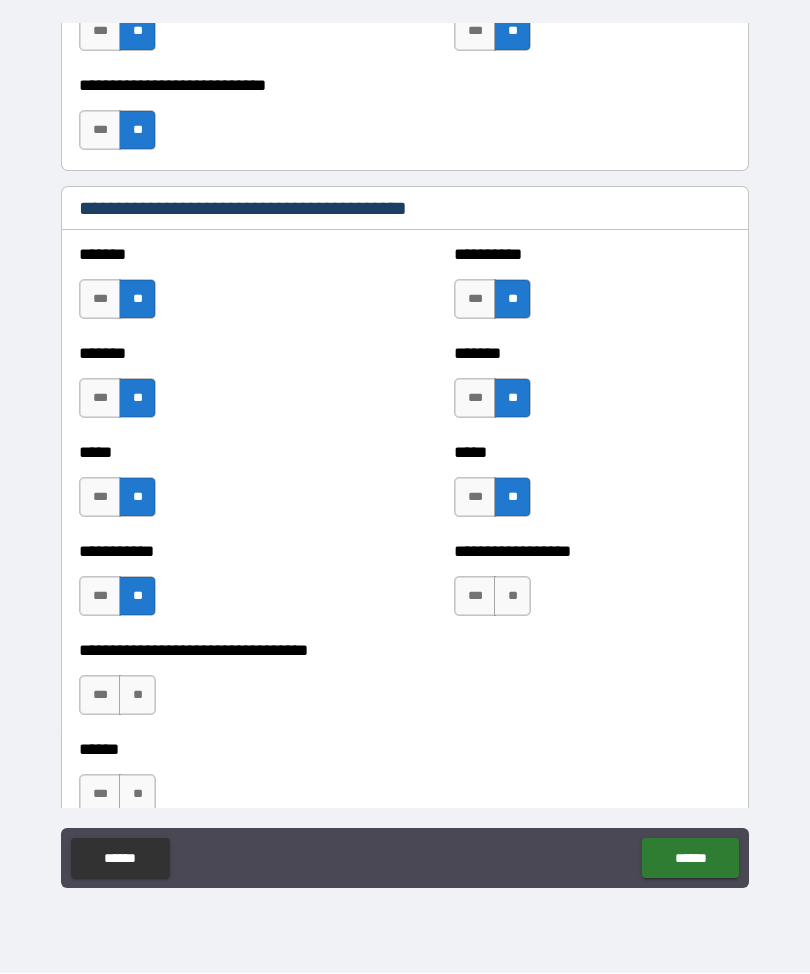 click on "**" at bounding box center (137, 696) 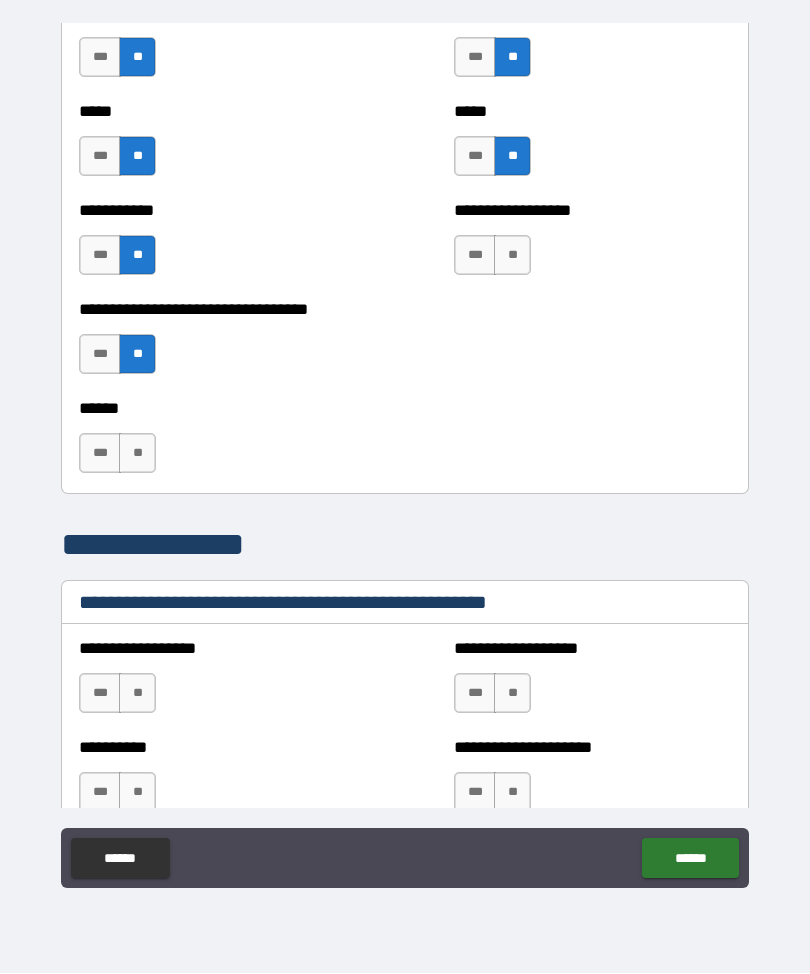 scroll, scrollTop: 2121, scrollLeft: 0, axis: vertical 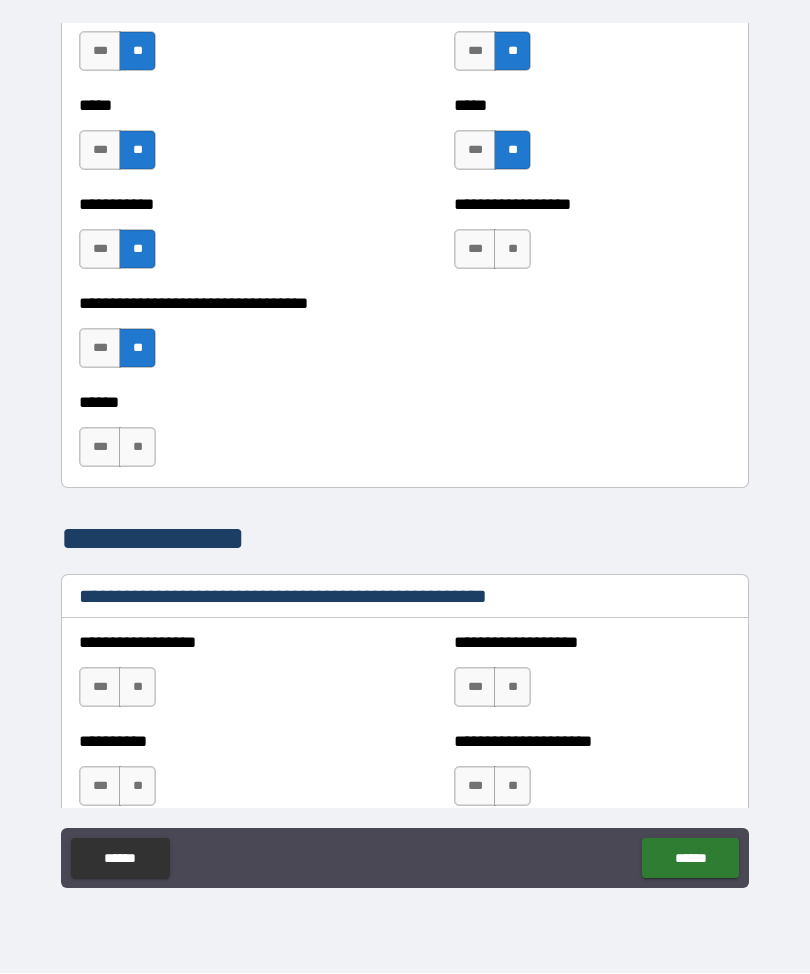 click on "**" at bounding box center [137, 688] 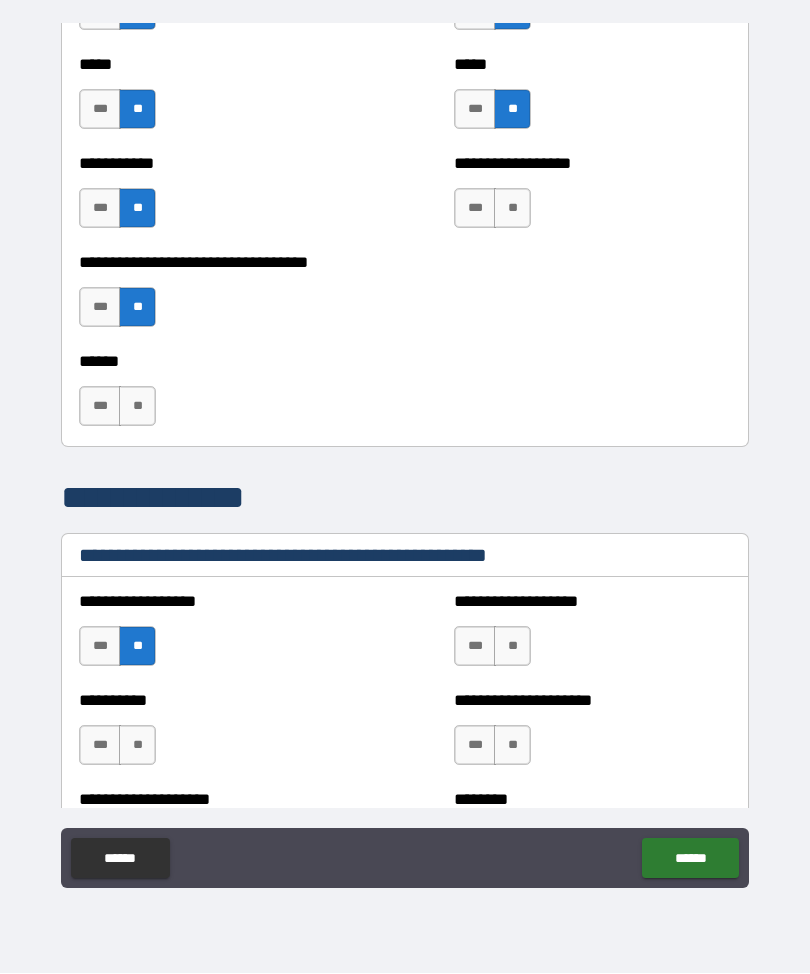 scroll, scrollTop: 2170, scrollLeft: 0, axis: vertical 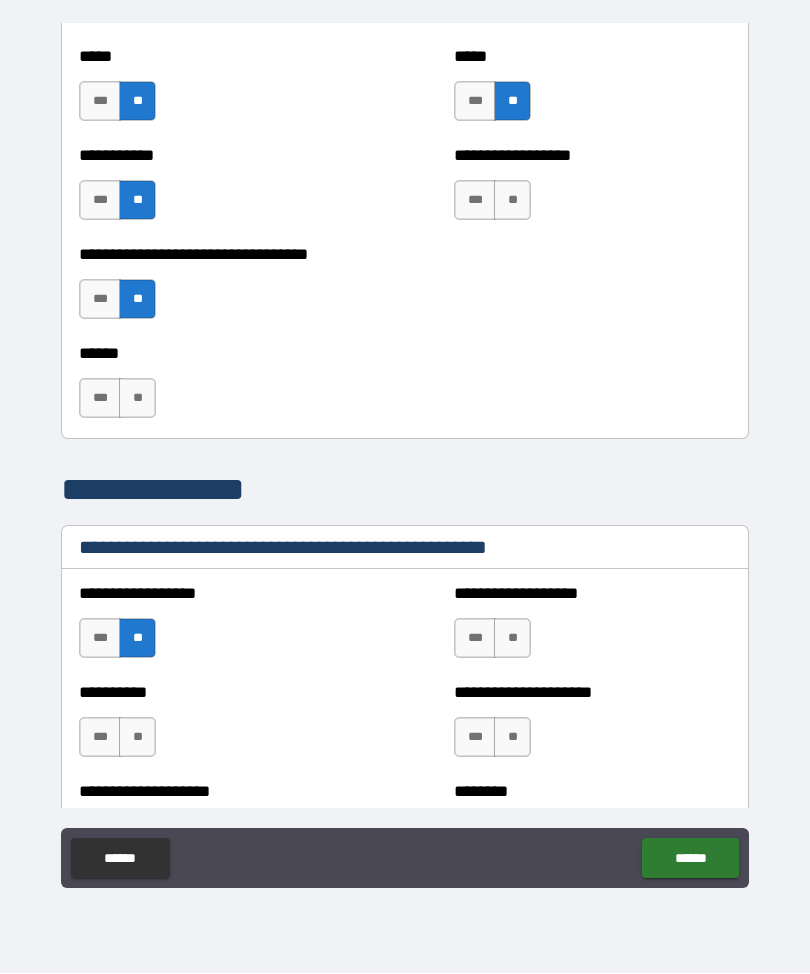 click on "**" at bounding box center (512, 738) 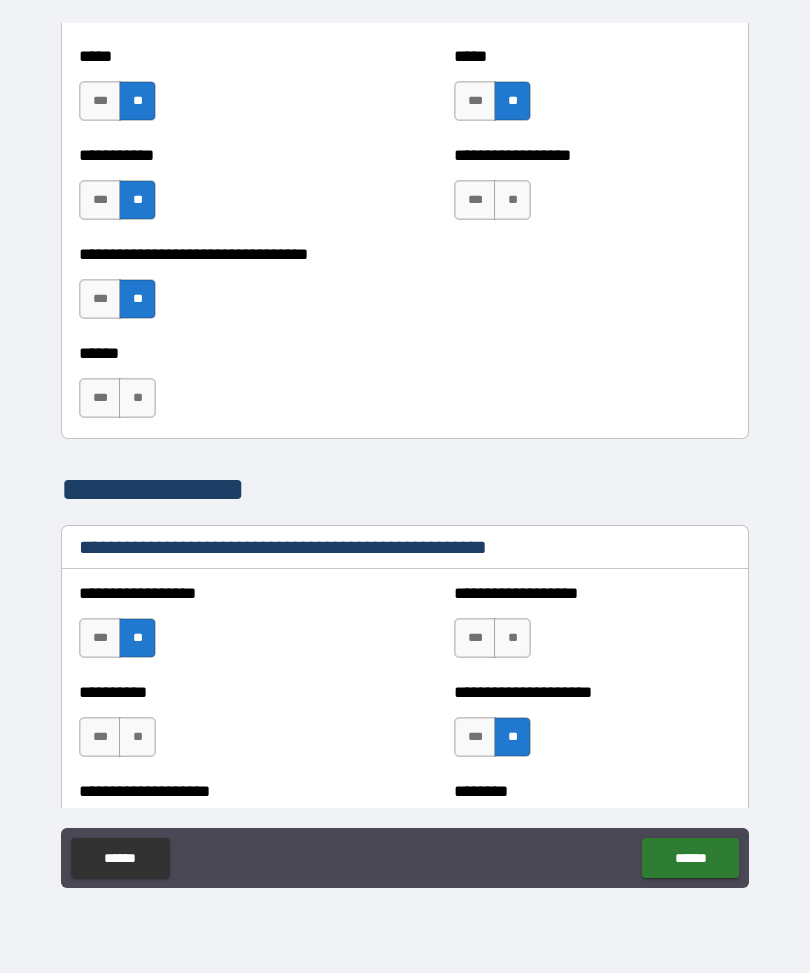 click on "**" at bounding box center [512, 639] 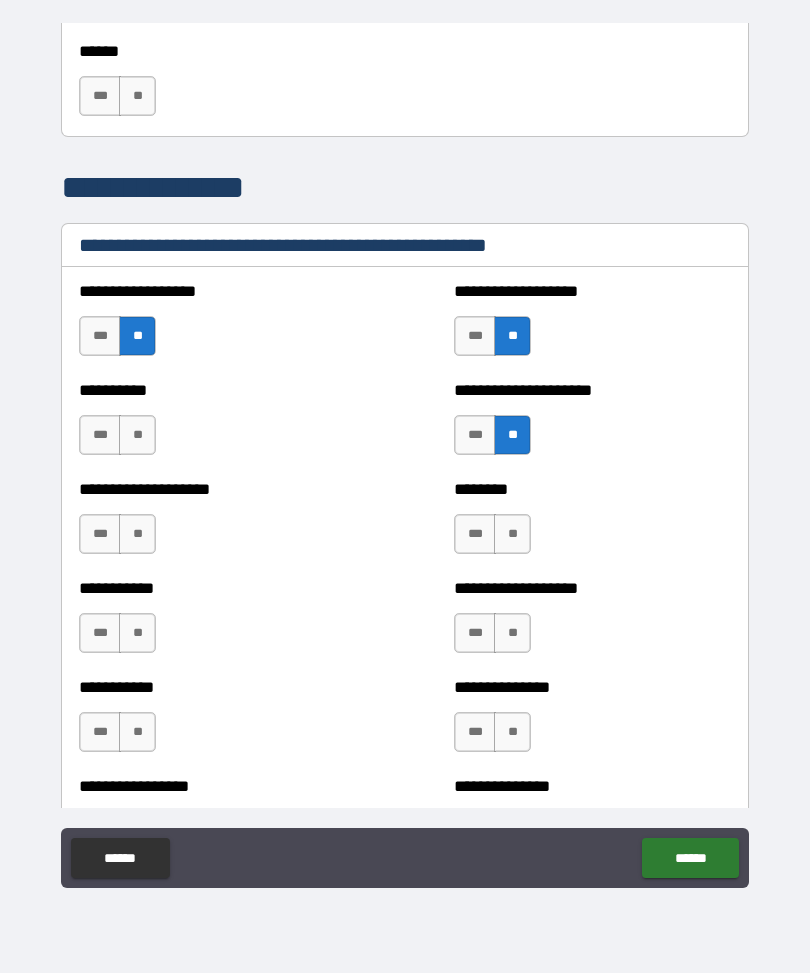 scroll, scrollTop: 2473, scrollLeft: 0, axis: vertical 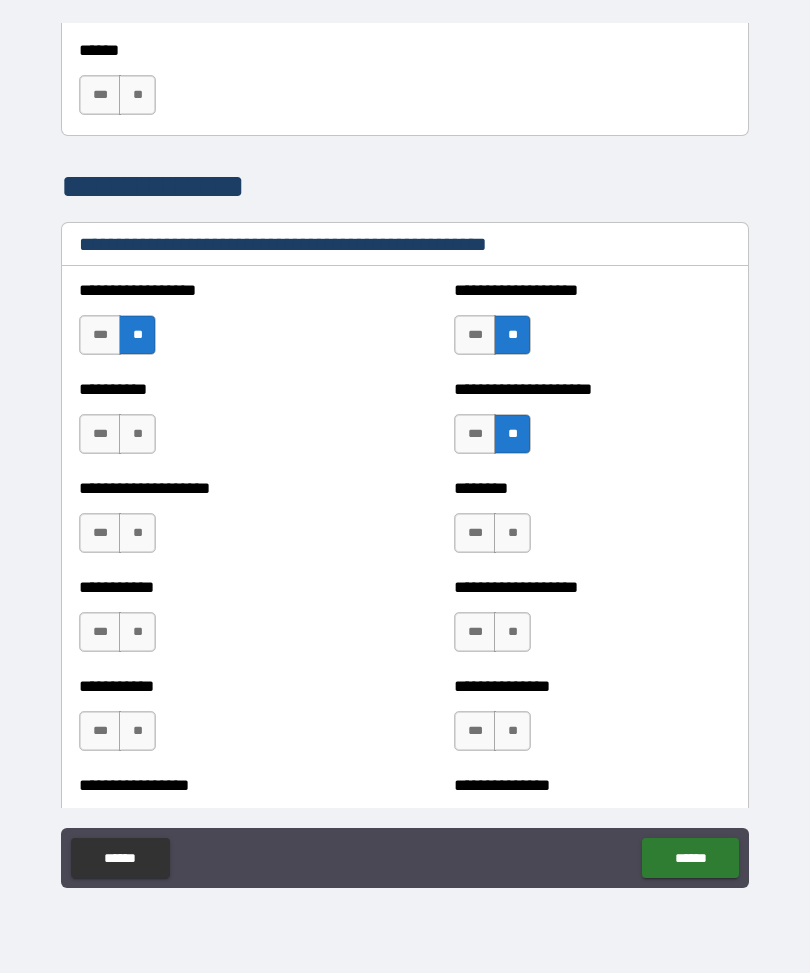 click on "**" at bounding box center [137, 435] 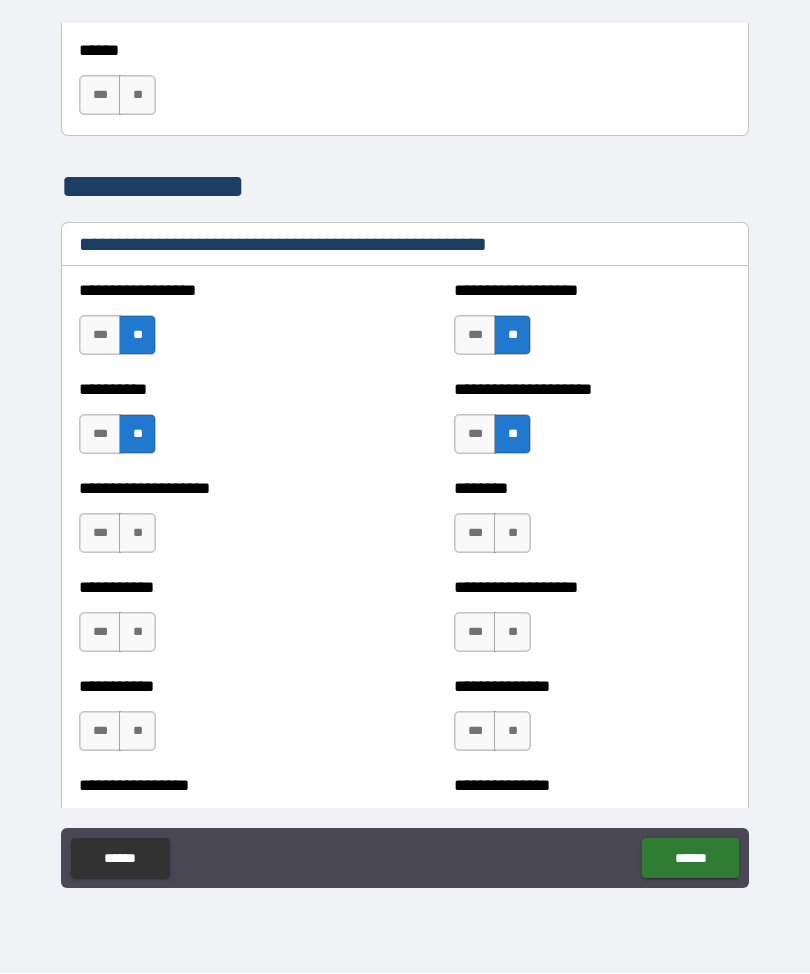 click on "**" at bounding box center (137, 534) 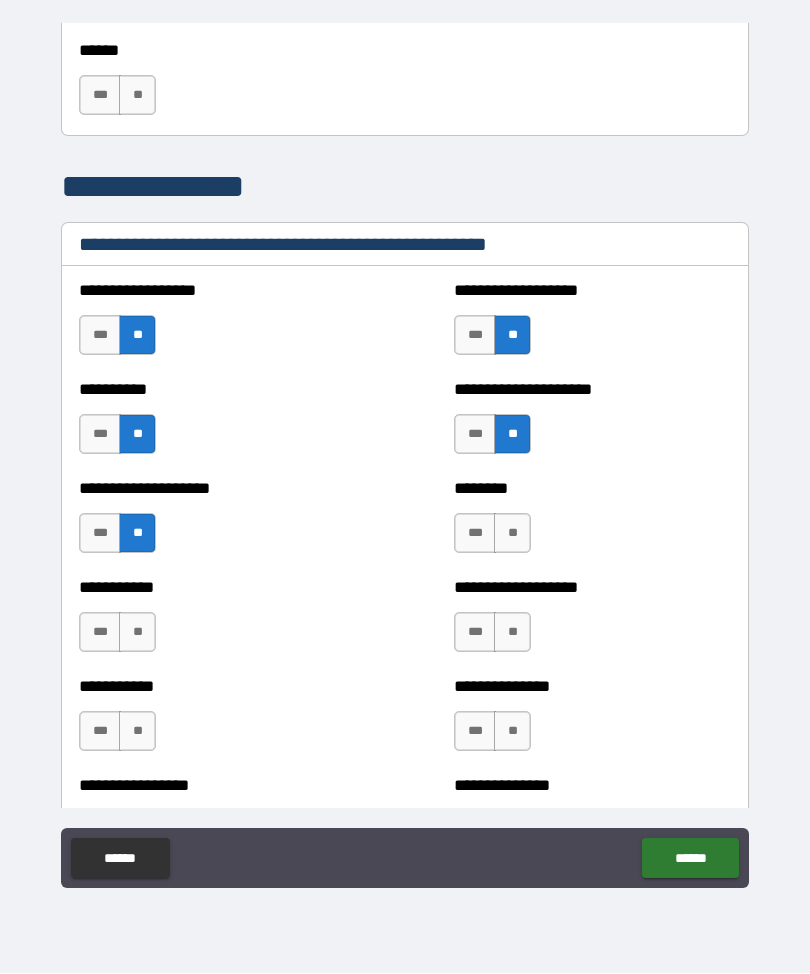 click on "**" at bounding box center (137, 633) 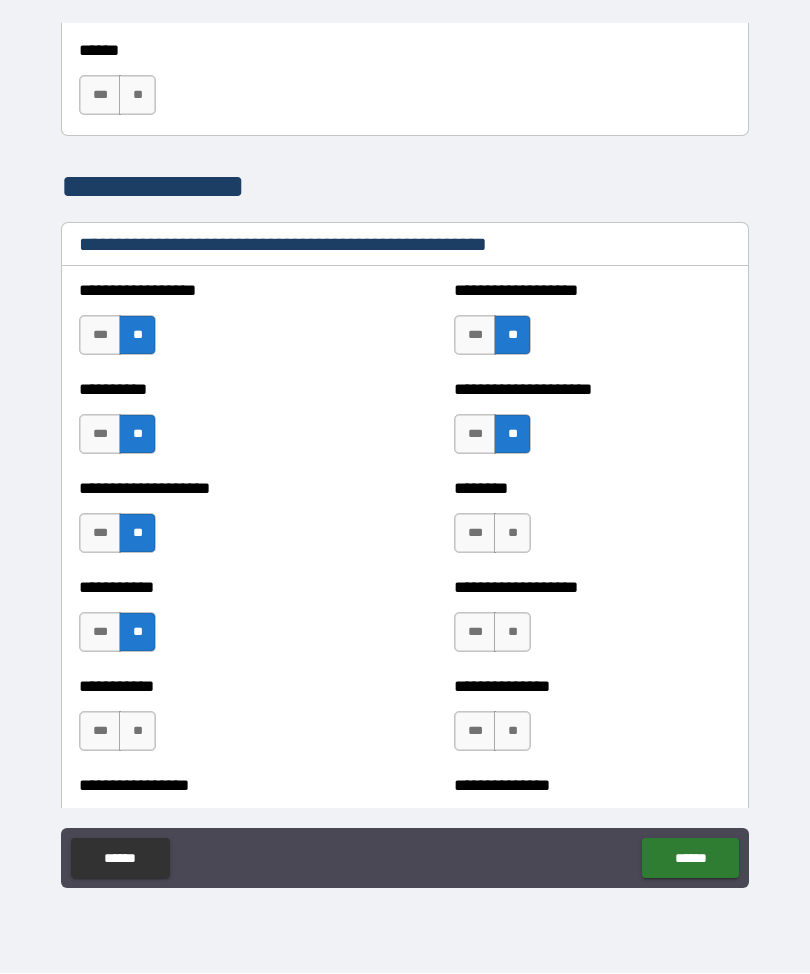 click on "**" at bounding box center (137, 732) 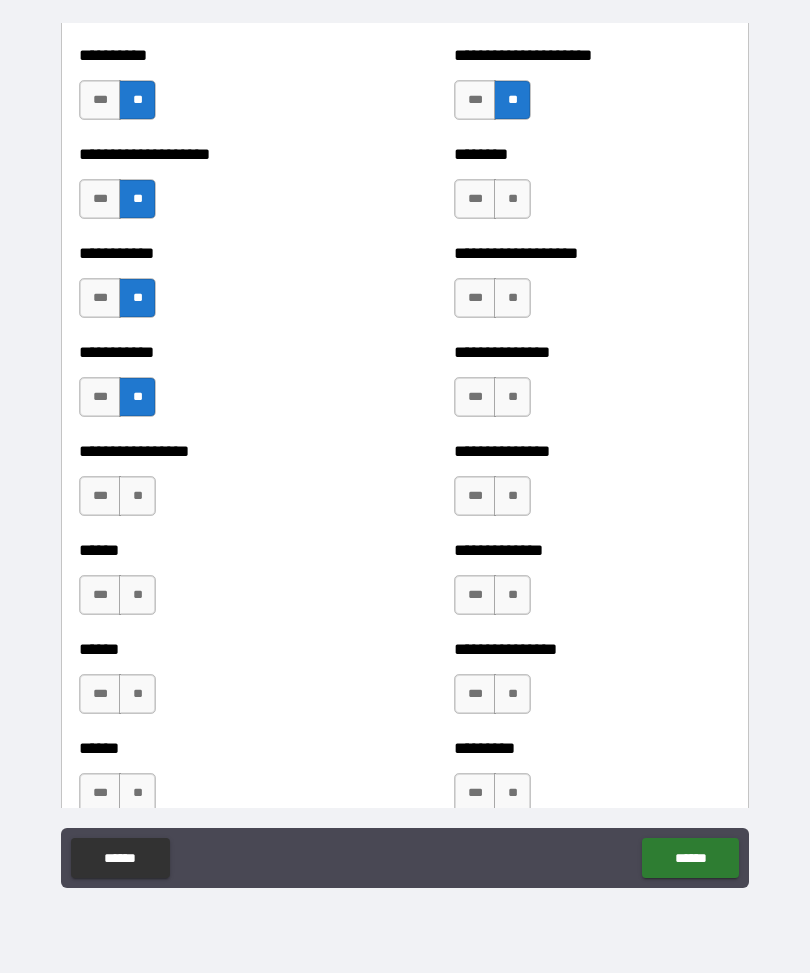 scroll, scrollTop: 2790, scrollLeft: 0, axis: vertical 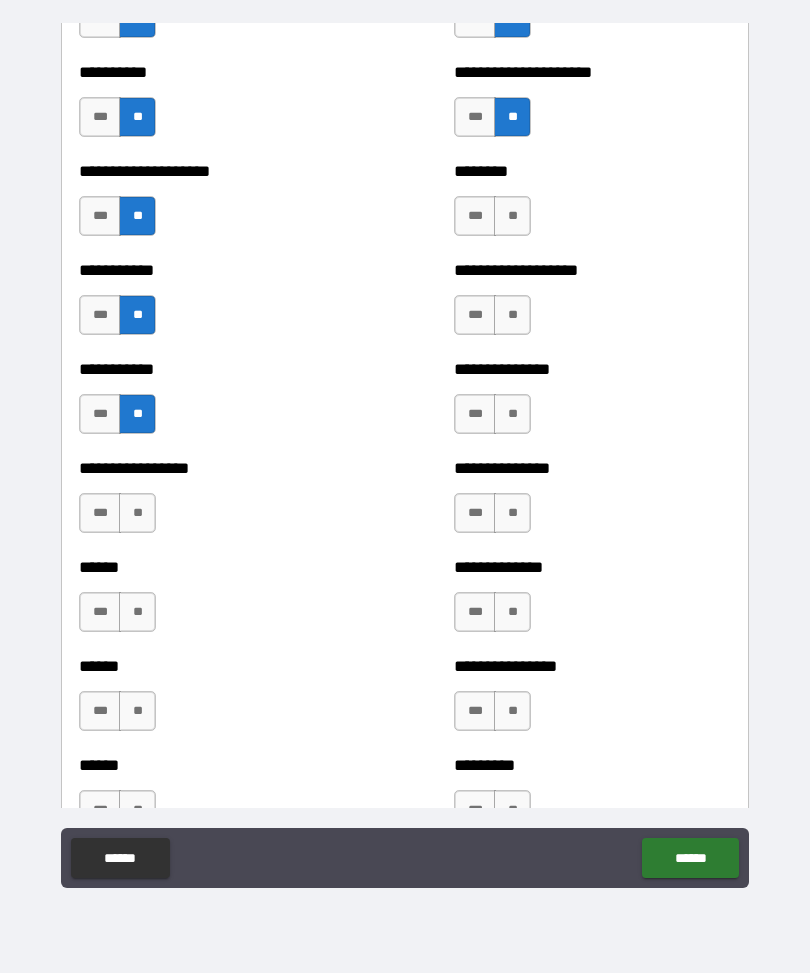 click on "**" at bounding box center [512, 415] 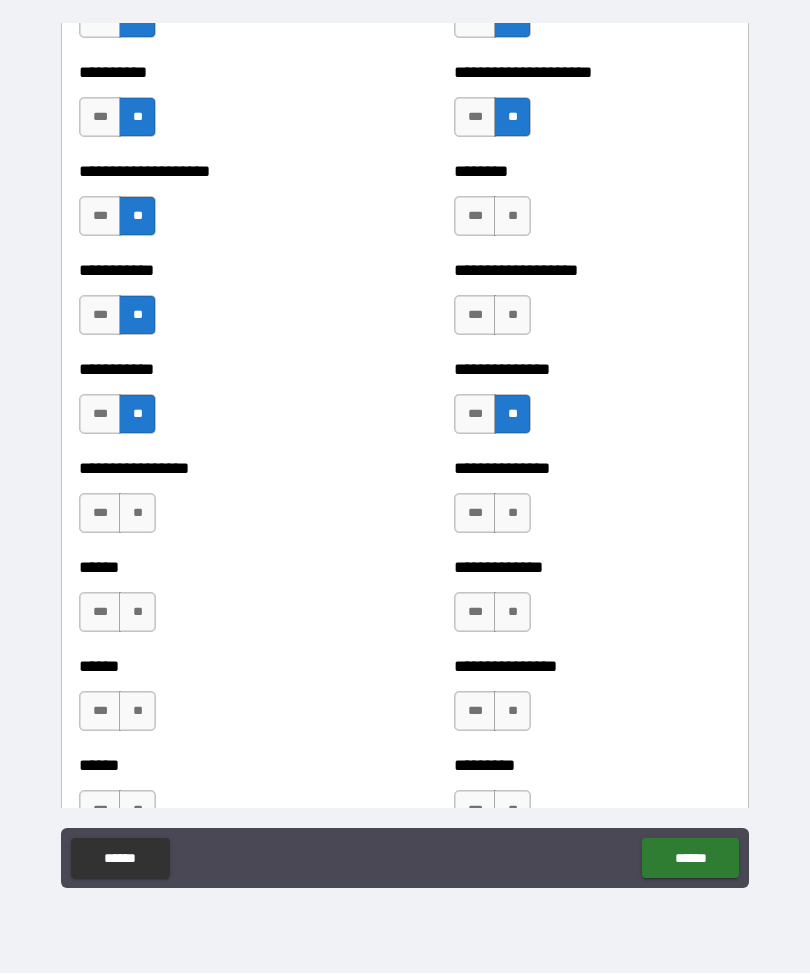 click on "**" at bounding box center (512, 217) 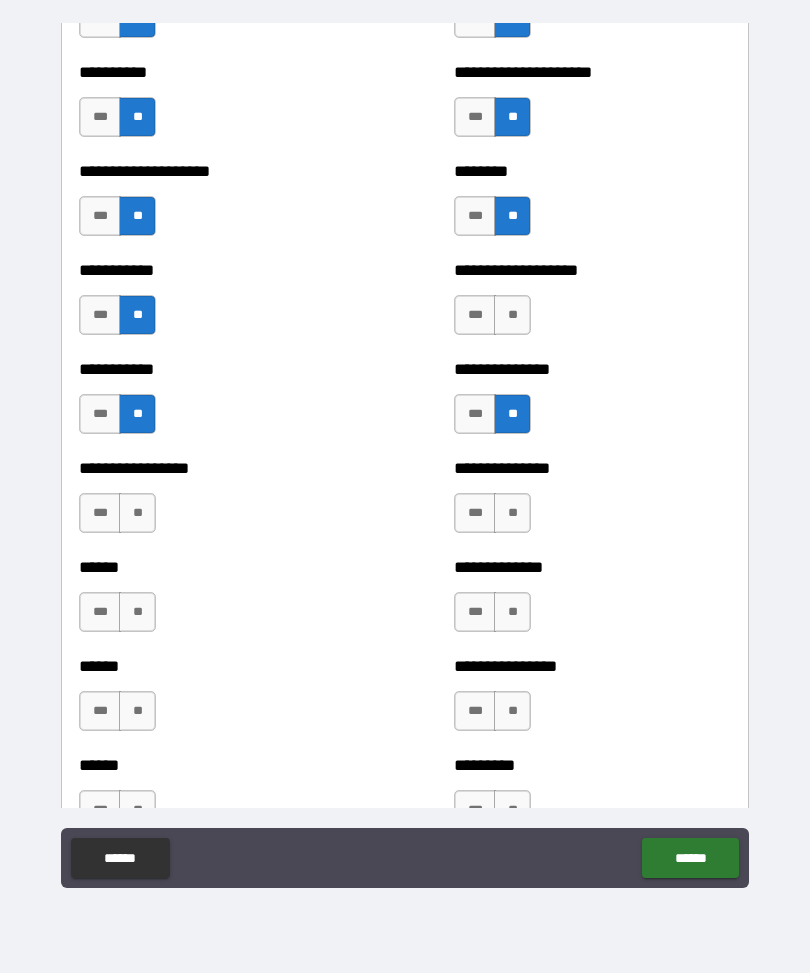 click on "**" at bounding box center (512, 316) 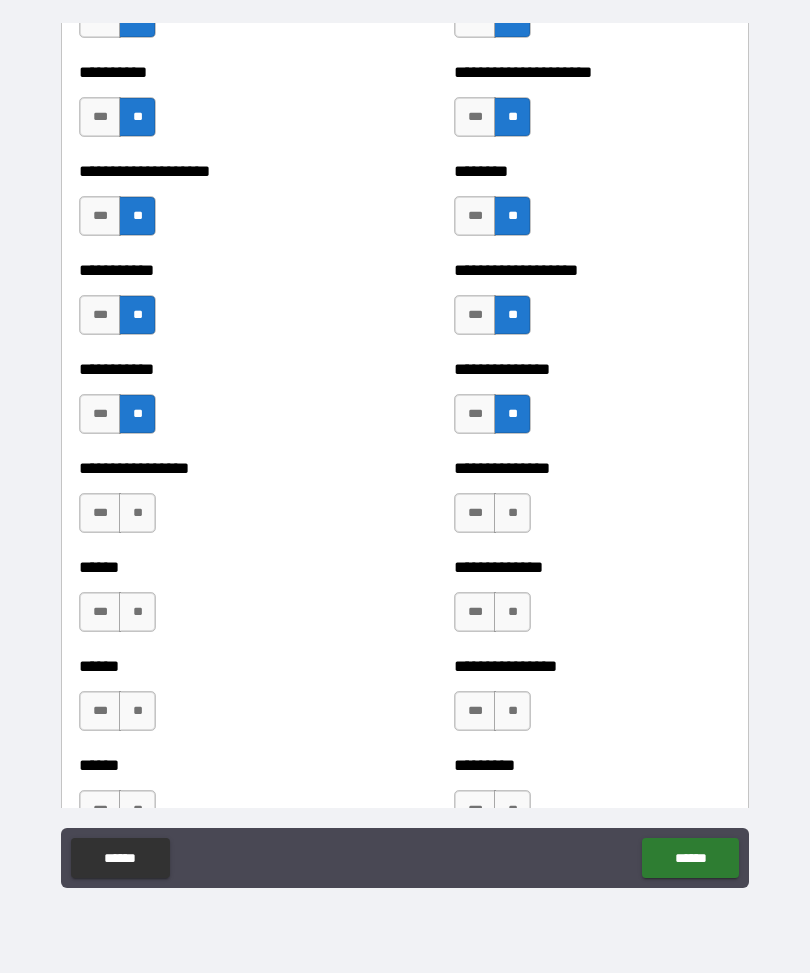 click on "**" at bounding box center [137, 514] 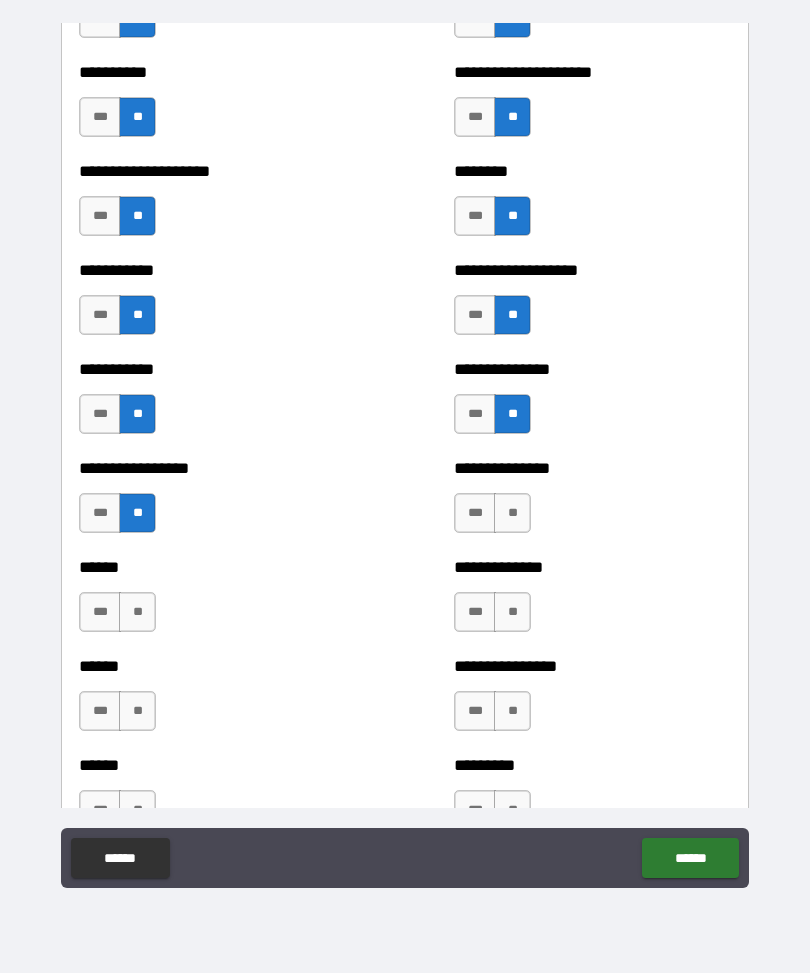 click on "**" at bounding box center (137, 613) 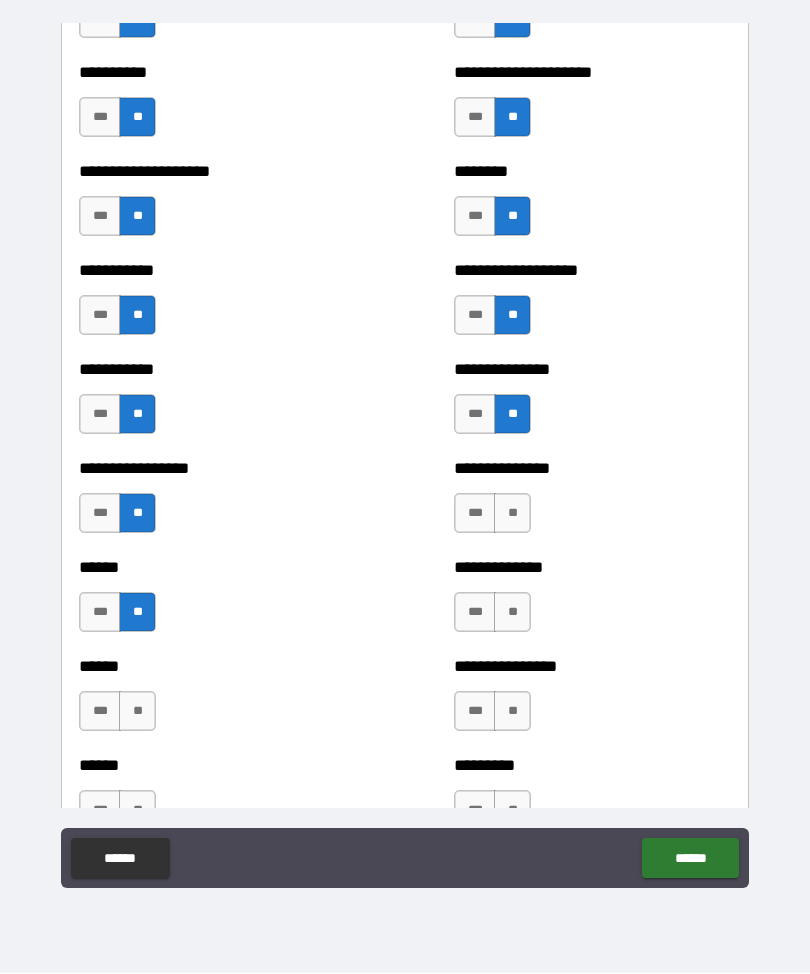 click on "**" at bounding box center (137, 712) 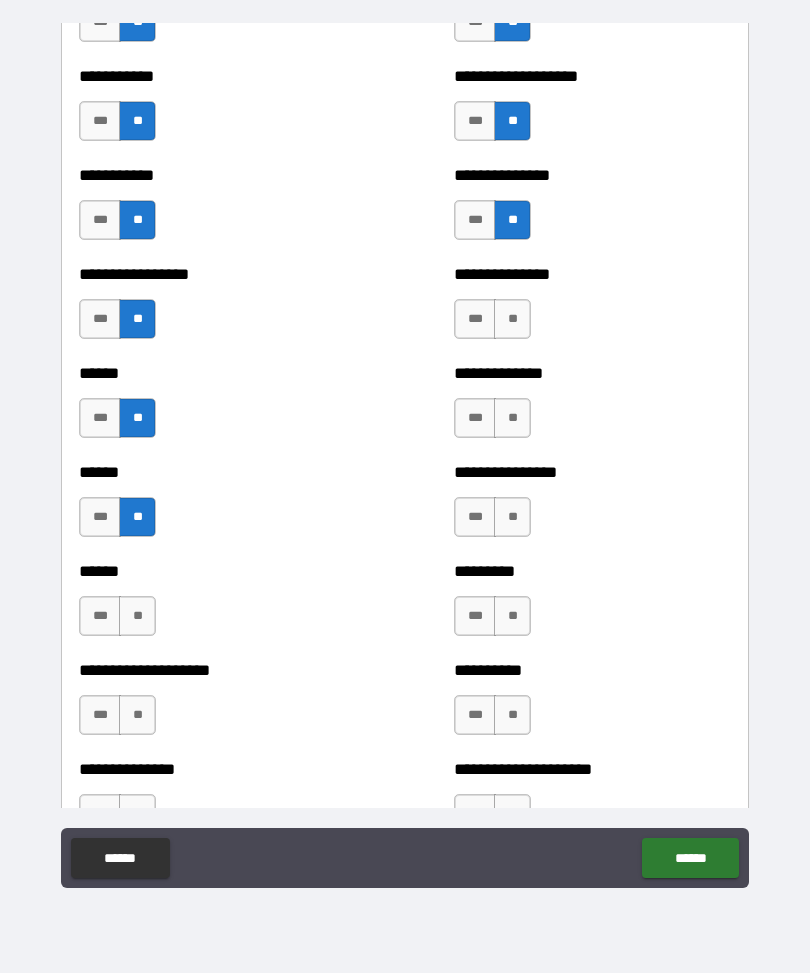 scroll, scrollTop: 2993, scrollLeft: 0, axis: vertical 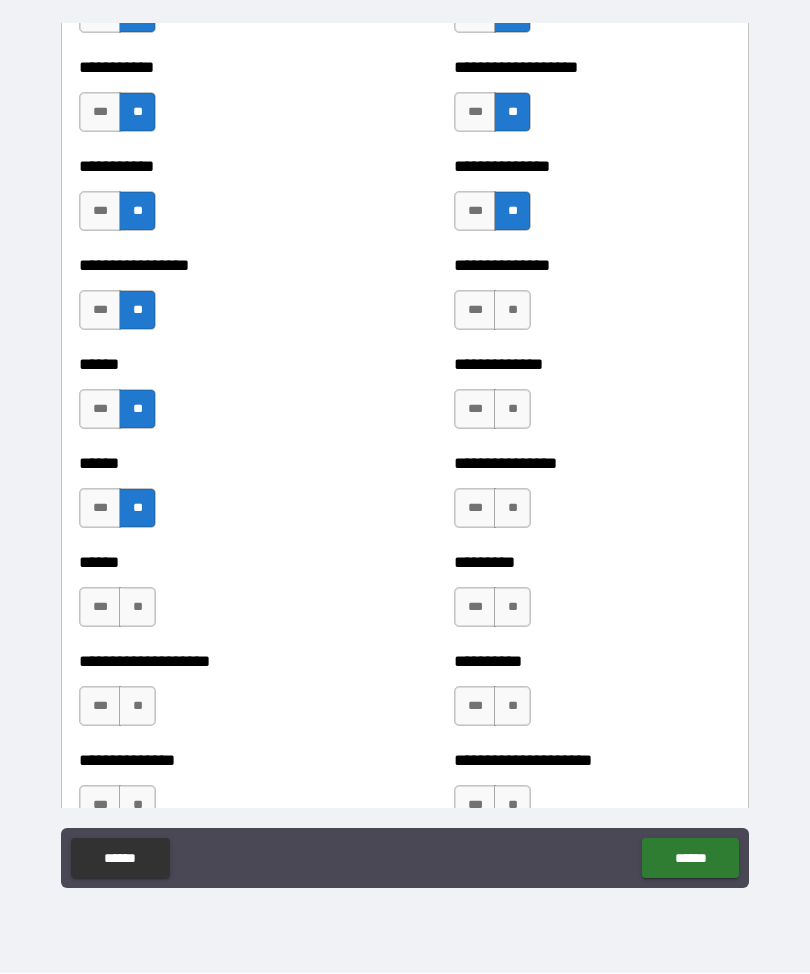 click on "***" at bounding box center [100, 707] 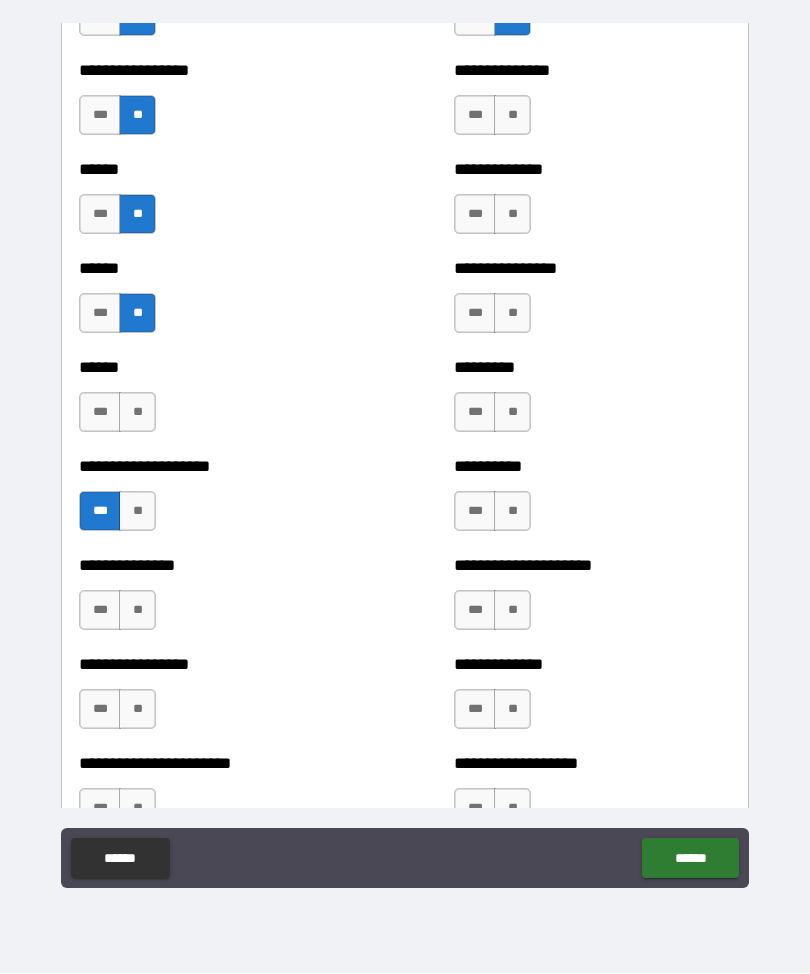 scroll, scrollTop: 3191, scrollLeft: 0, axis: vertical 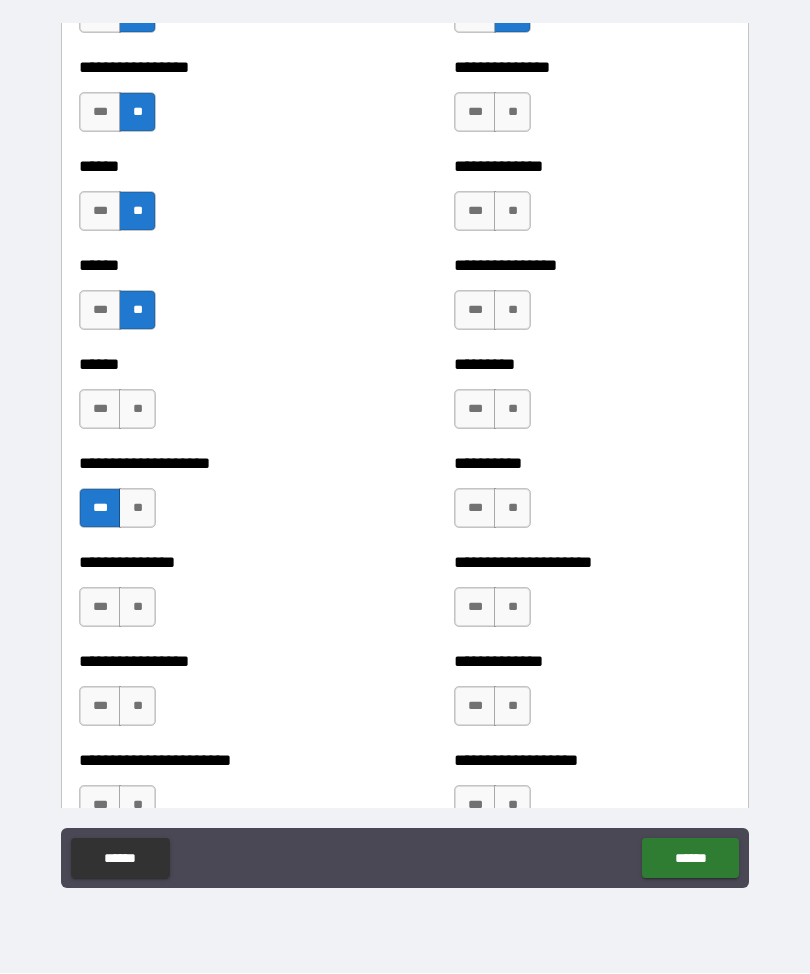 click on "**" at bounding box center [137, 608] 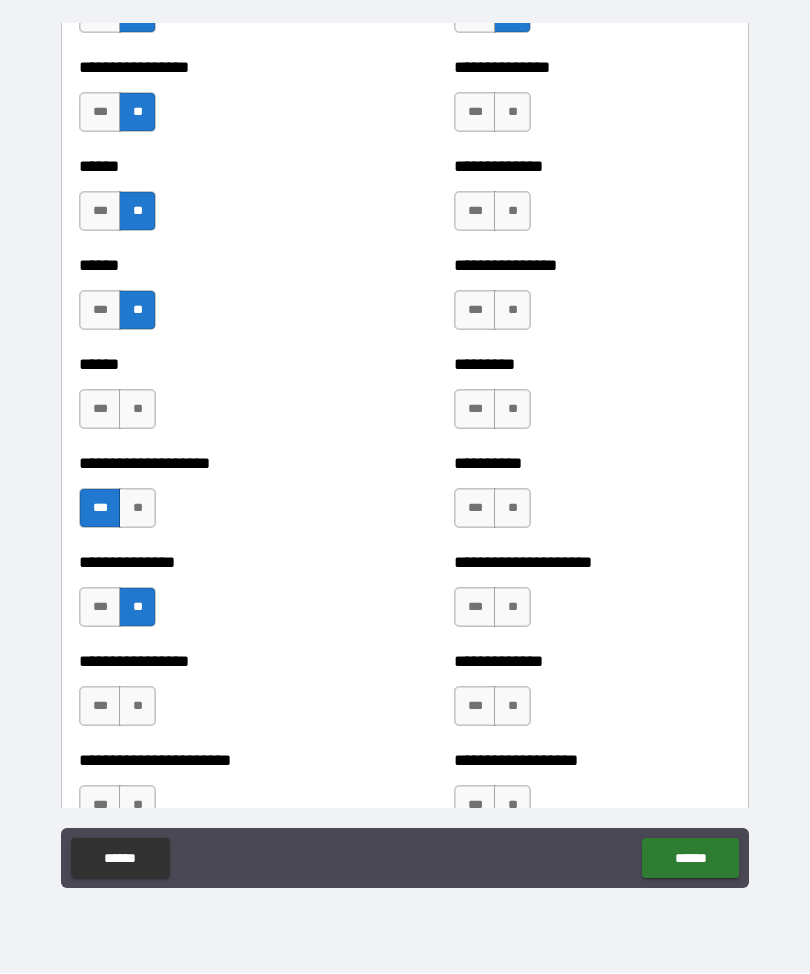 click on "***" at bounding box center (100, 707) 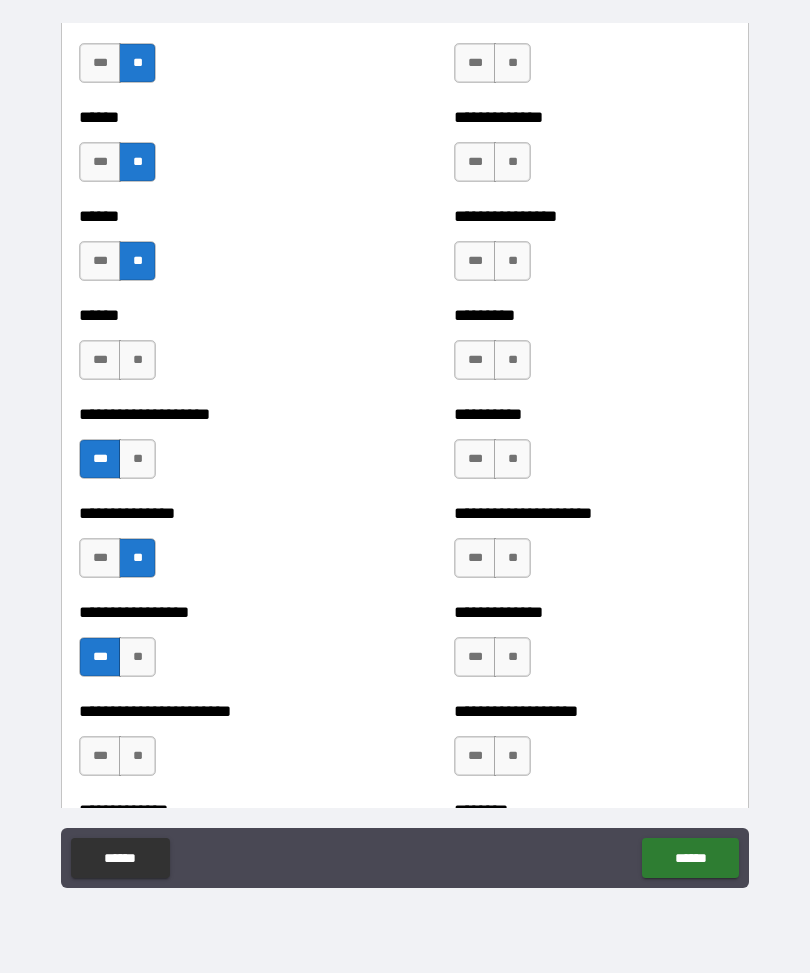 scroll, scrollTop: 3255, scrollLeft: 0, axis: vertical 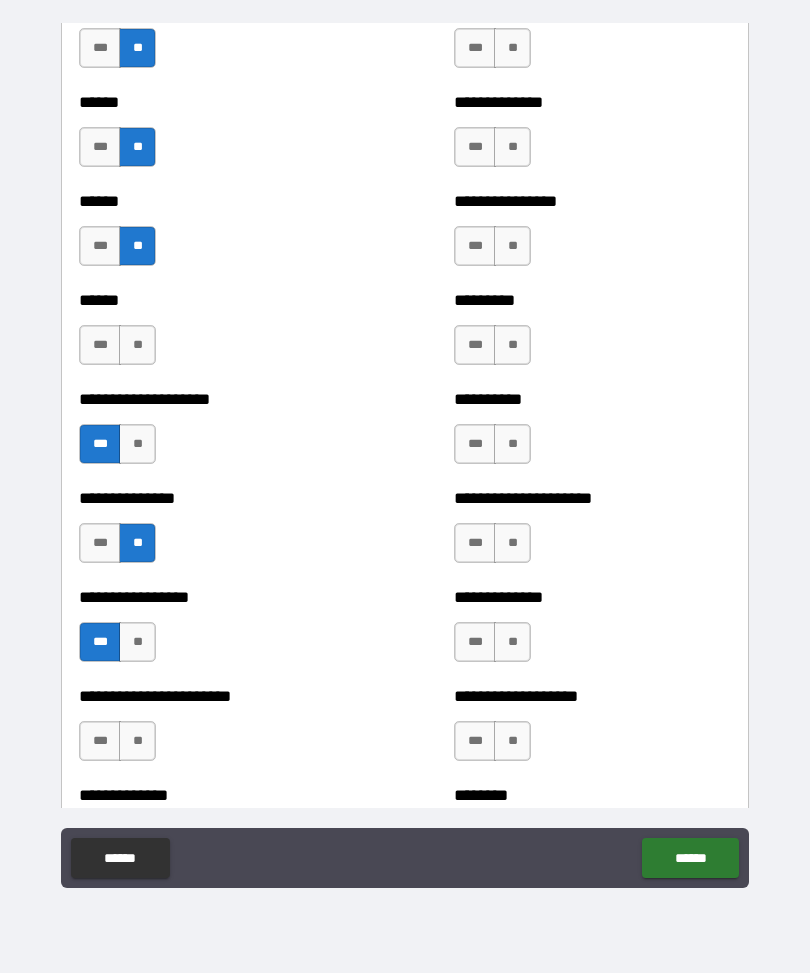 click on "**" at bounding box center (137, 742) 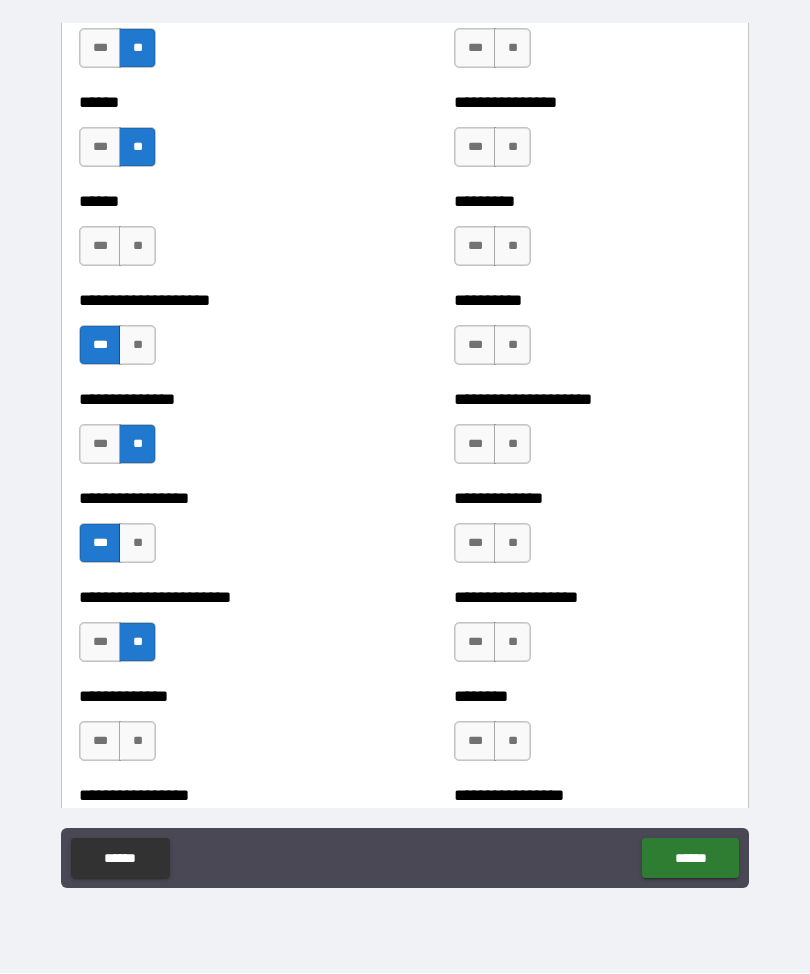 scroll, scrollTop: 3416, scrollLeft: 0, axis: vertical 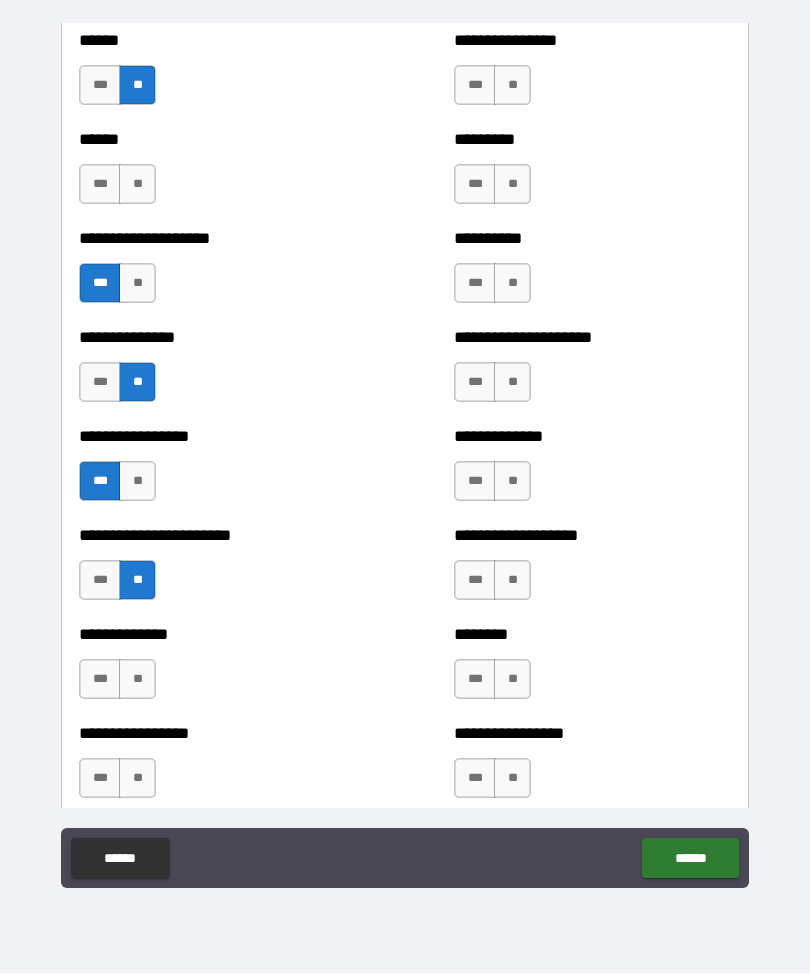 click on "**" at bounding box center (137, 680) 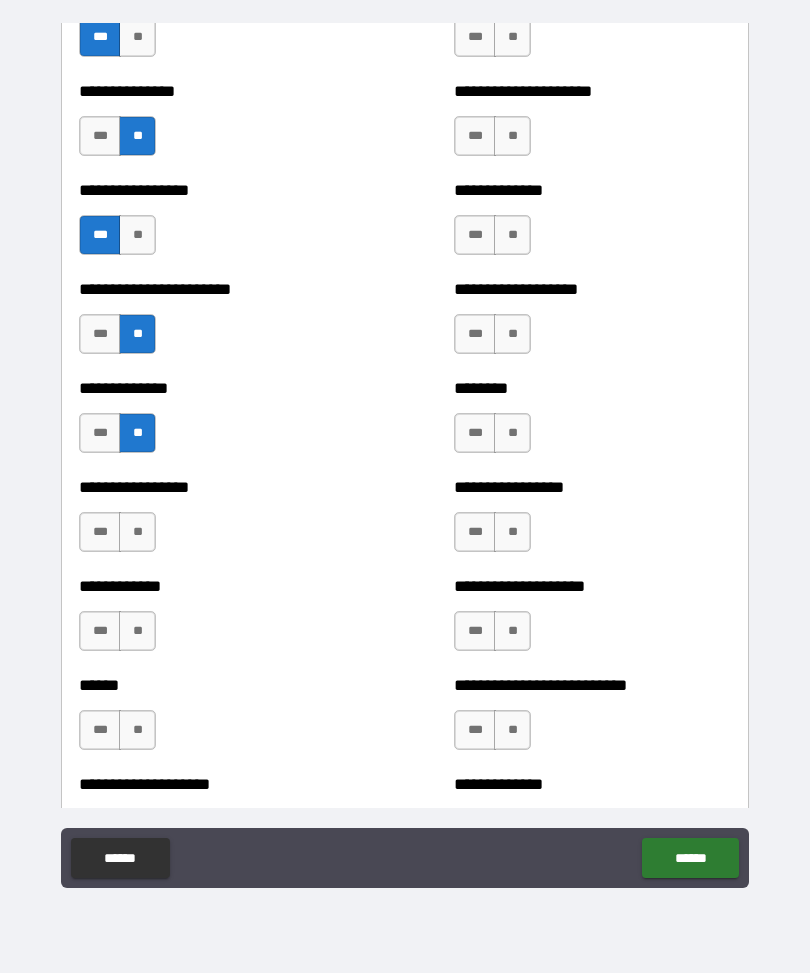scroll, scrollTop: 3663, scrollLeft: 0, axis: vertical 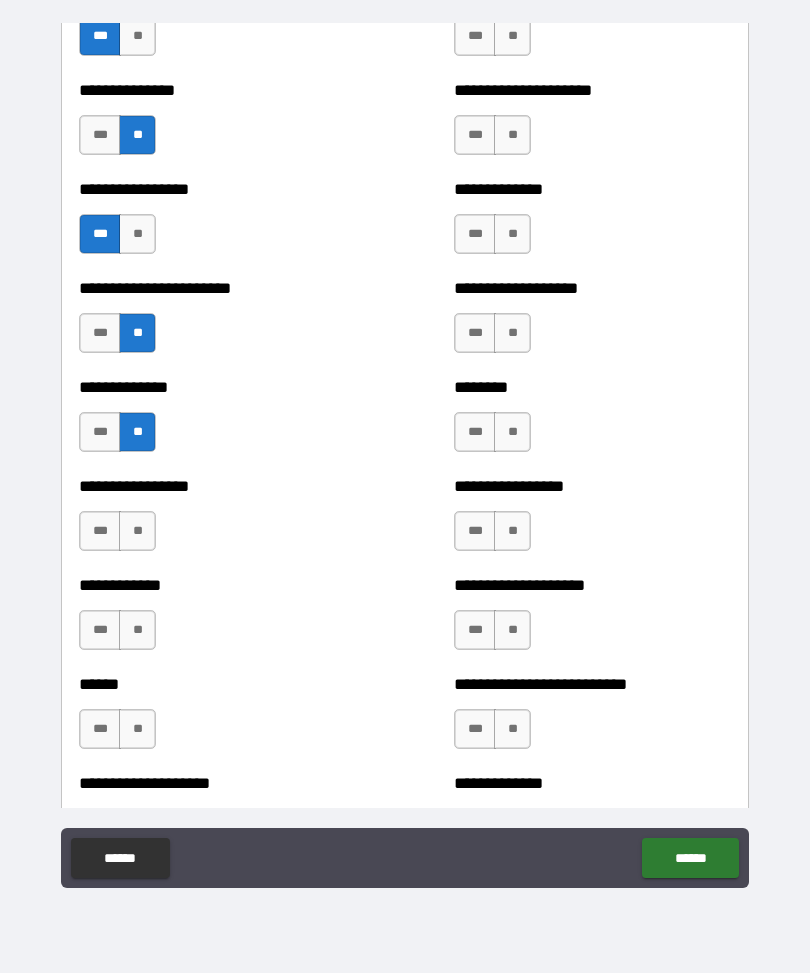 click on "**" at bounding box center (137, 631) 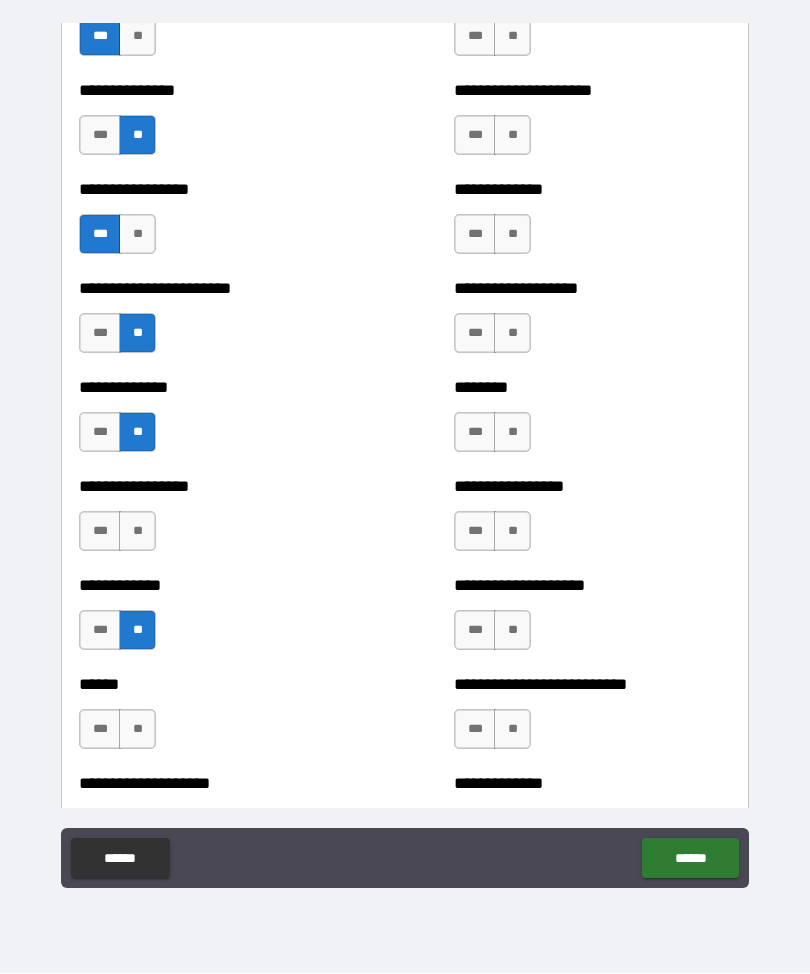 click on "**" at bounding box center (137, 730) 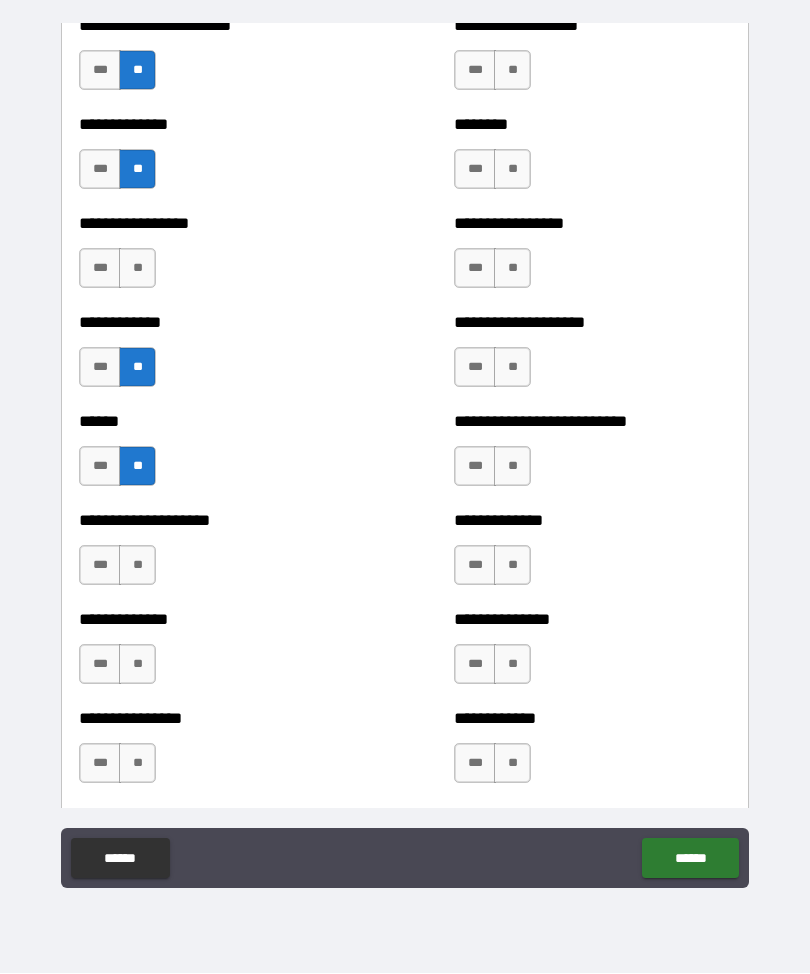 scroll, scrollTop: 3928, scrollLeft: 0, axis: vertical 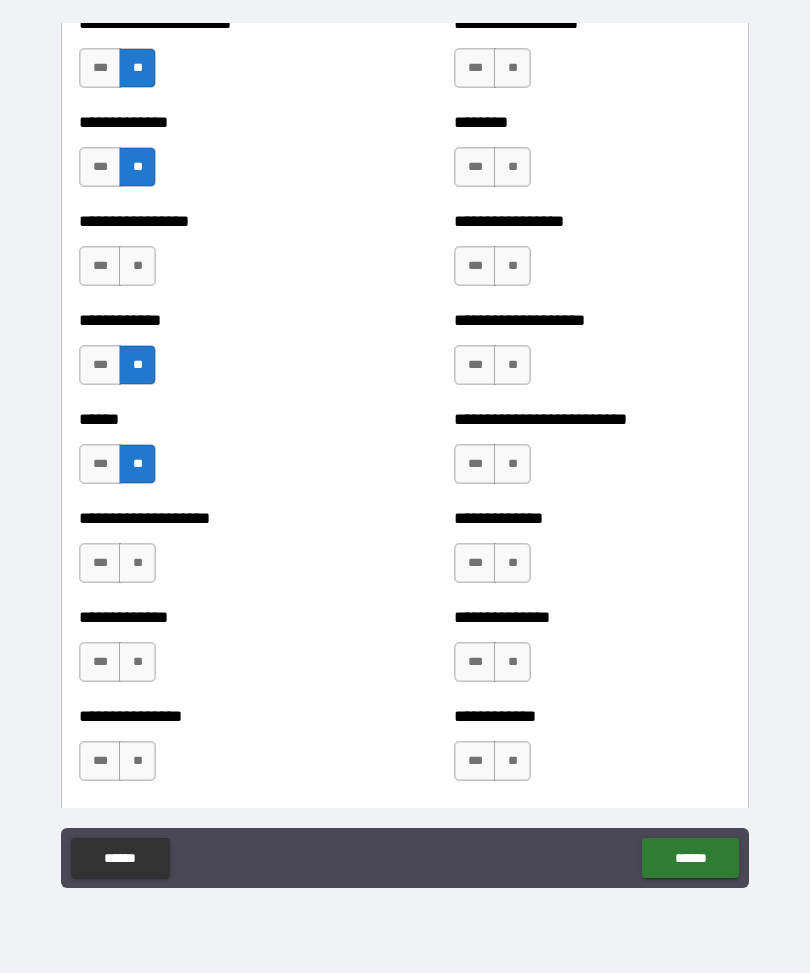 click on "**" at bounding box center (137, 663) 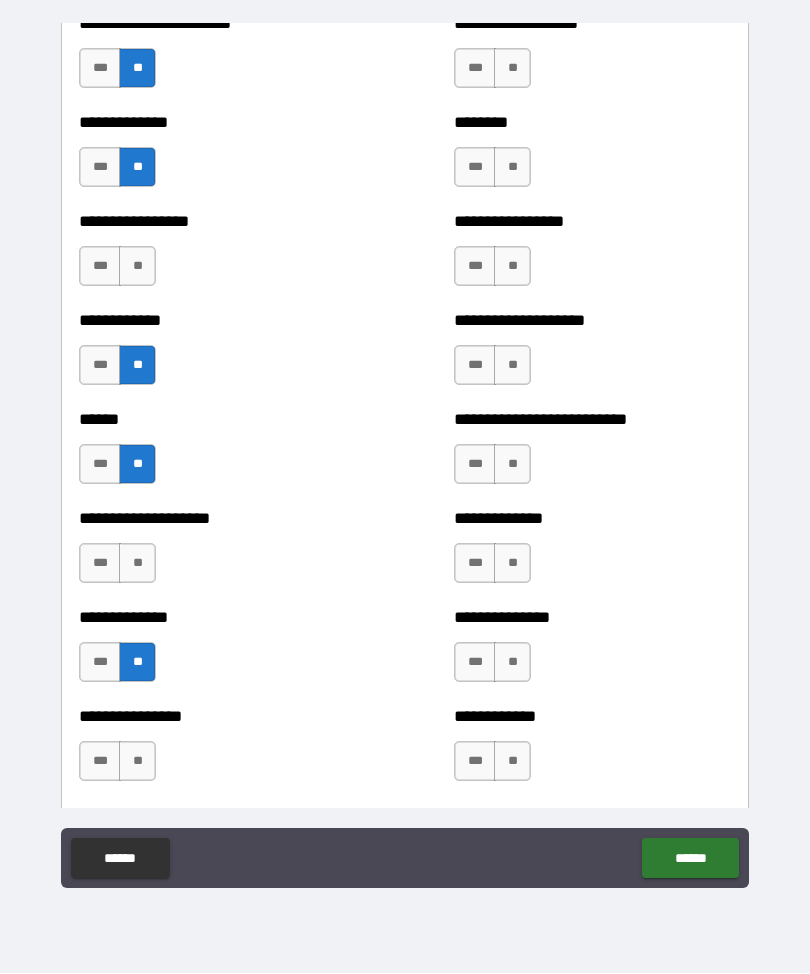 click on "**" at bounding box center (137, 762) 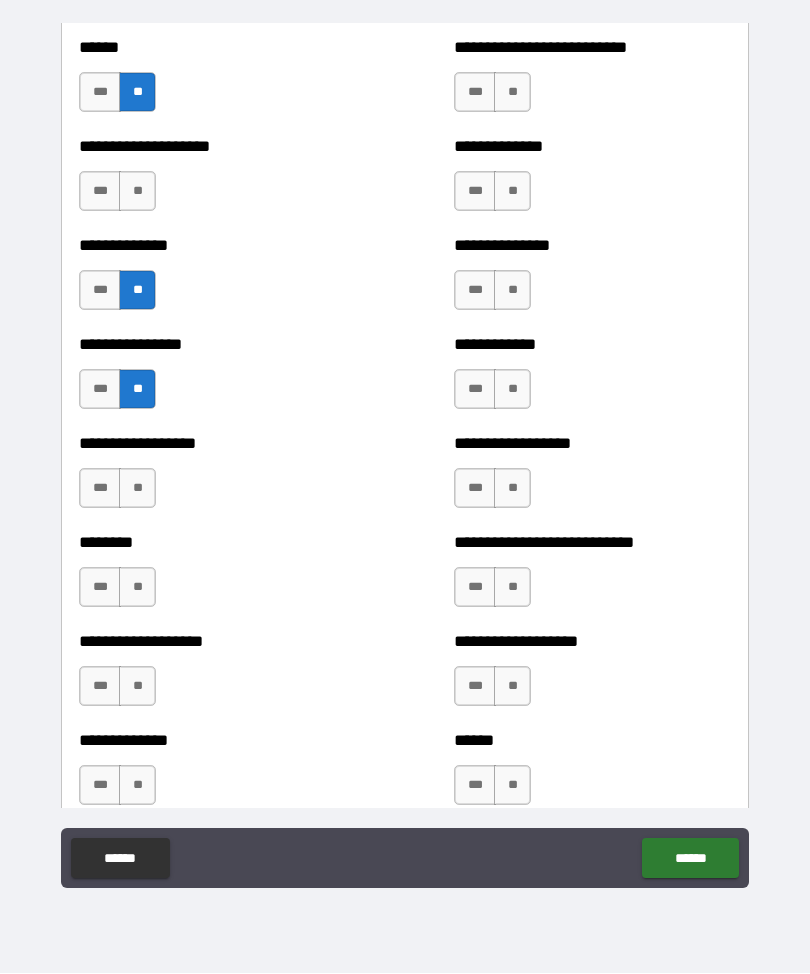 scroll, scrollTop: 4310, scrollLeft: 0, axis: vertical 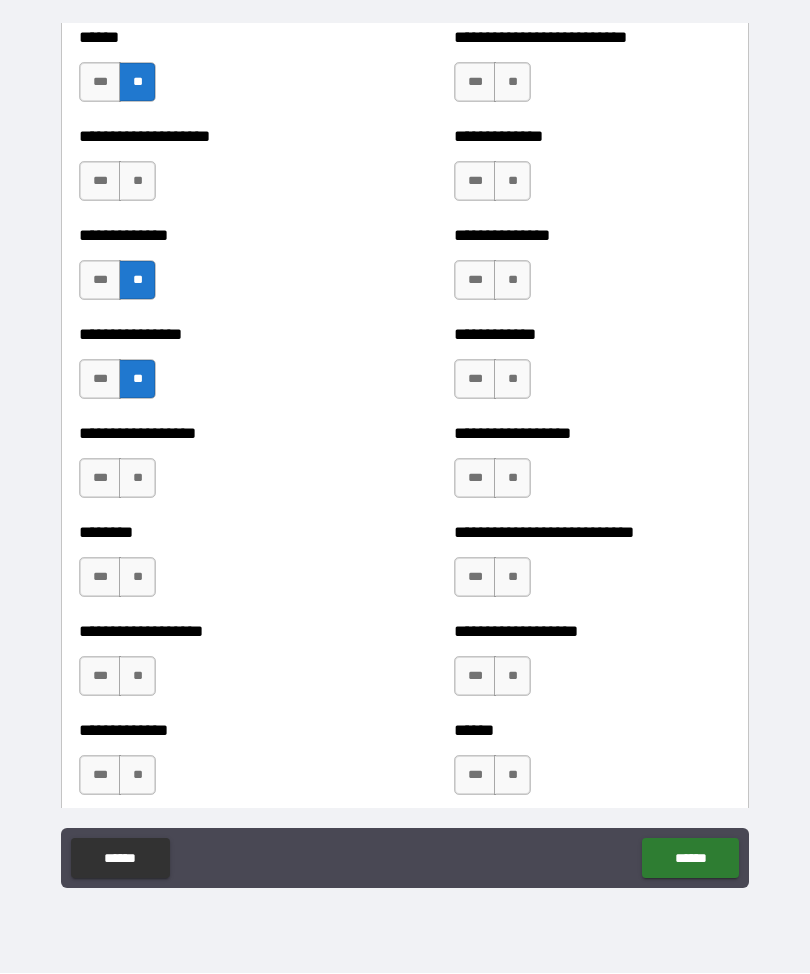 click on "**" at bounding box center (137, 479) 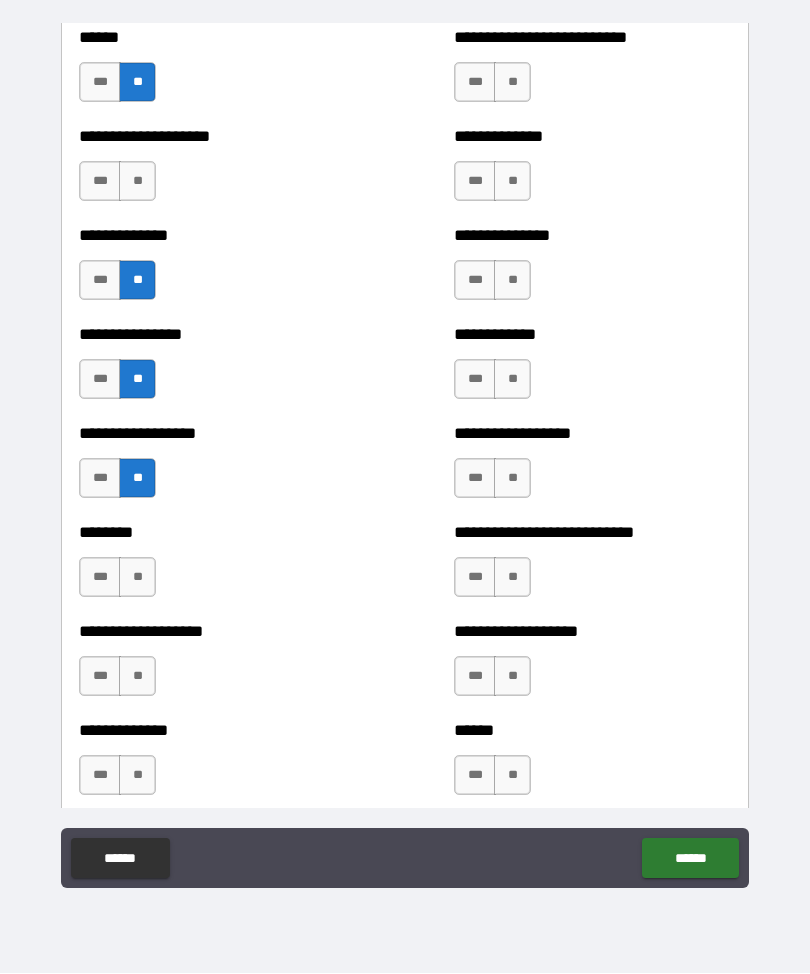 click on "**" at bounding box center [137, 578] 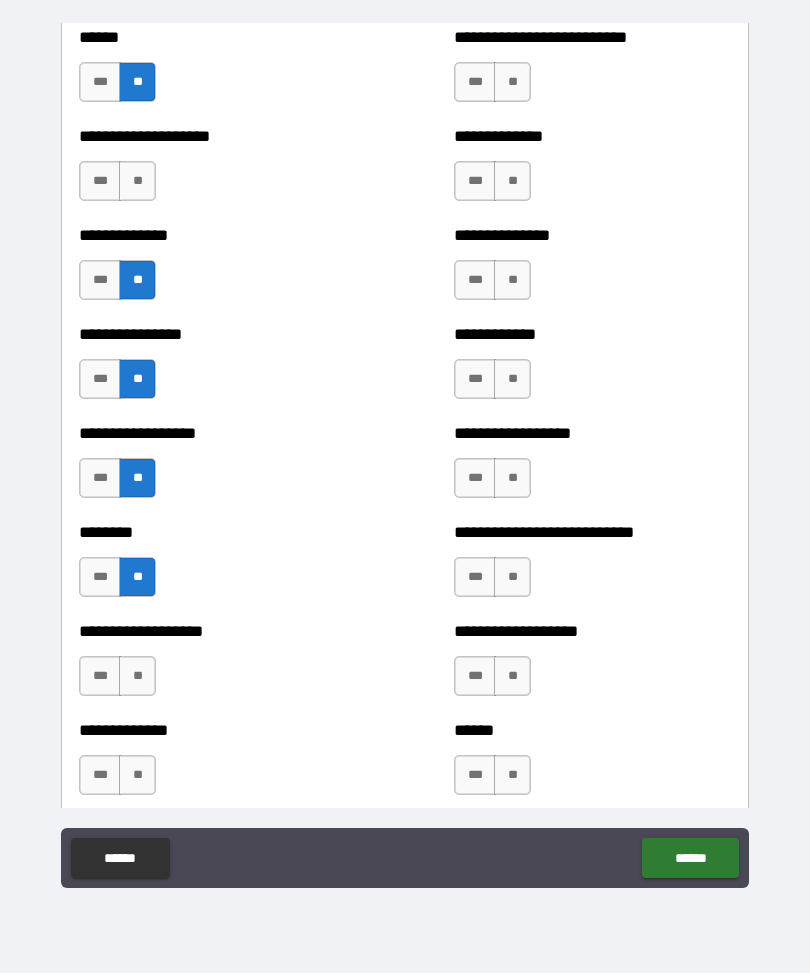 click on "**" at bounding box center (137, 677) 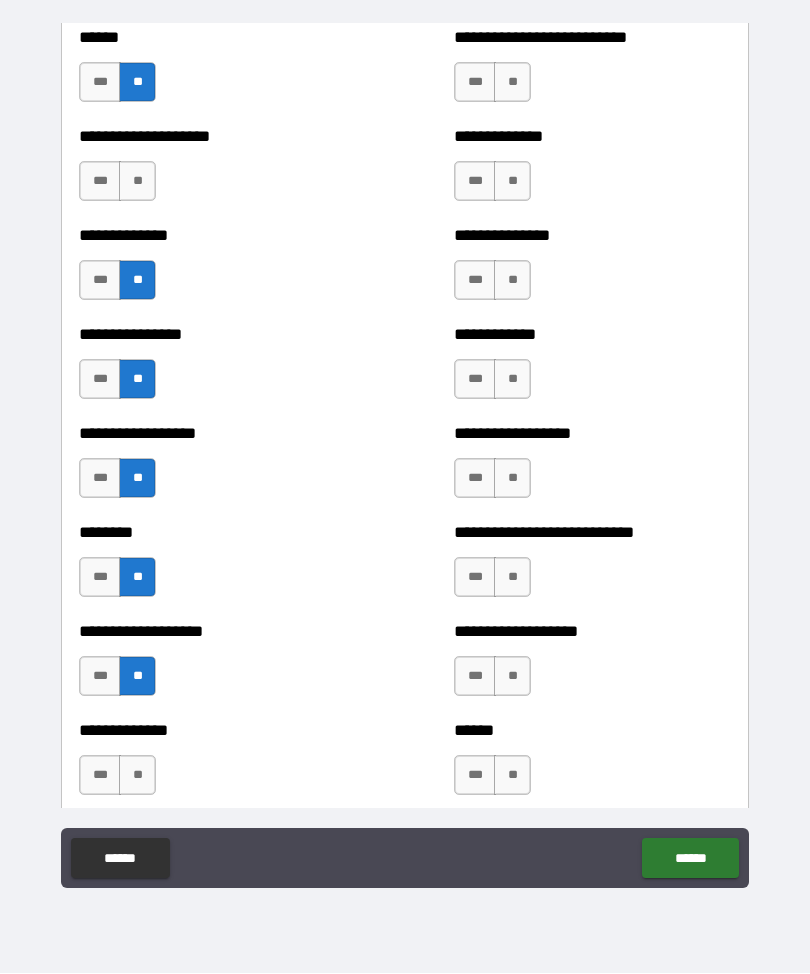 click on "**" at bounding box center [137, 776] 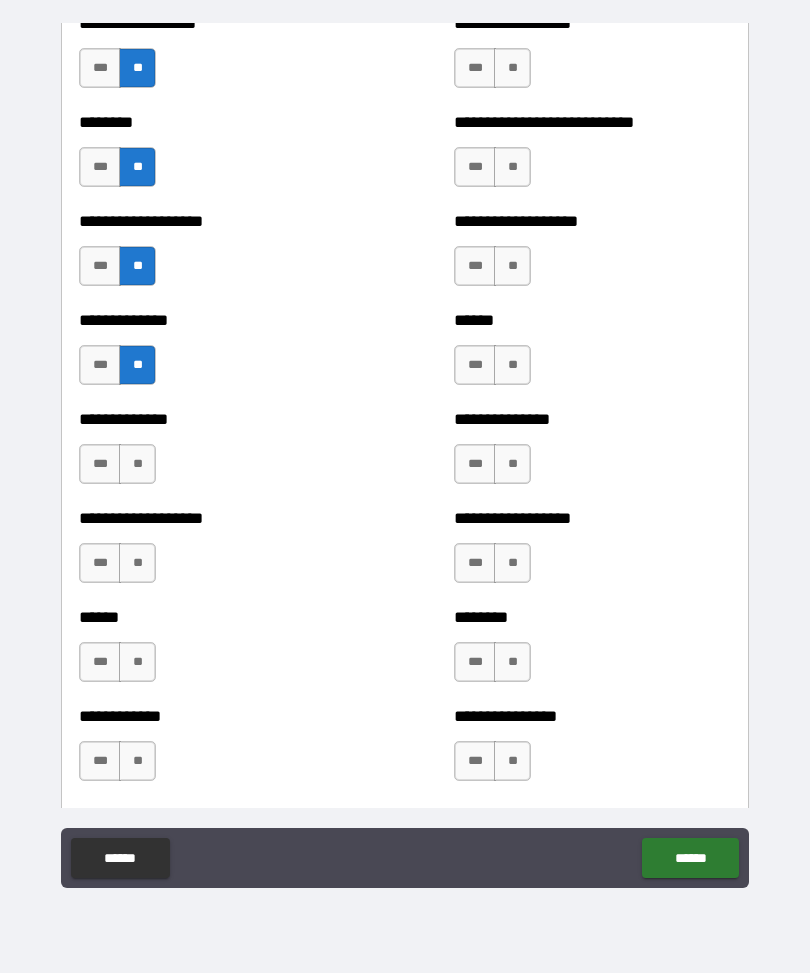 scroll, scrollTop: 4722, scrollLeft: 0, axis: vertical 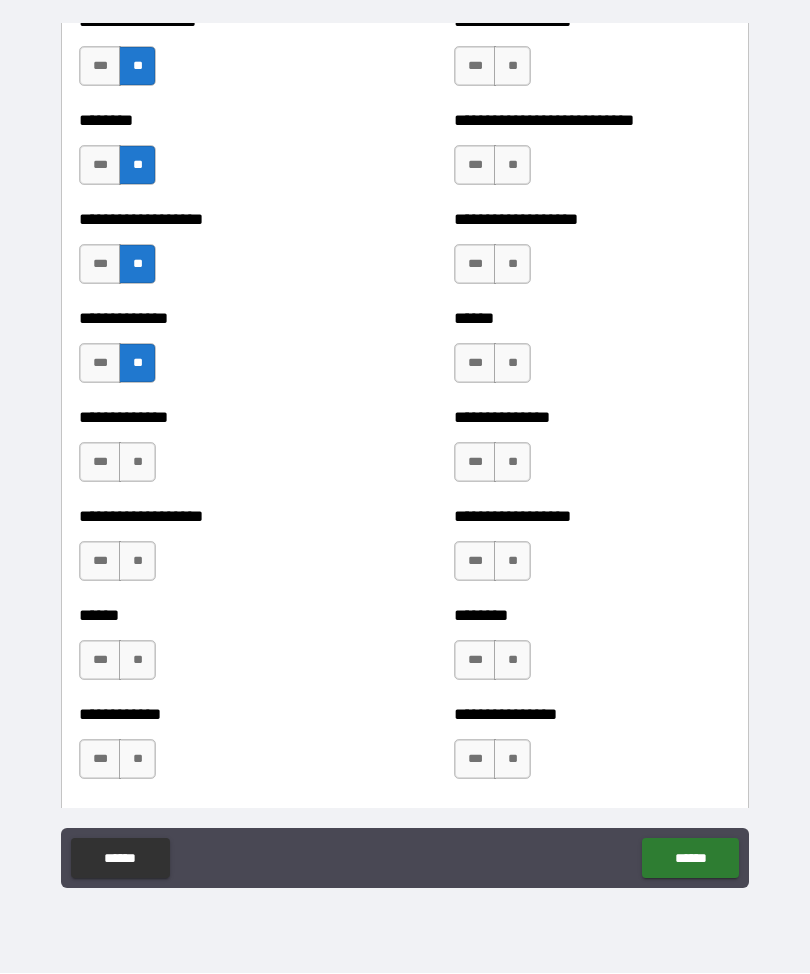click on "**" at bounding box center [137, 463] 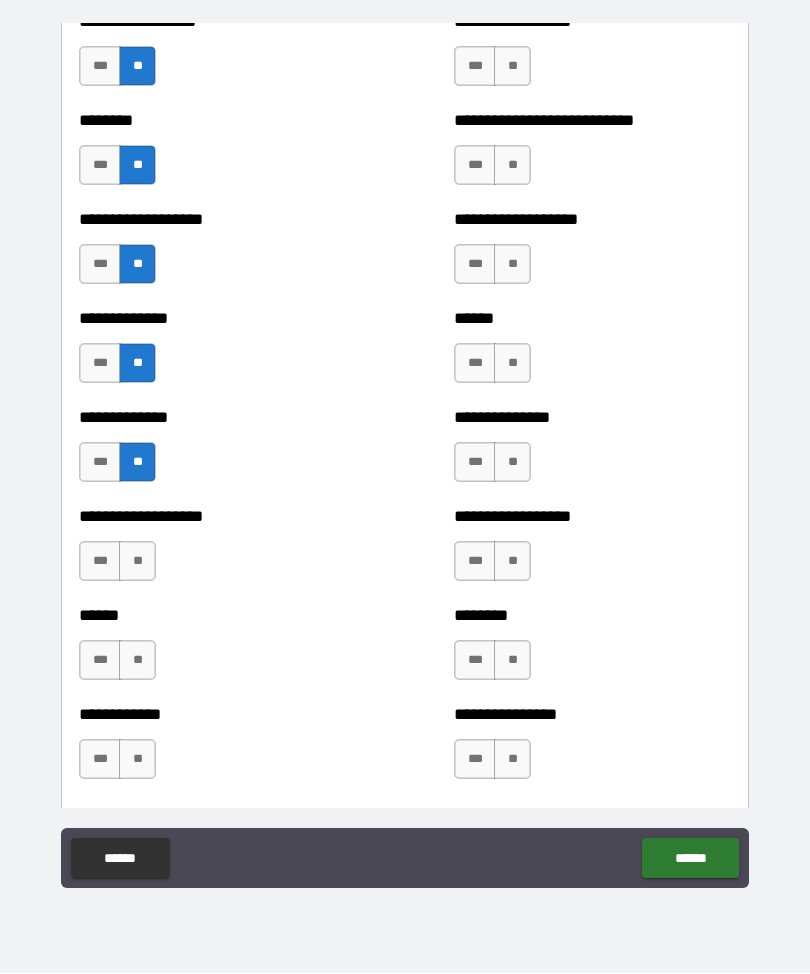 click on "**" at bounding box center (137, 562) 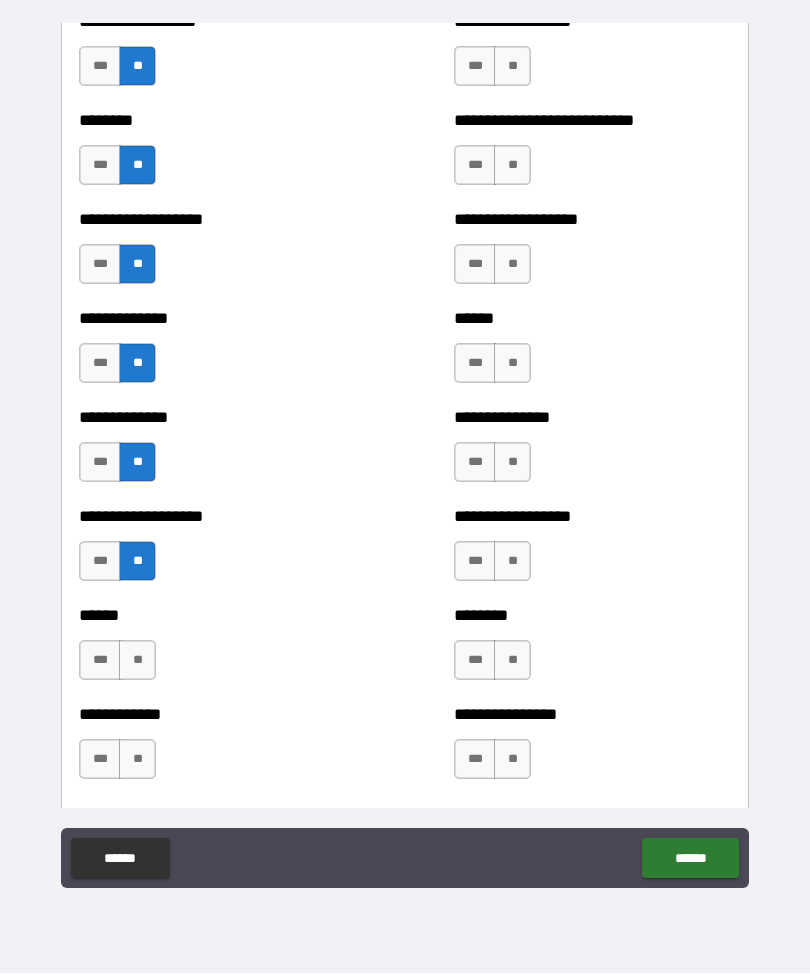 click on "*** **" at bounding box center (120, 666) 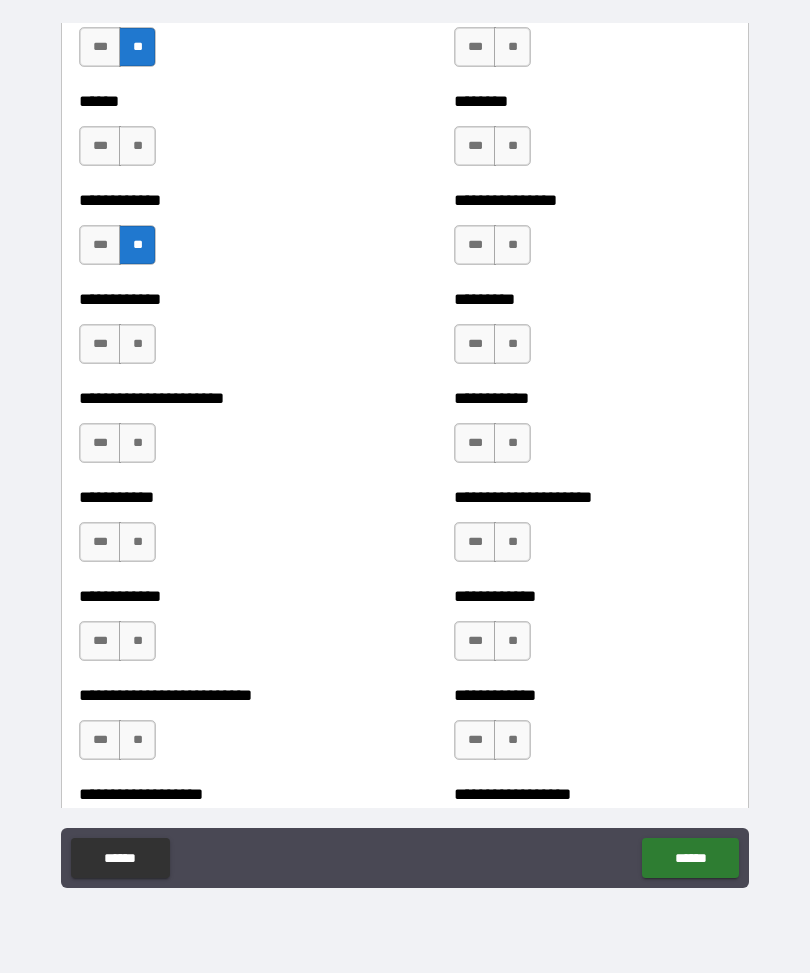 scroll, scrollTop: 5237, scrollLeft: 0, axis: vertical 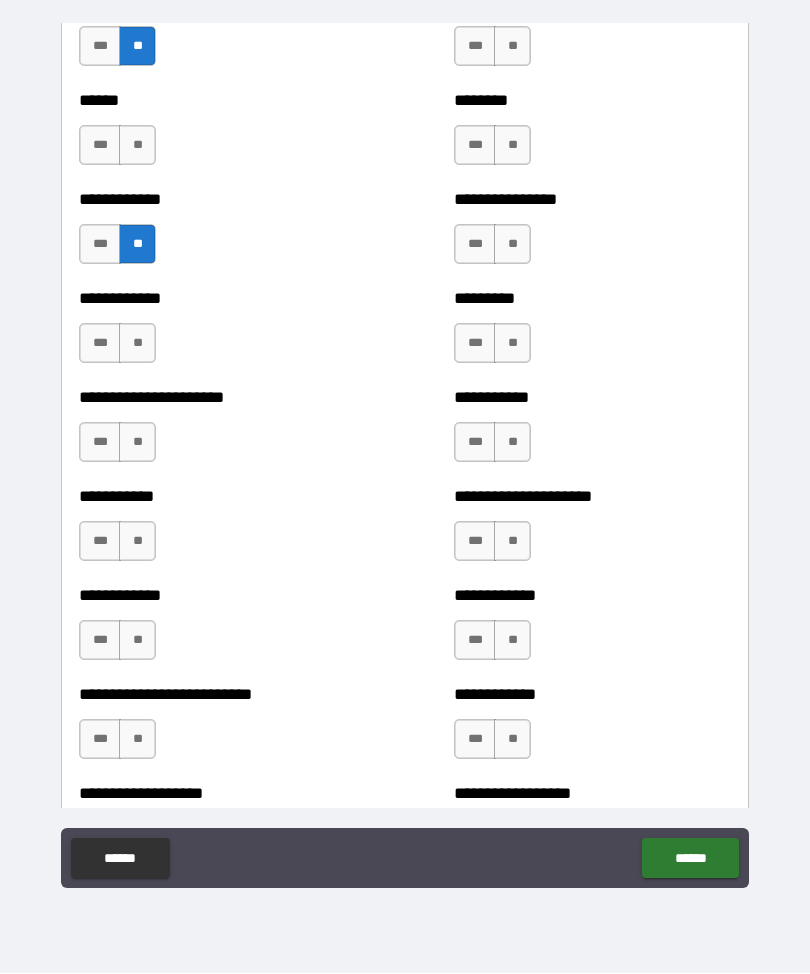click on "**" at bounding box center (137, 344) 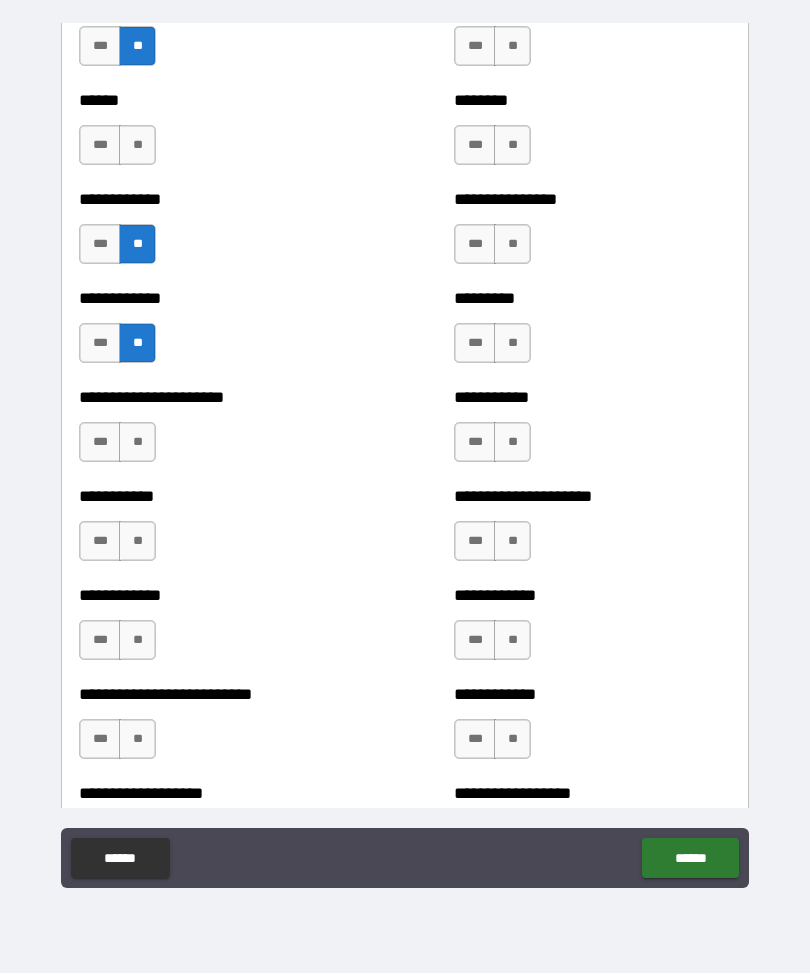 click on "**" at bounding box center [137, 443] 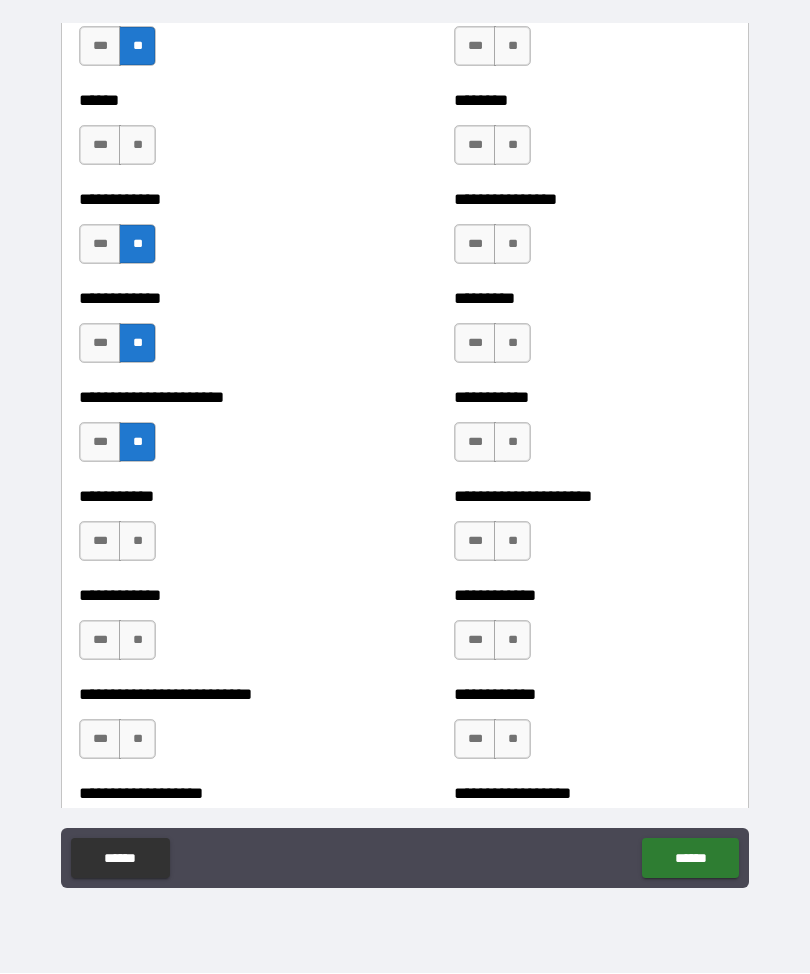 click on "**" at bounding box center [137, 542] 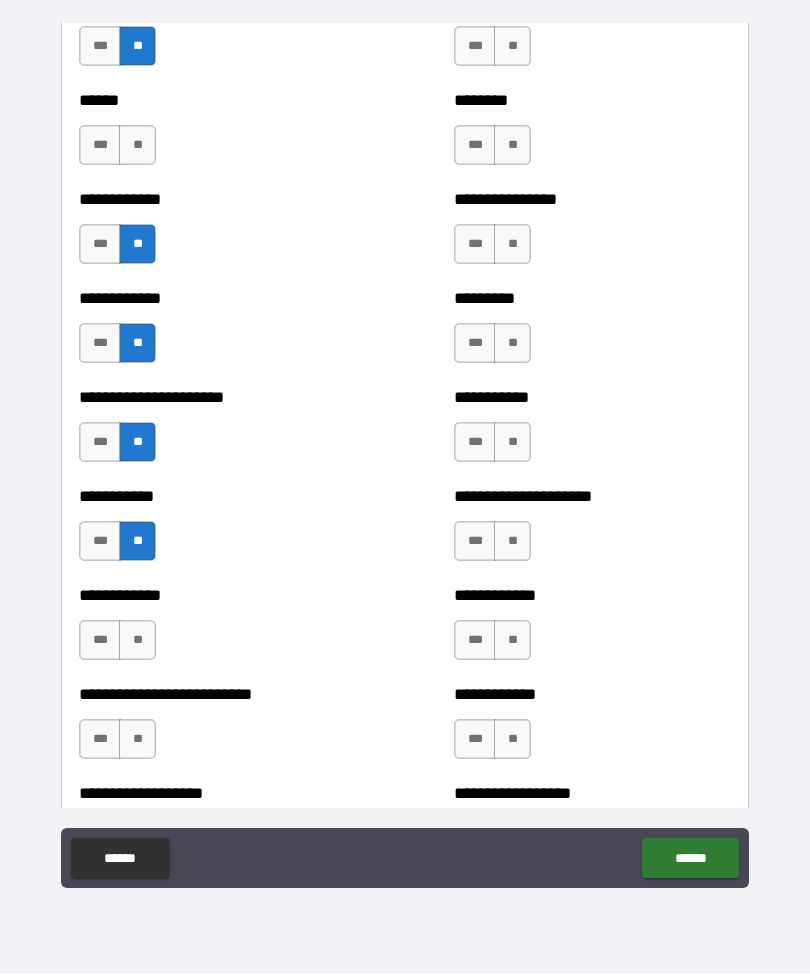 click on "**" at bounding box center (137, 641) 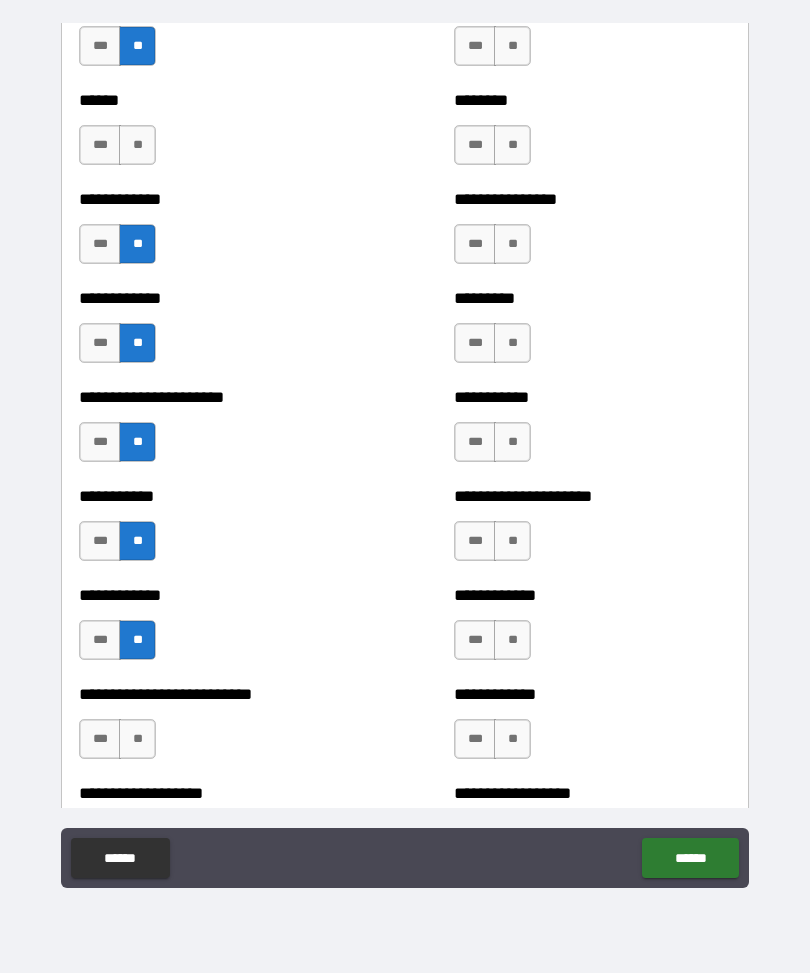 click on "**" at bounding box center [137, 740] 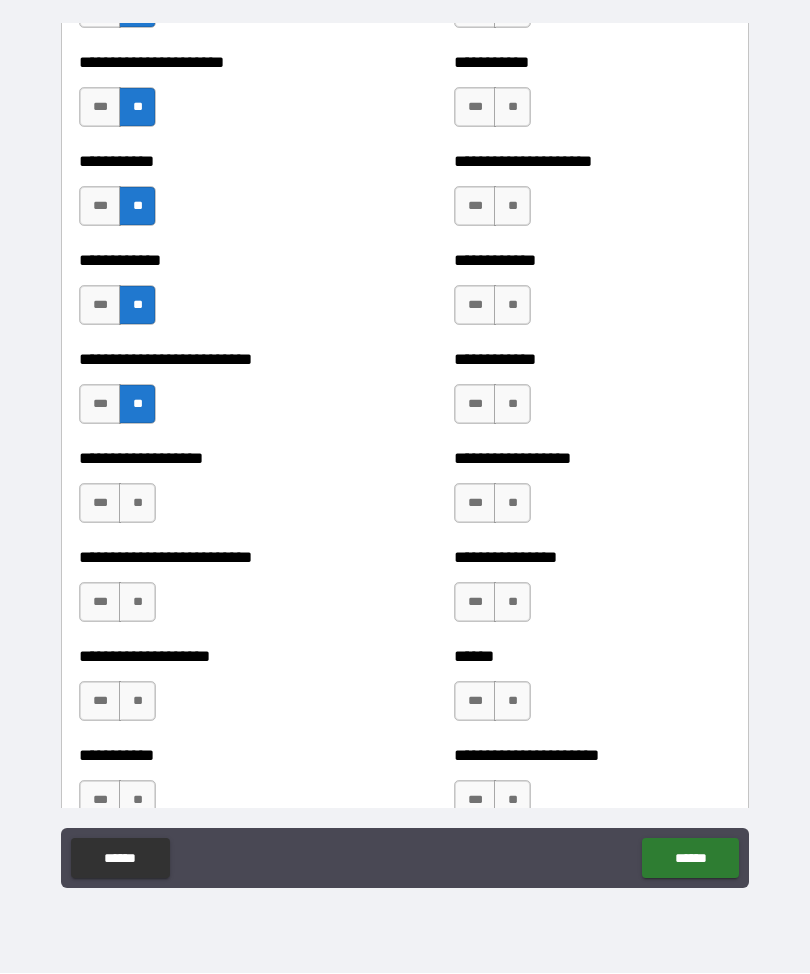 scroll, scrollTop: 5573, scrollLeft: 0, axis: vertical 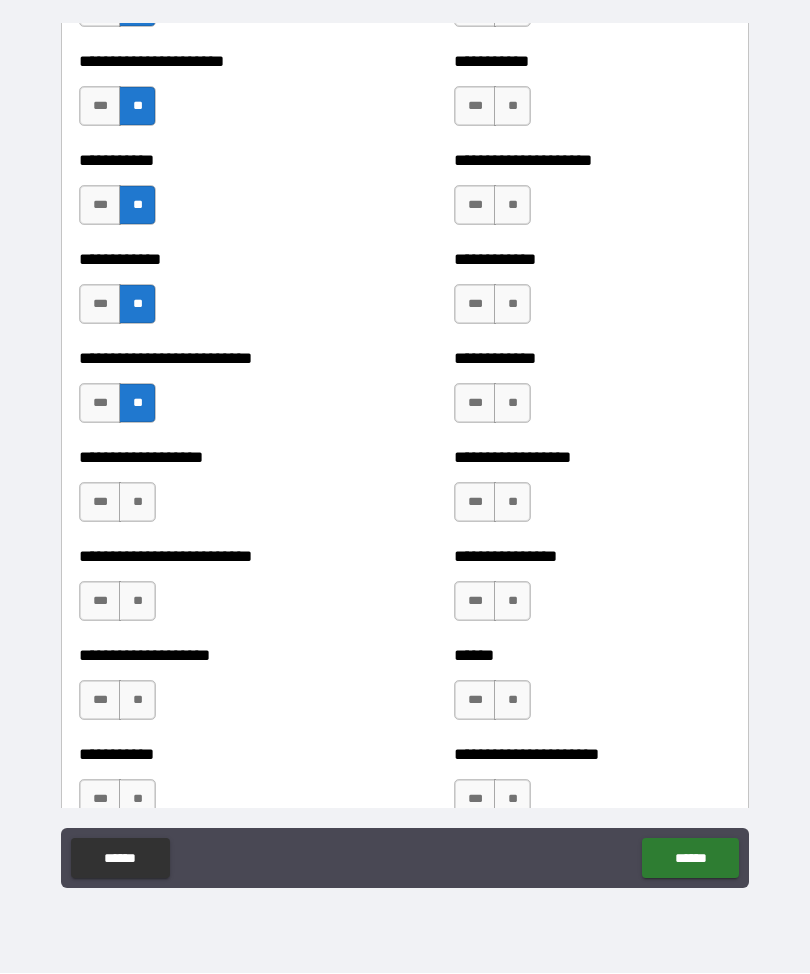 click on "**" at bounding box center [137, 503] 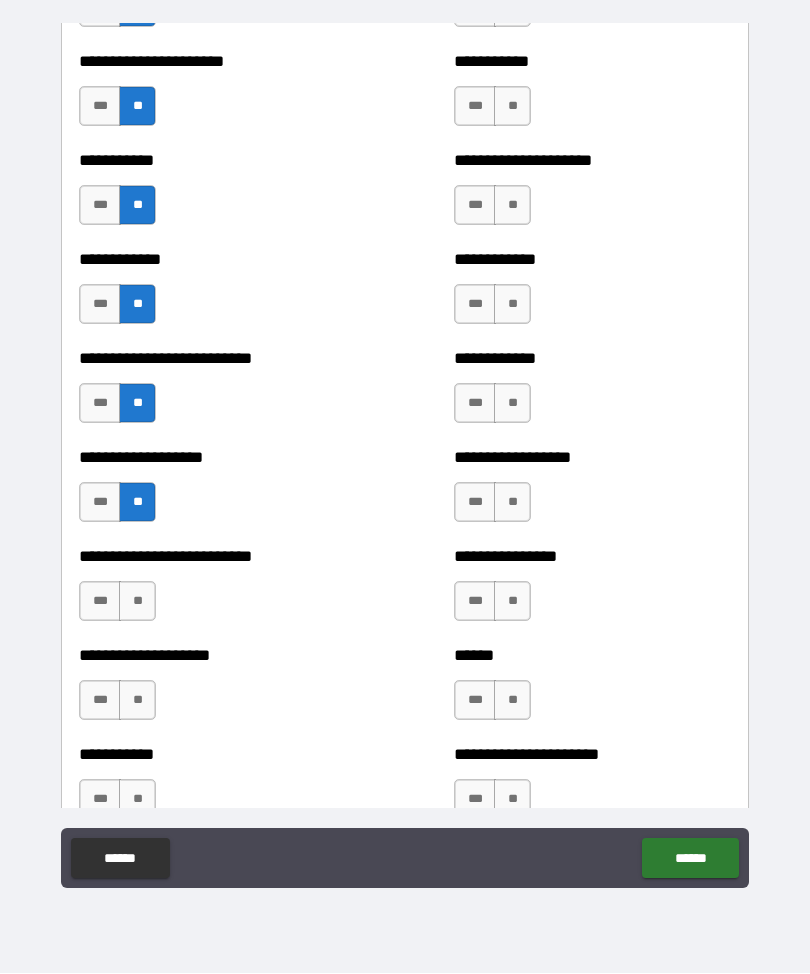 click on "**" at bounding box center [137, 602] 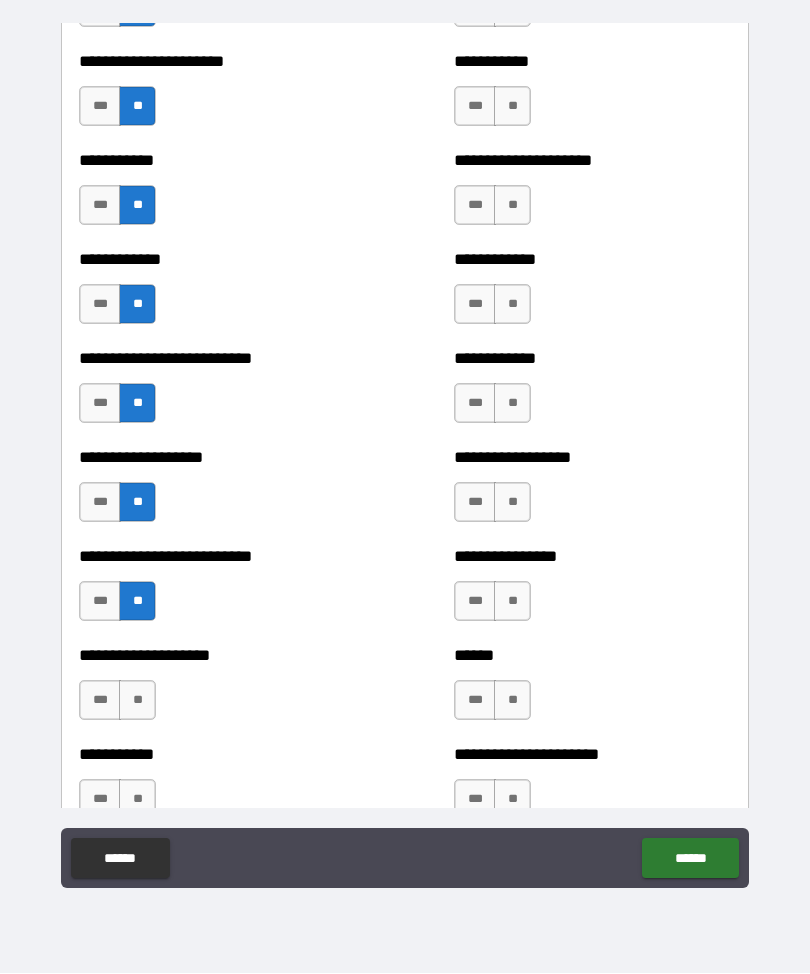 click on "**" at bounding box center [137, 701] 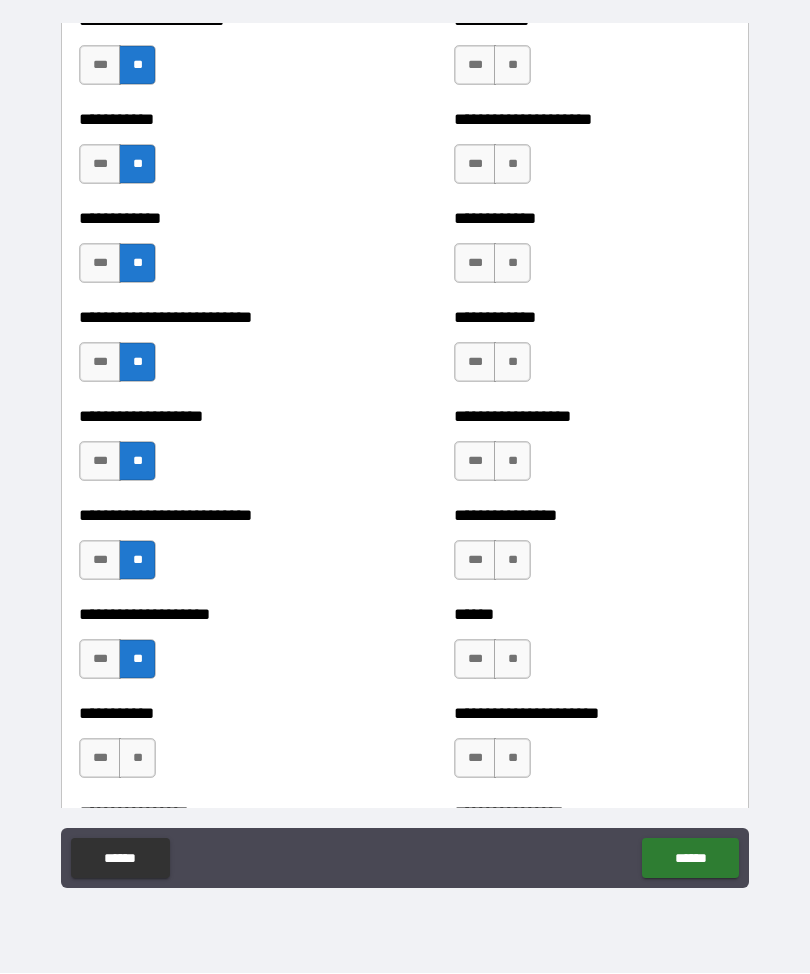 scroll, scrollTop: 5639, scrollLeft: 0, axis: vertical 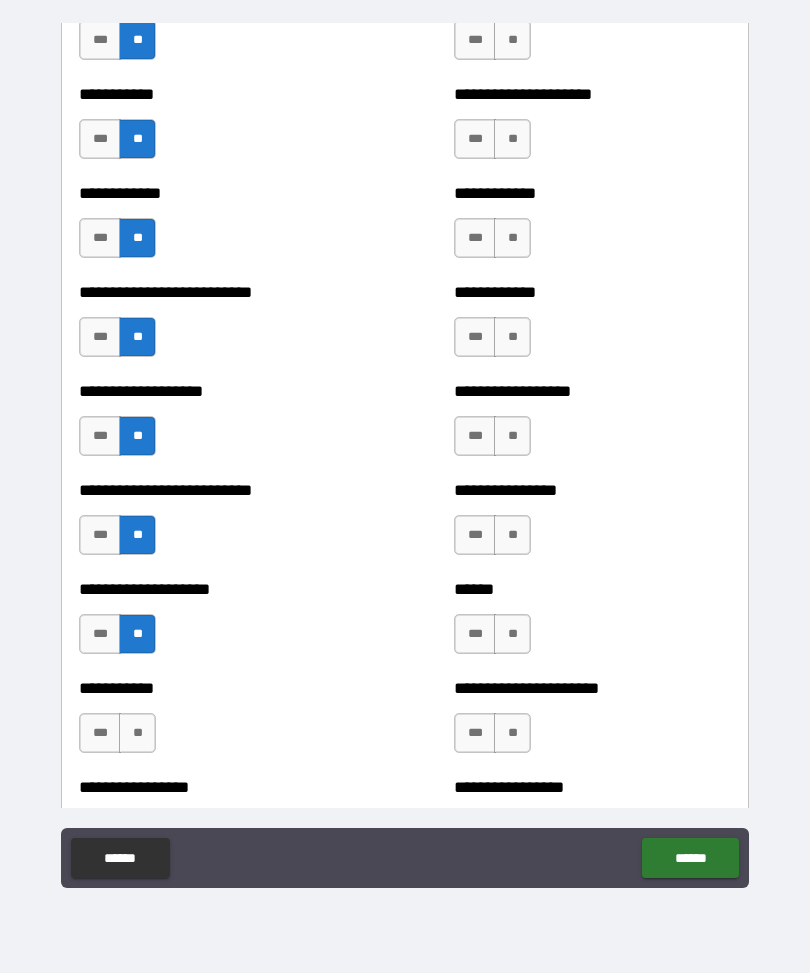 click on "**" at bounding box center (137, 734) 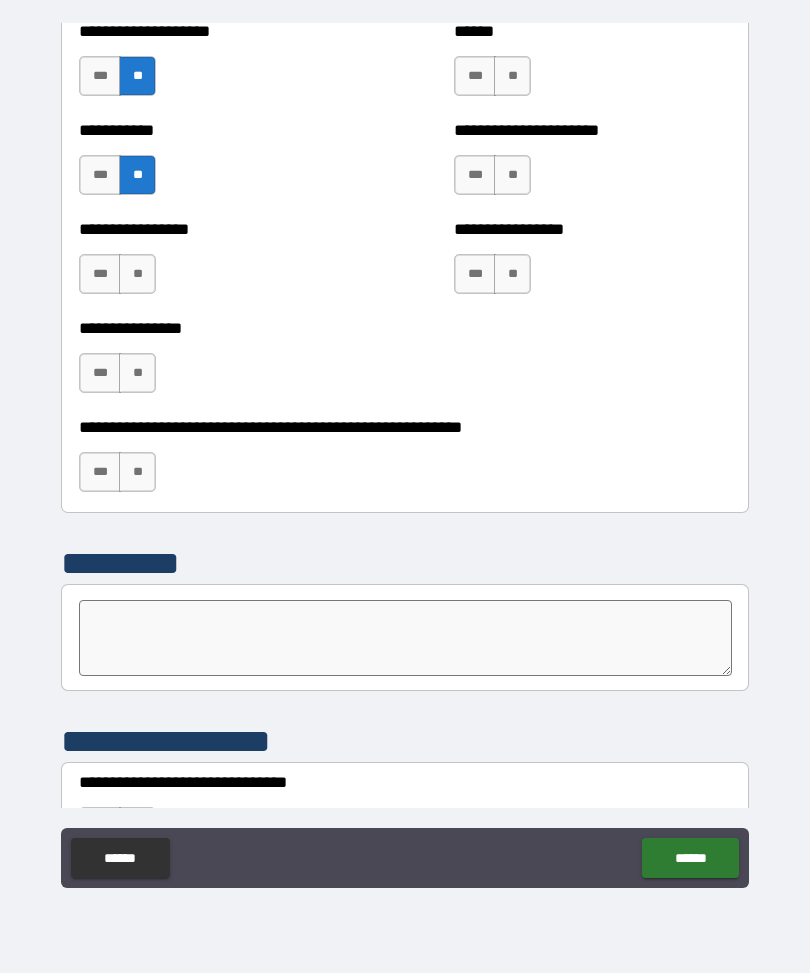 scroll, scrollTop: 6199, scrollLeft: 0, axis: vertical 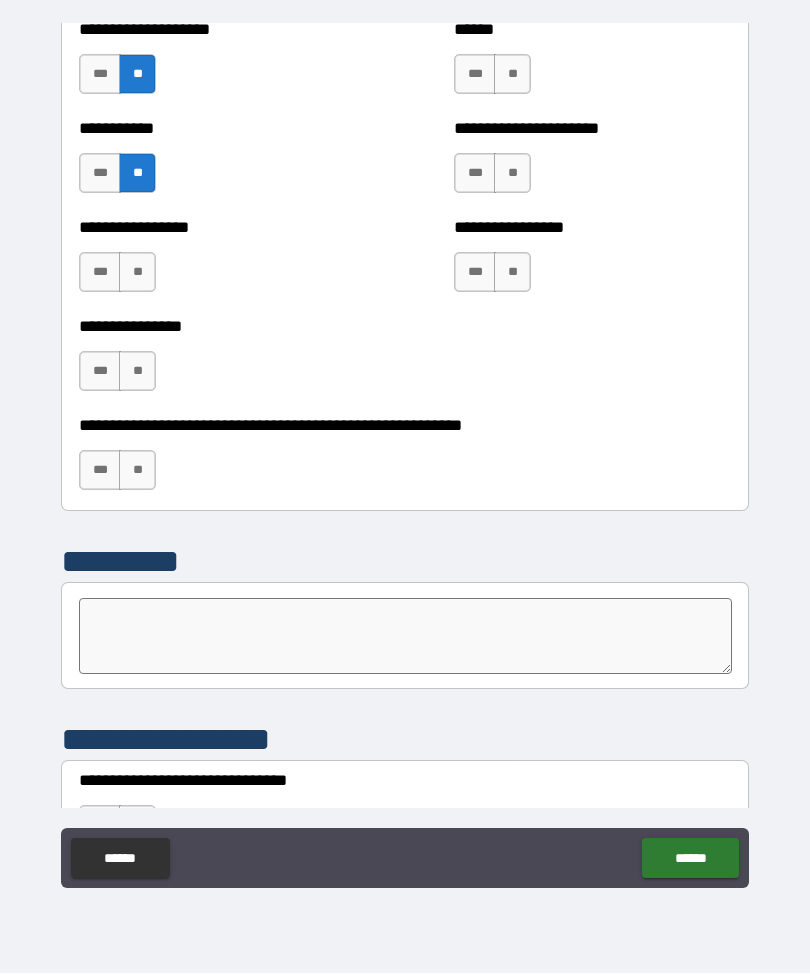 click on "**" at bounding box center (137, 273) 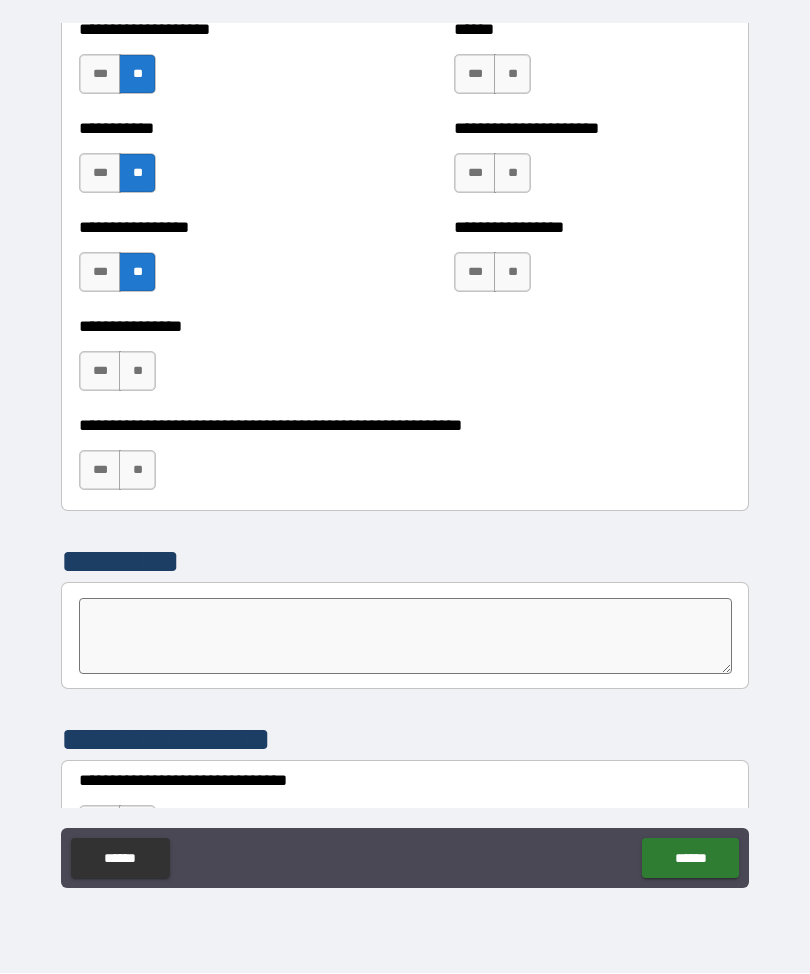 click on "**" at bounding box center (137, 372) 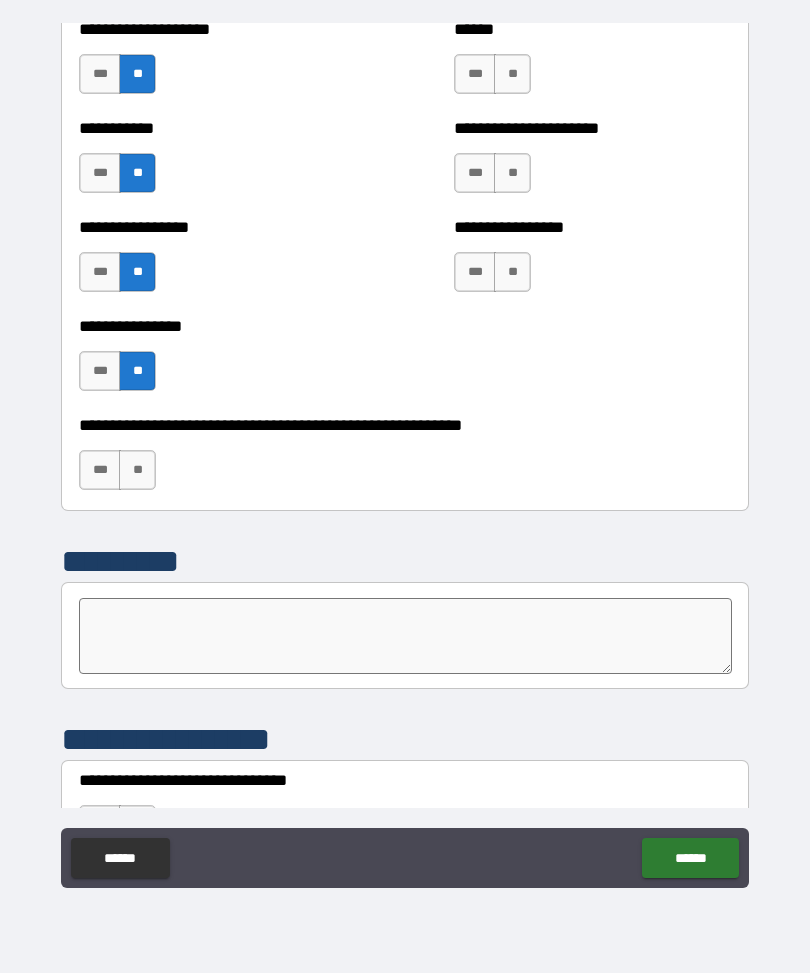 click on "**" at bounding box center [137, 471] 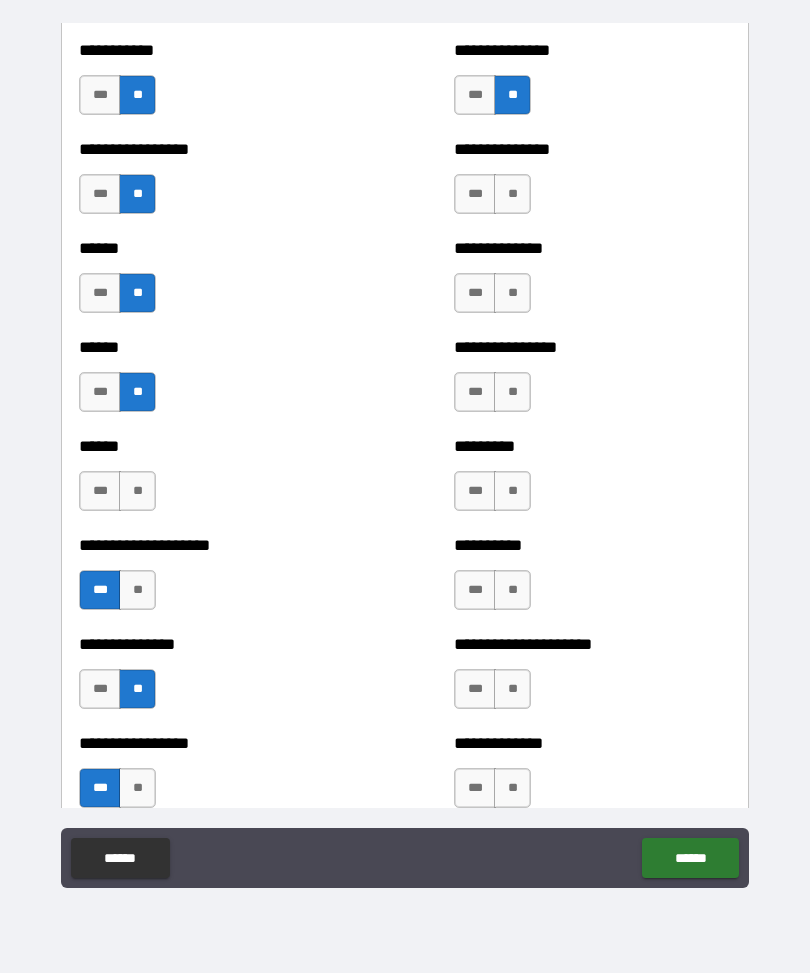 scroll, scrollTop: 3111, scrollLeft: 0, axis: vertical 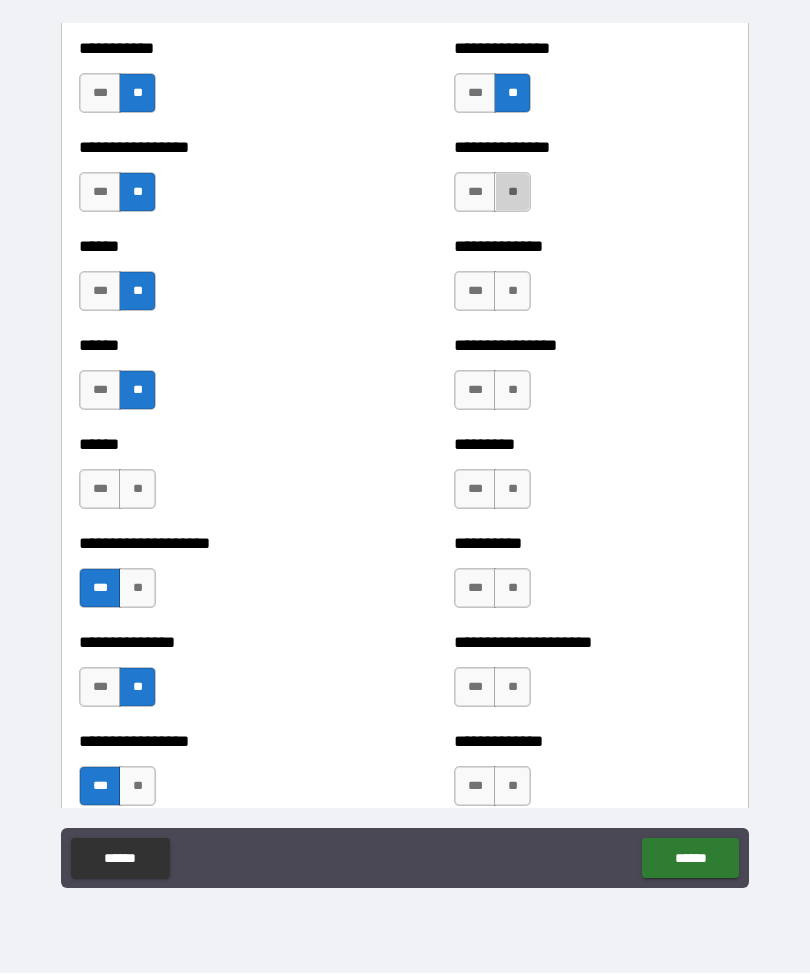 click on "**" at bounding box center [512, 193] 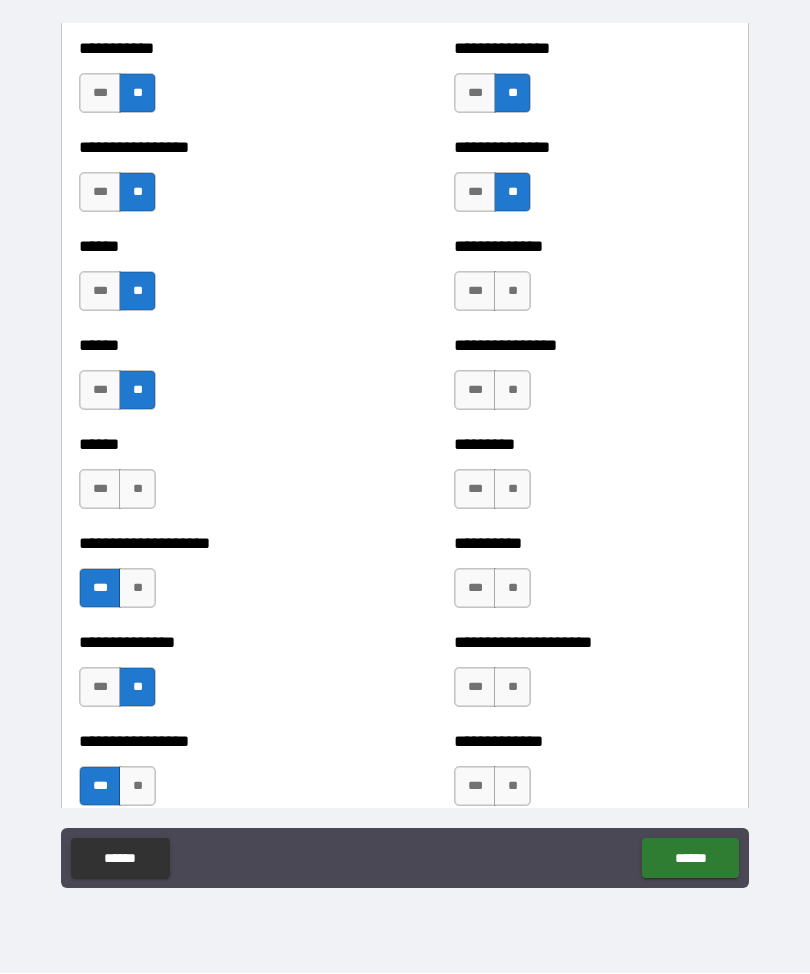 click on "**" at bounding box center (512, 292) 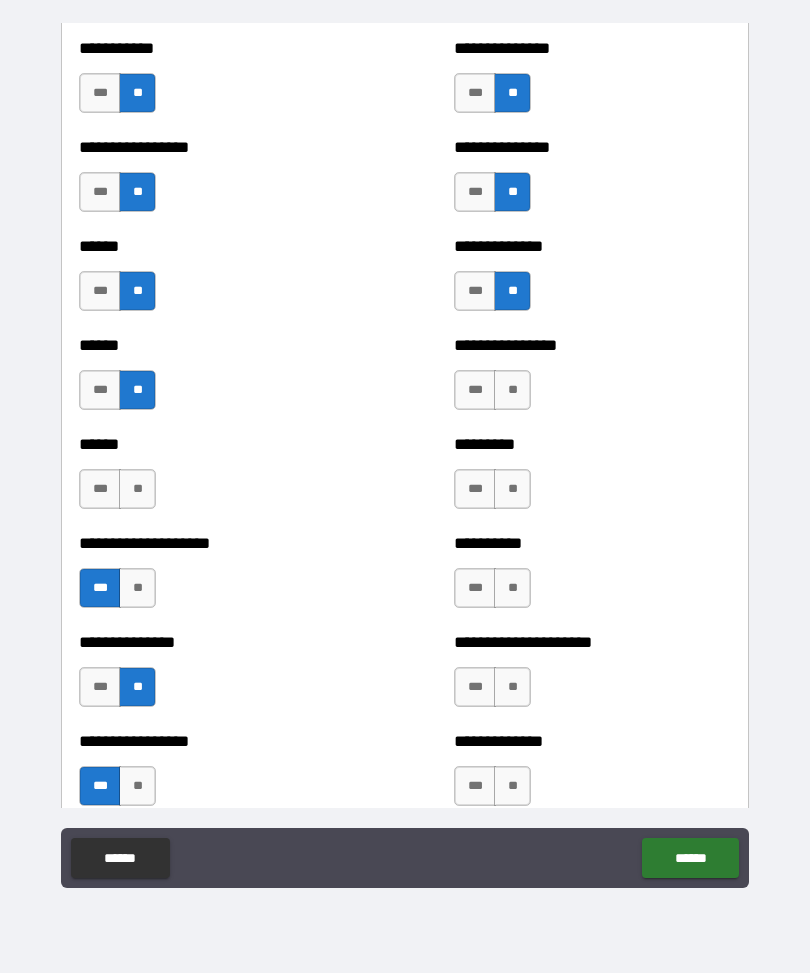 click on "**" at bounding box center (512, 391) 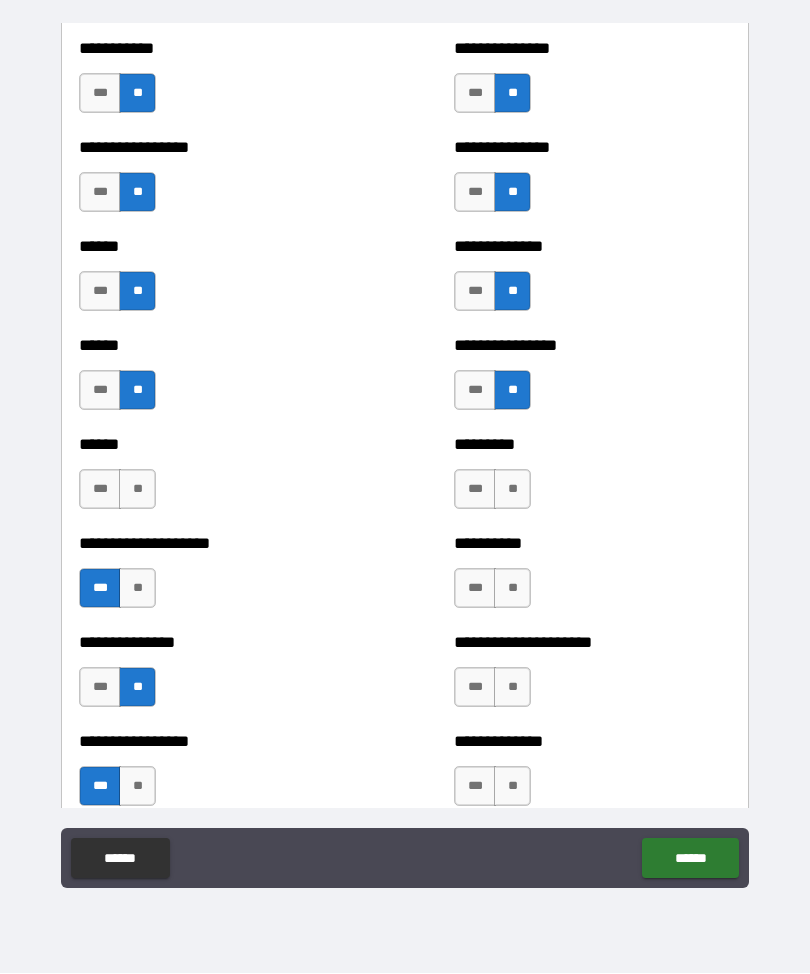click on "**" at bounding box center (512, 490) 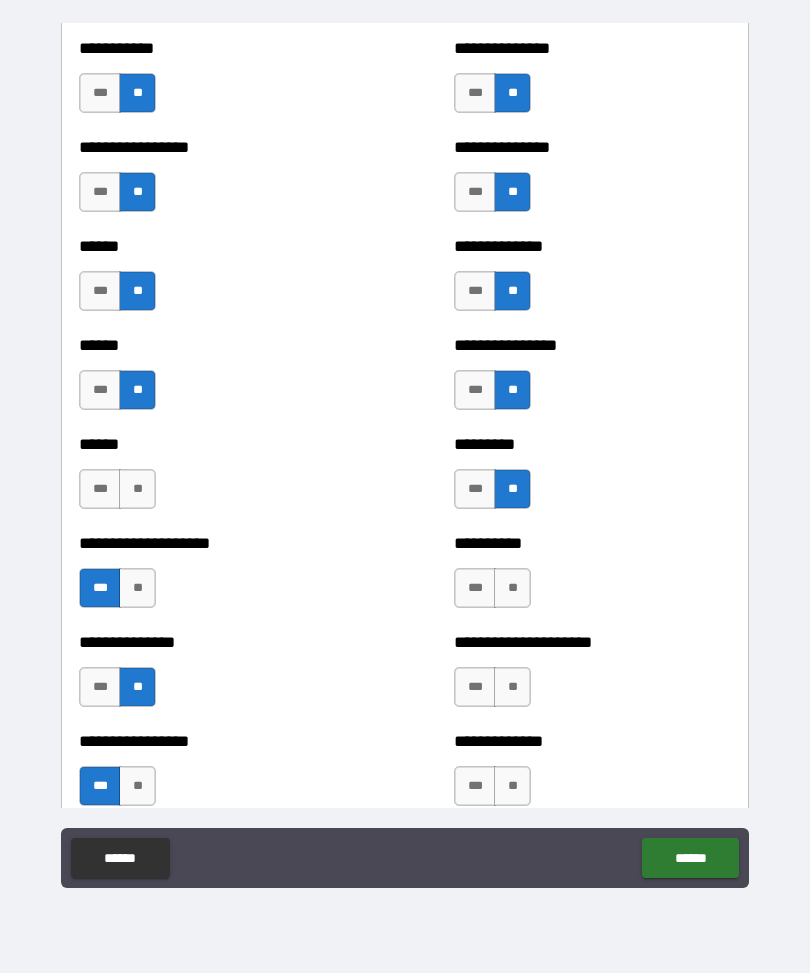 click on "**" at bounding box center (512, 589) 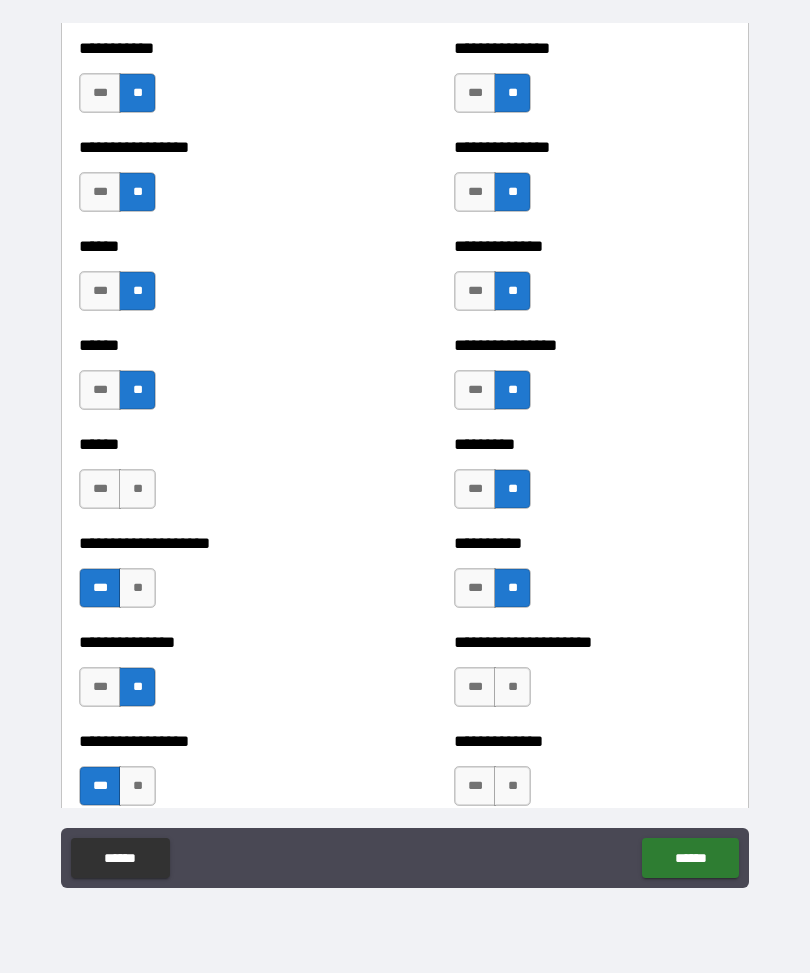 click on "**" at bounding box center (512, 688) 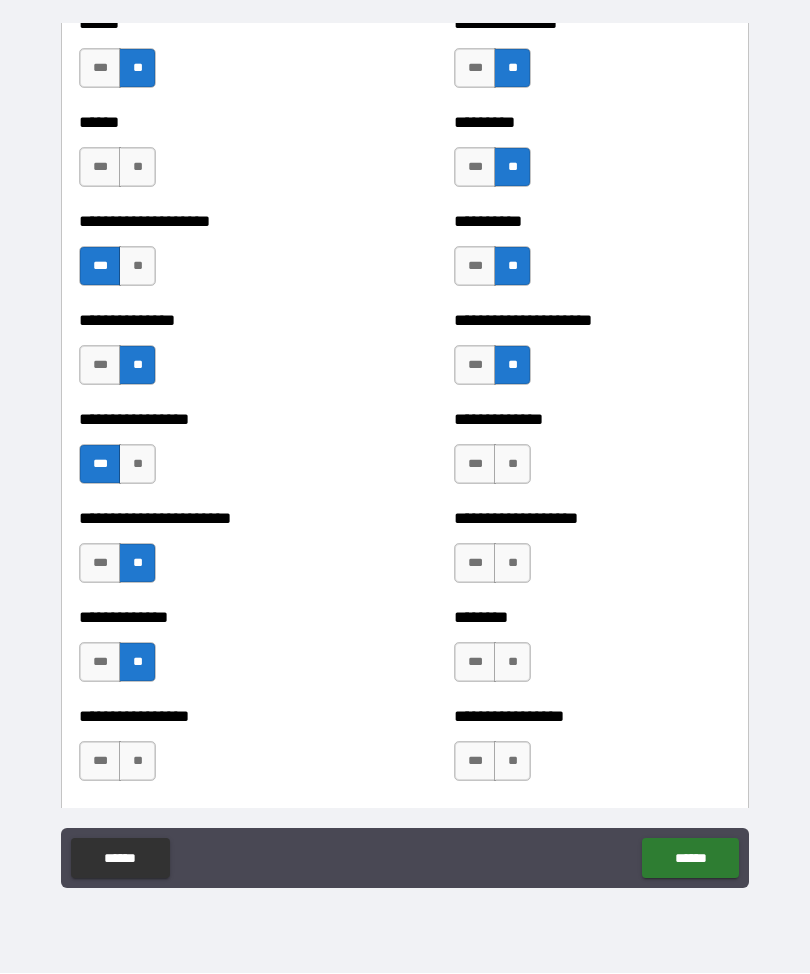scroll, scrollTop: 3436, scrollLeft: 0, axis: vertical 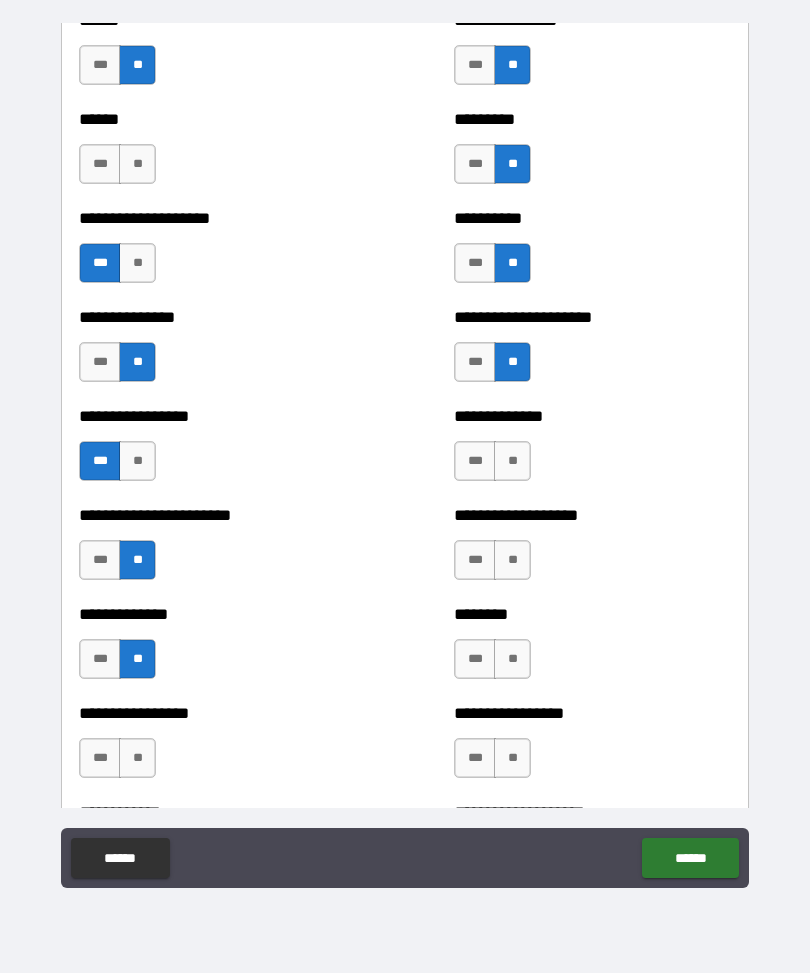 click on "**" at bounding box center [512, 462] 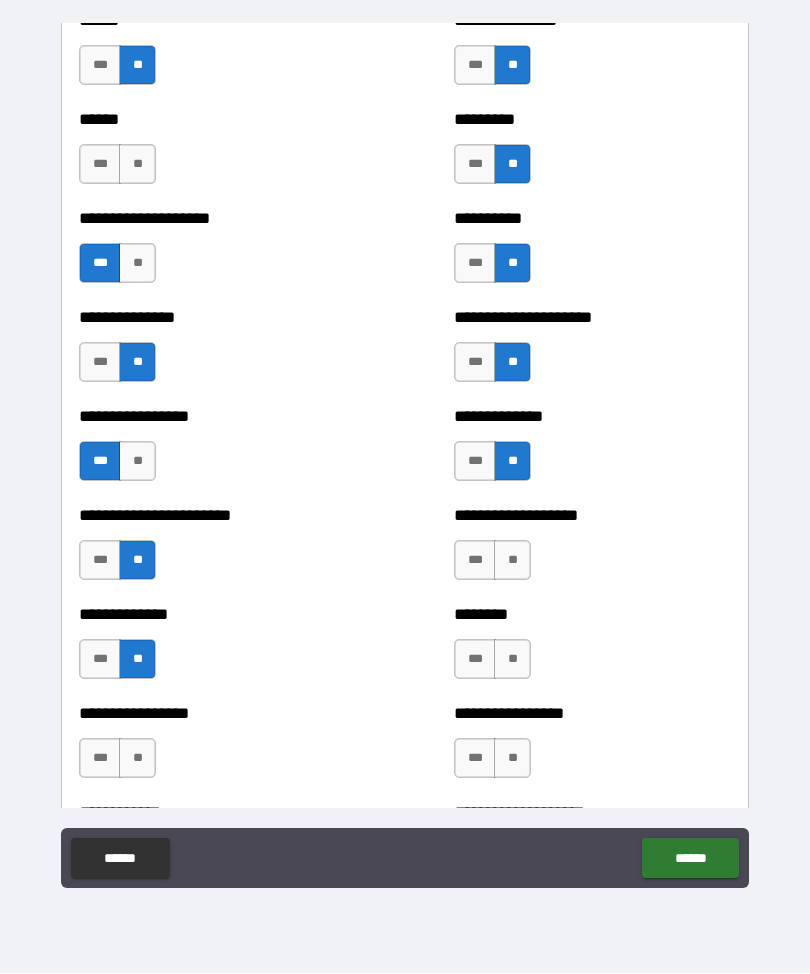 click on "**" at bounding box center [512, 561] 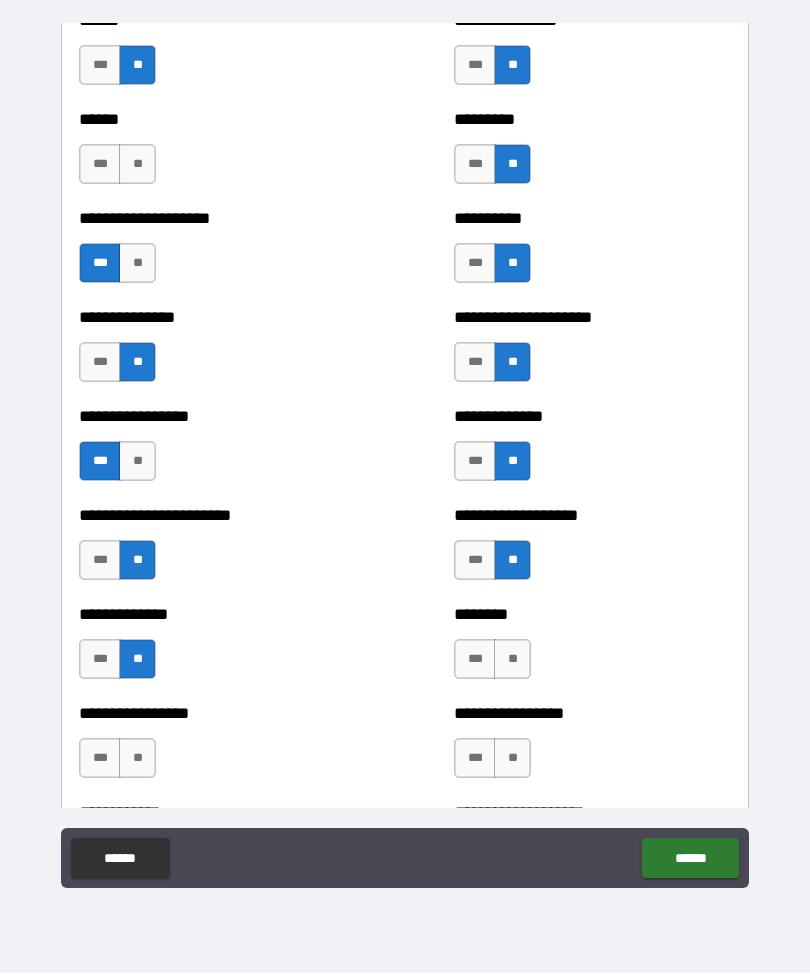 click on "**" at bounding box center [512, 660] 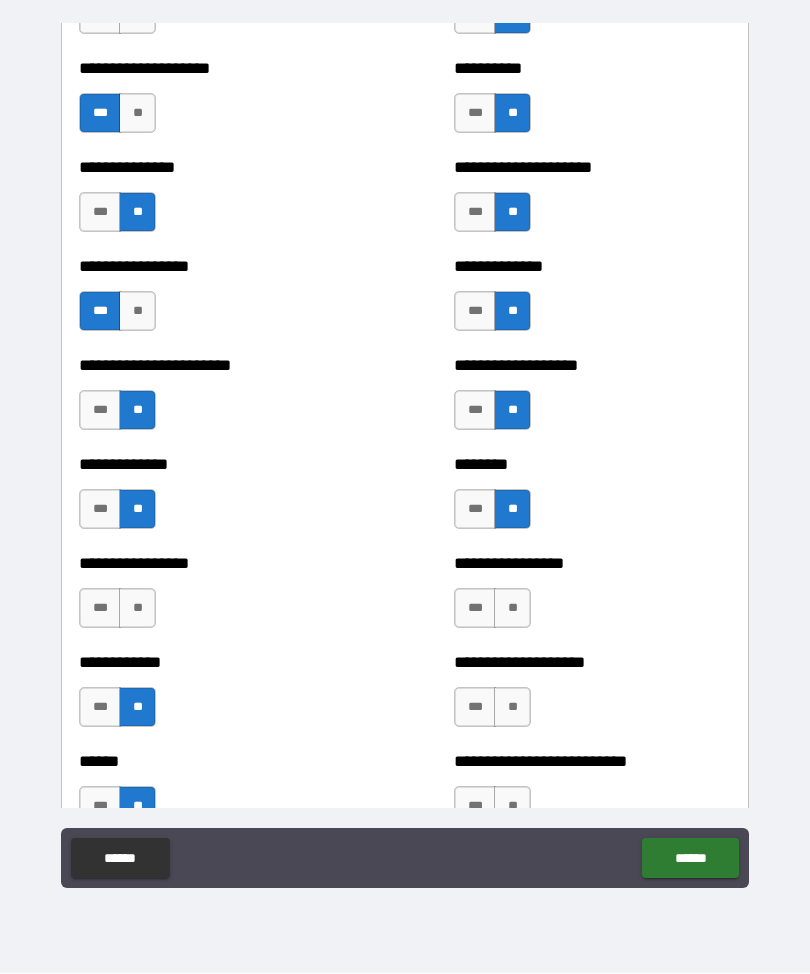 scroll, scrollTop: 3598, scrollLeft: 0, axis: vertical 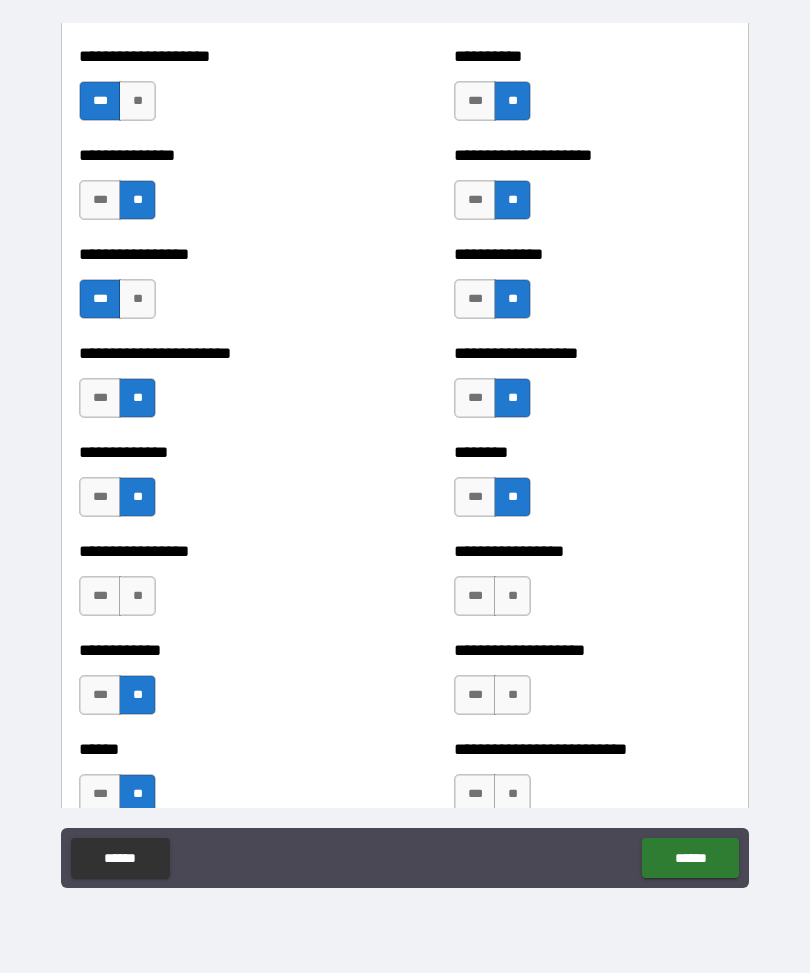 click on "**" at bounding box center (512, 696) 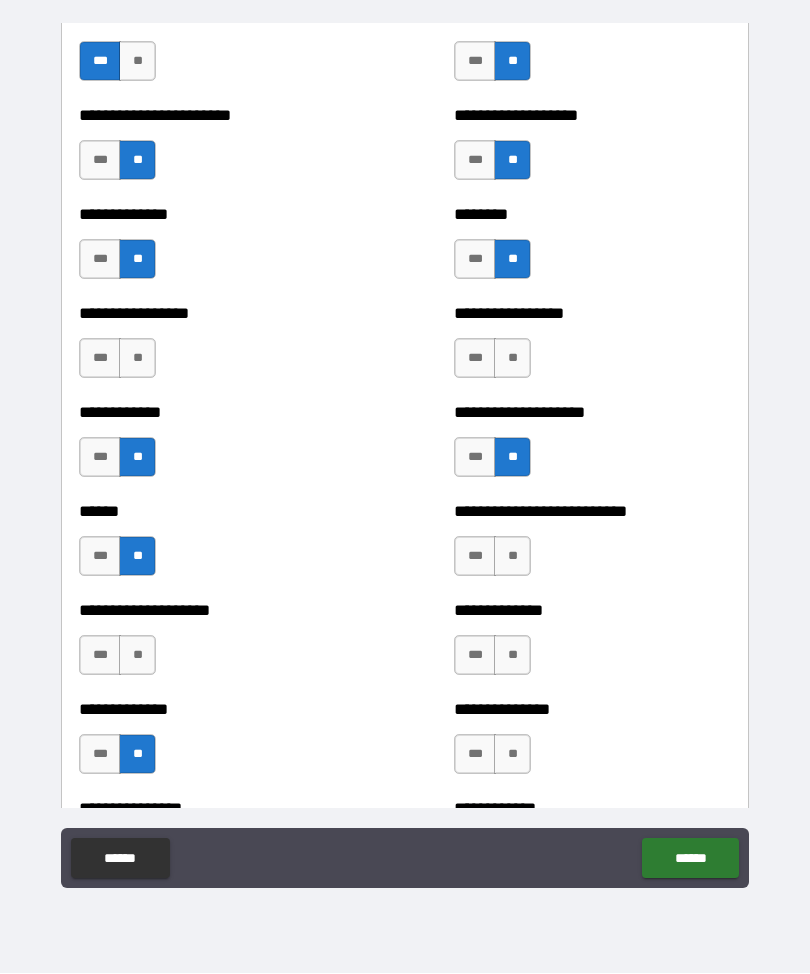 scroll, scrollTop: 3843, scrollLeft: 0, axis: vertical 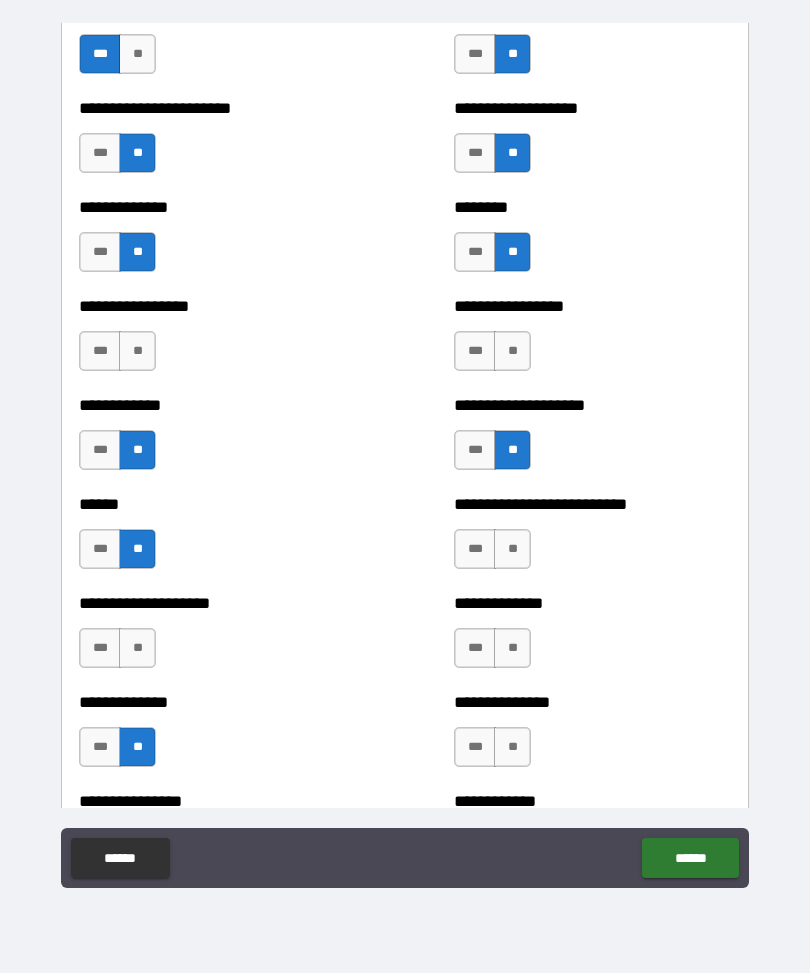 click on "**" at bounding box center [512, 649] 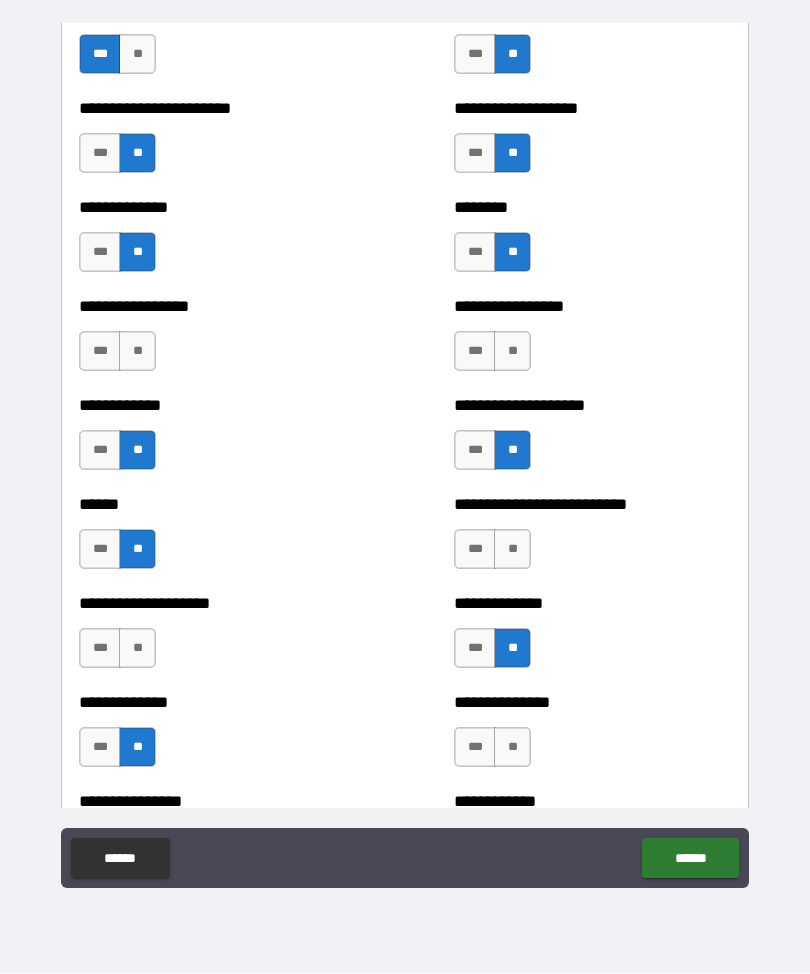 click on "**" at bounding box center [512, 748] 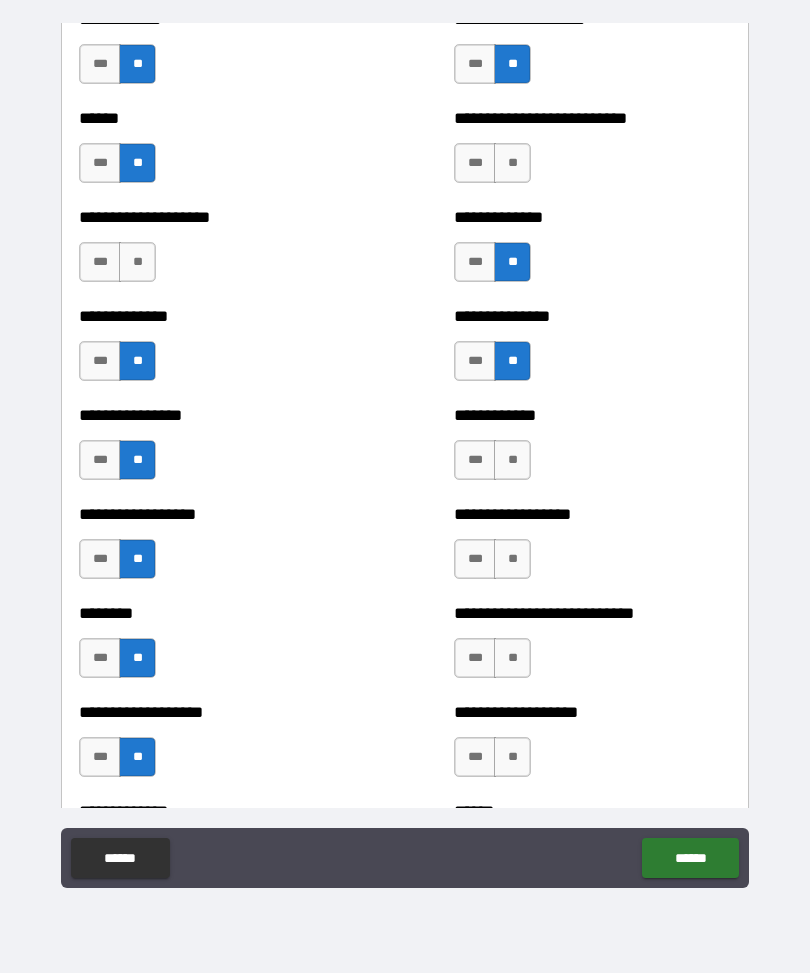 scroll, scrollTop: 4241, scrollLeft: 0, axis: vertical 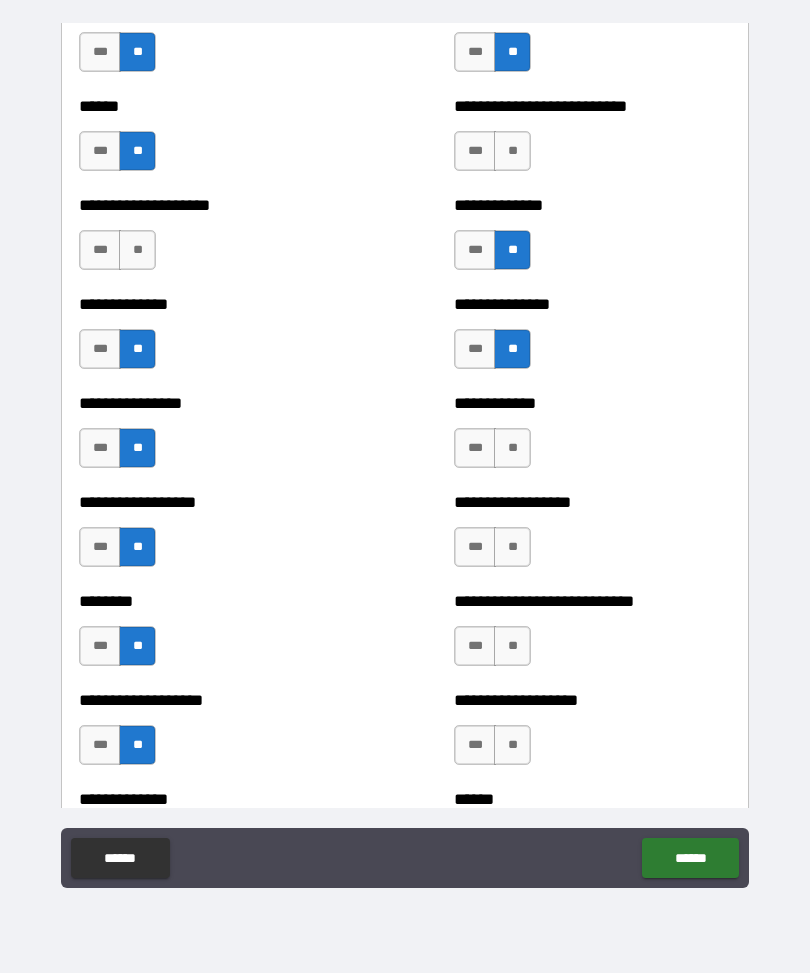 click on "**" at bounding box center (512, 449) 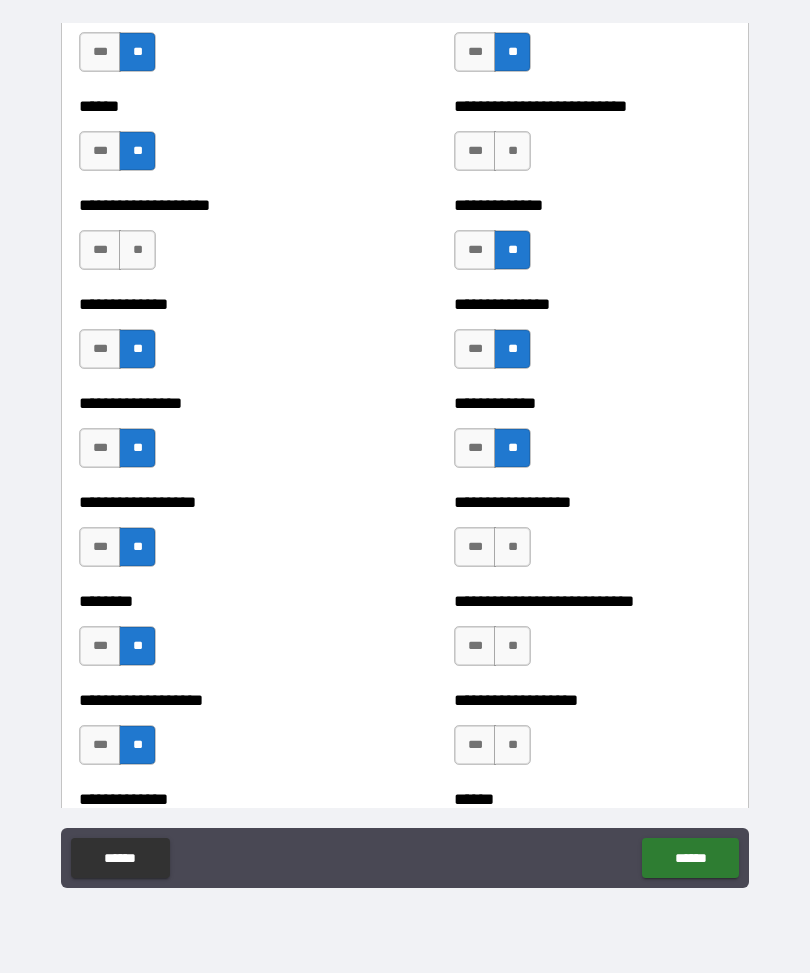 click on "**" at bounding box center [512, 548] 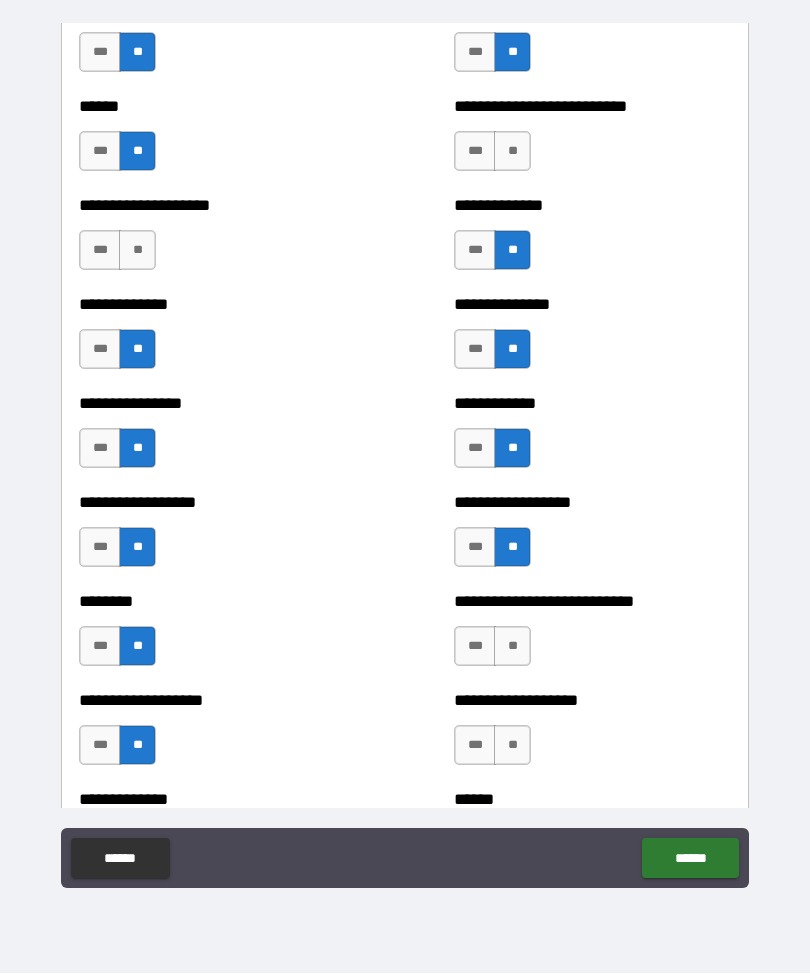click on "**" at bounding box center (512, 647) 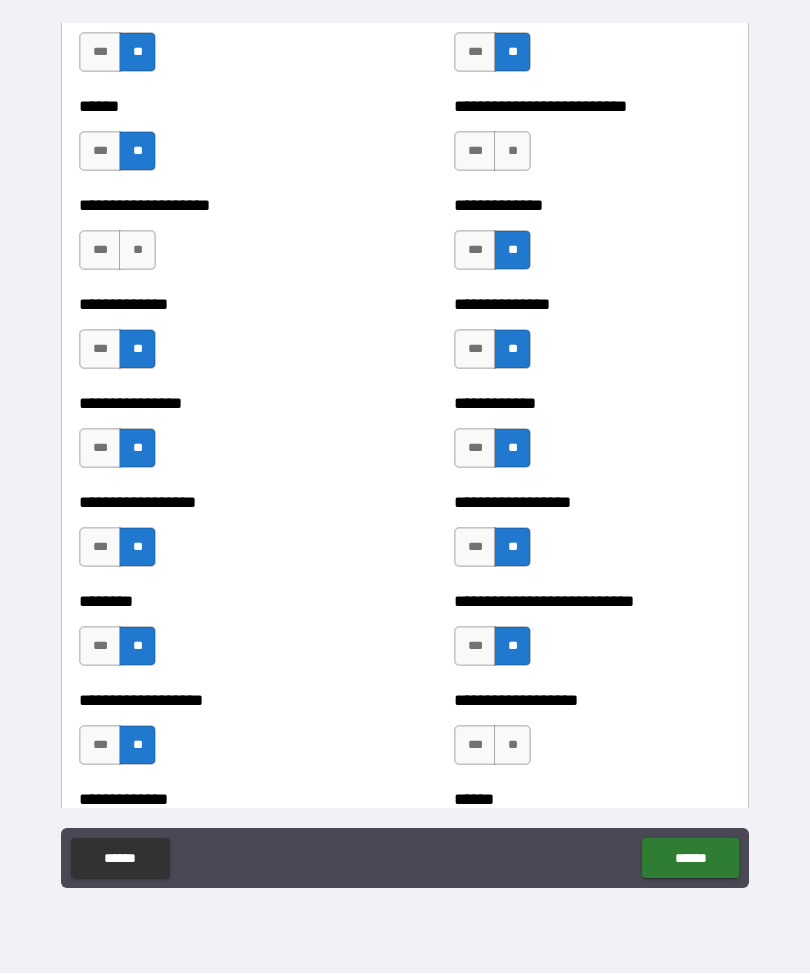 click on "**" at bounding box center [512, 746] 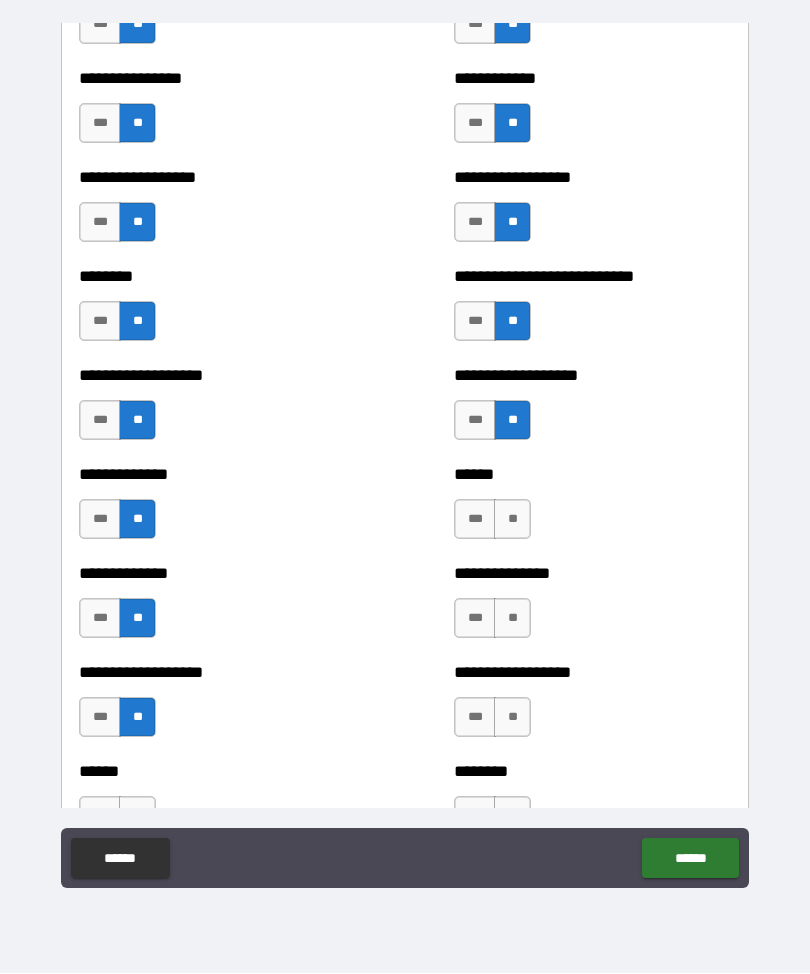 scroll, scrollTop: 4574, scrollLeft: 0, axis: vertical 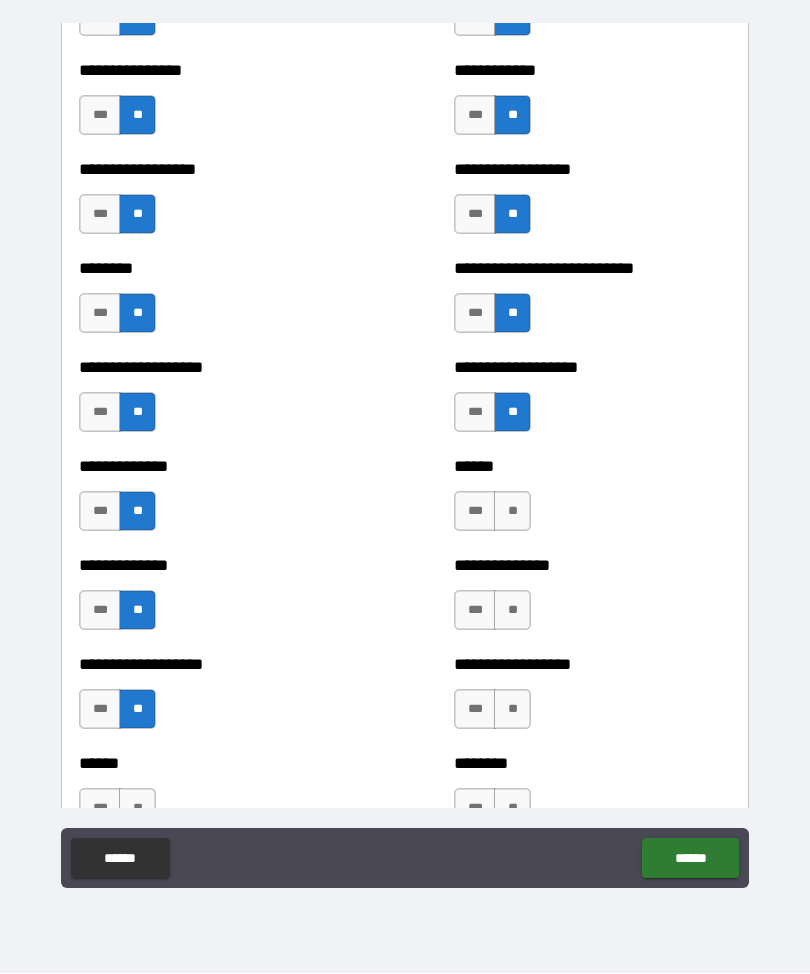 click on "**" at bounding box center [512, 512] 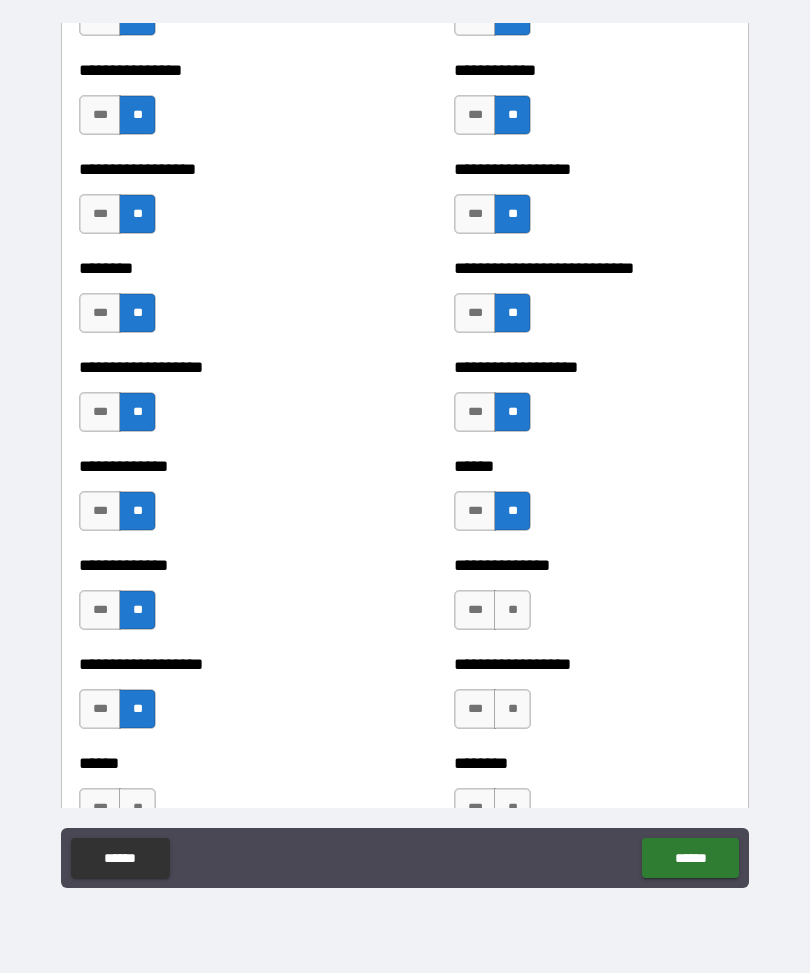 click on "**" at bounding box center [512, 611] 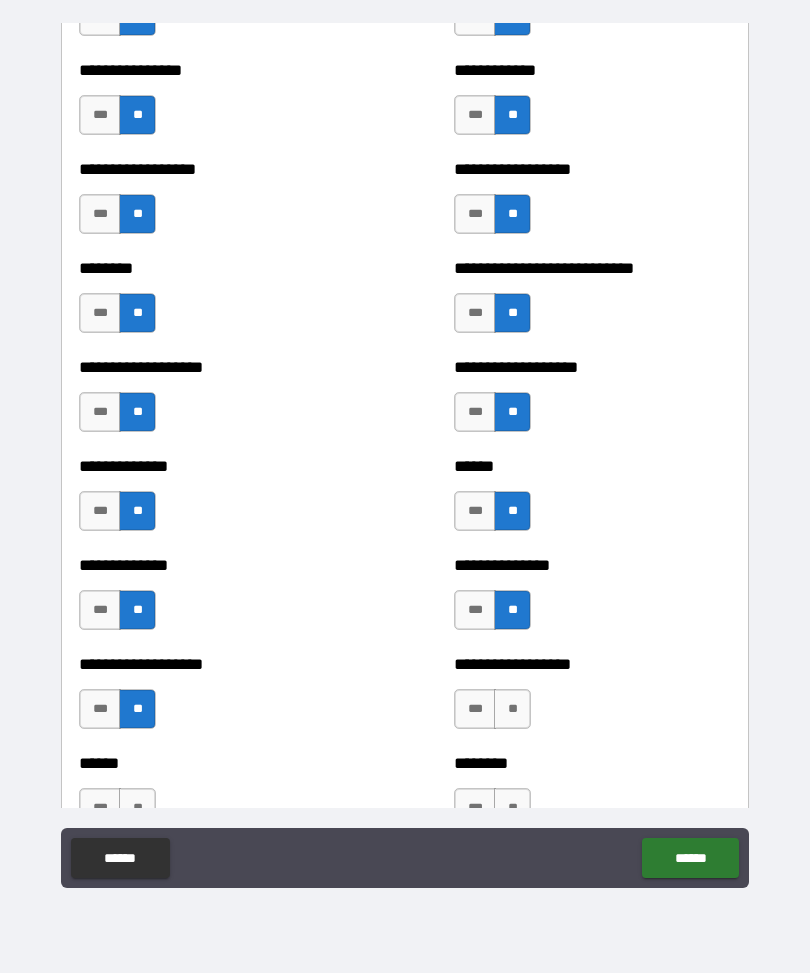 click on "**" at bounding box center [512, 710] 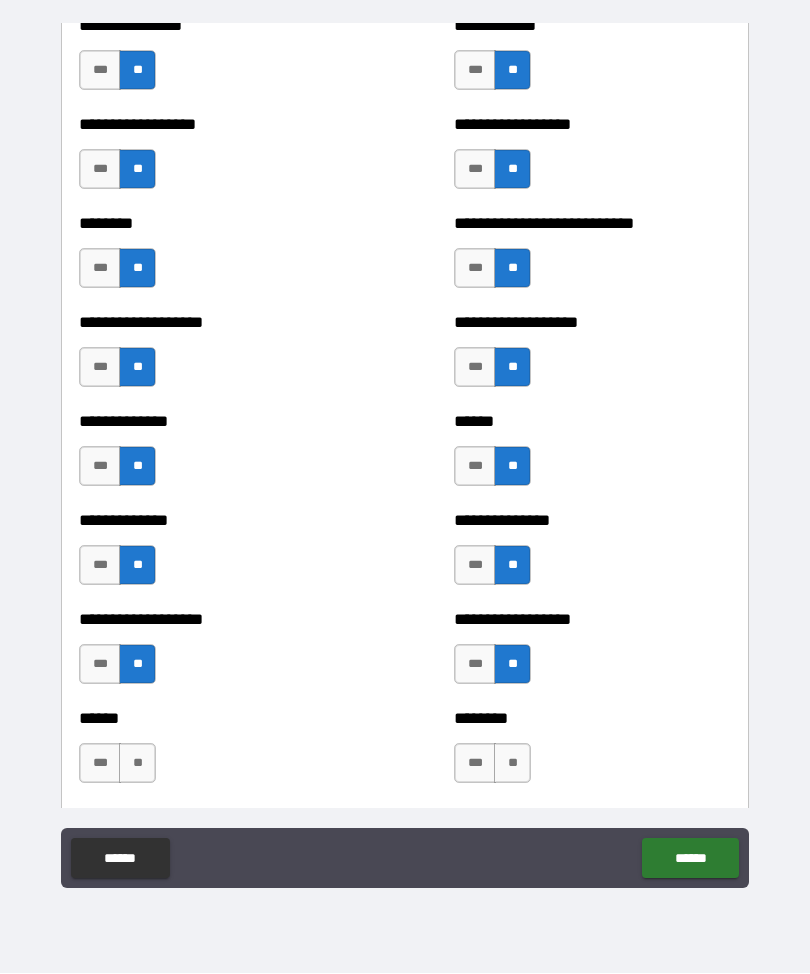 scroll, scrollTop: 4635, scrollLeft: 0, axis: vertical 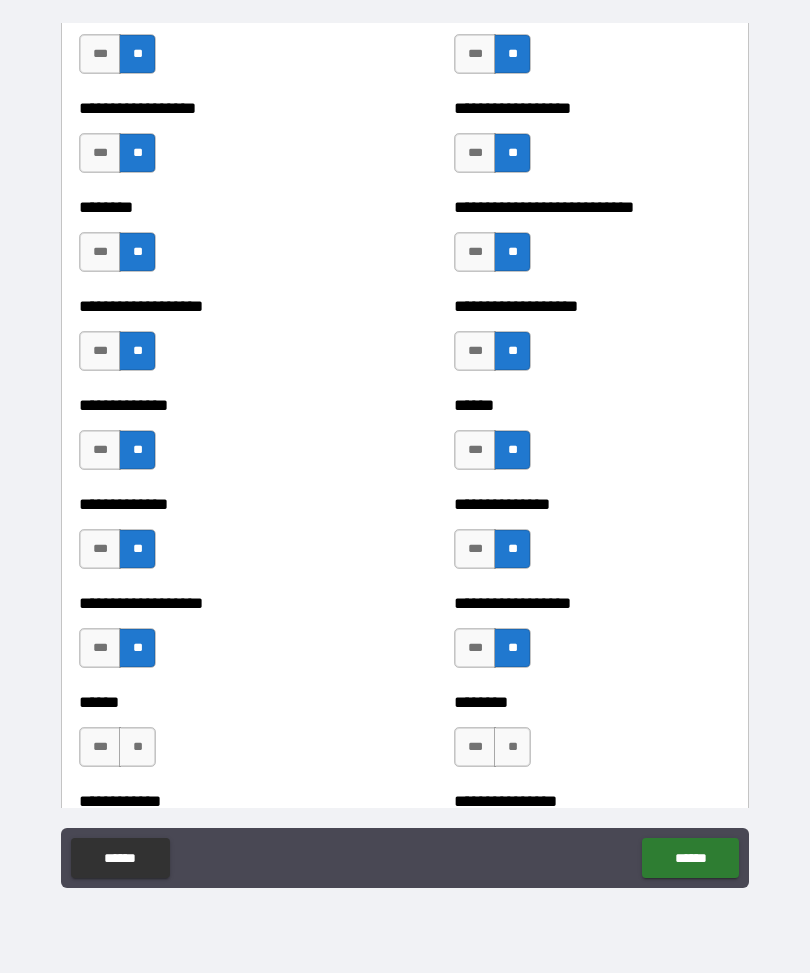click on "**" at bounding box center (512, 748) 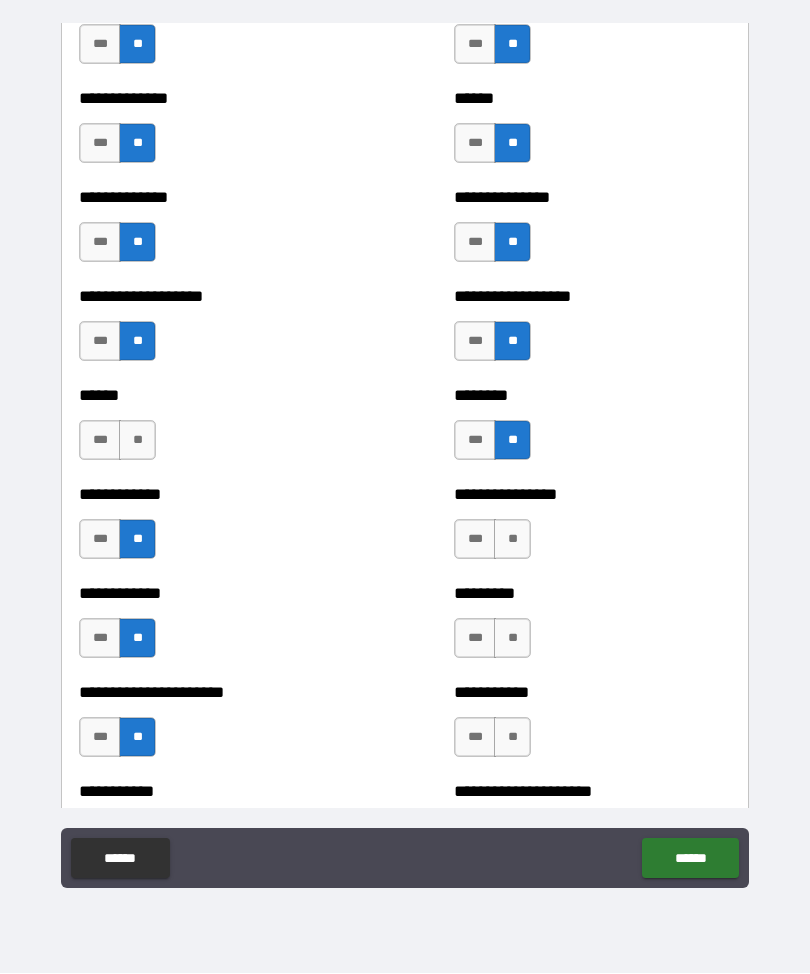 scroll, scrollTop: 4943, scrollLeft: 0, axis: vertical 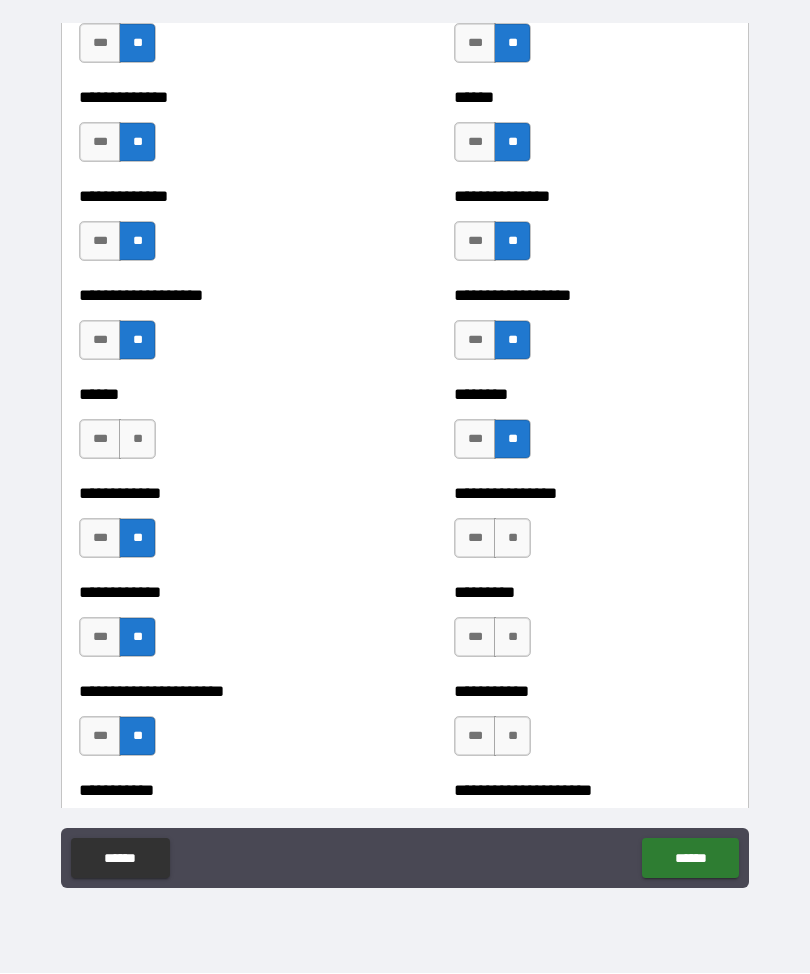 click on "**" at bounding box center [512, 539] 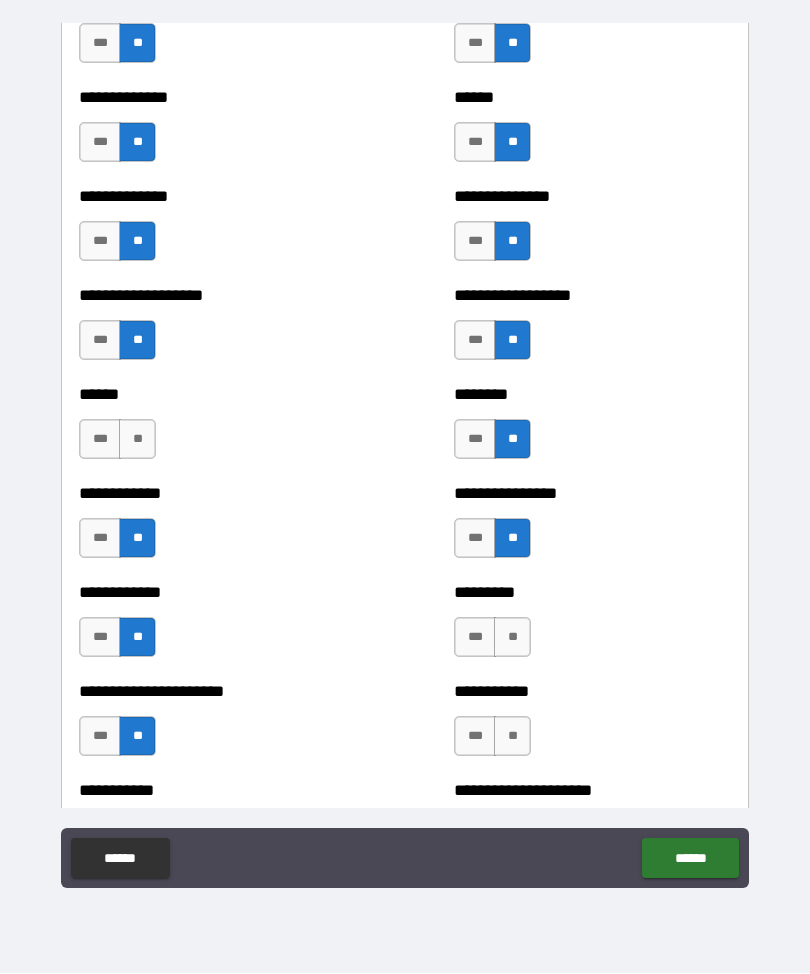 click on "**" at bounding box center [512, 638] 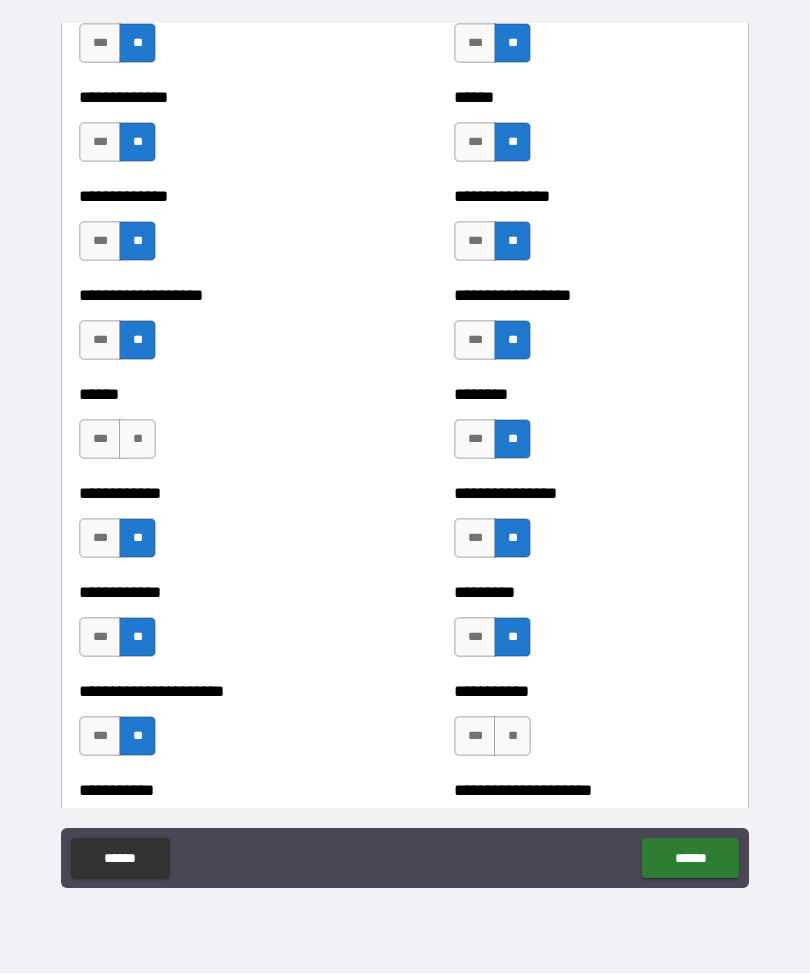 click on "**" at bounding box center (512, 737) 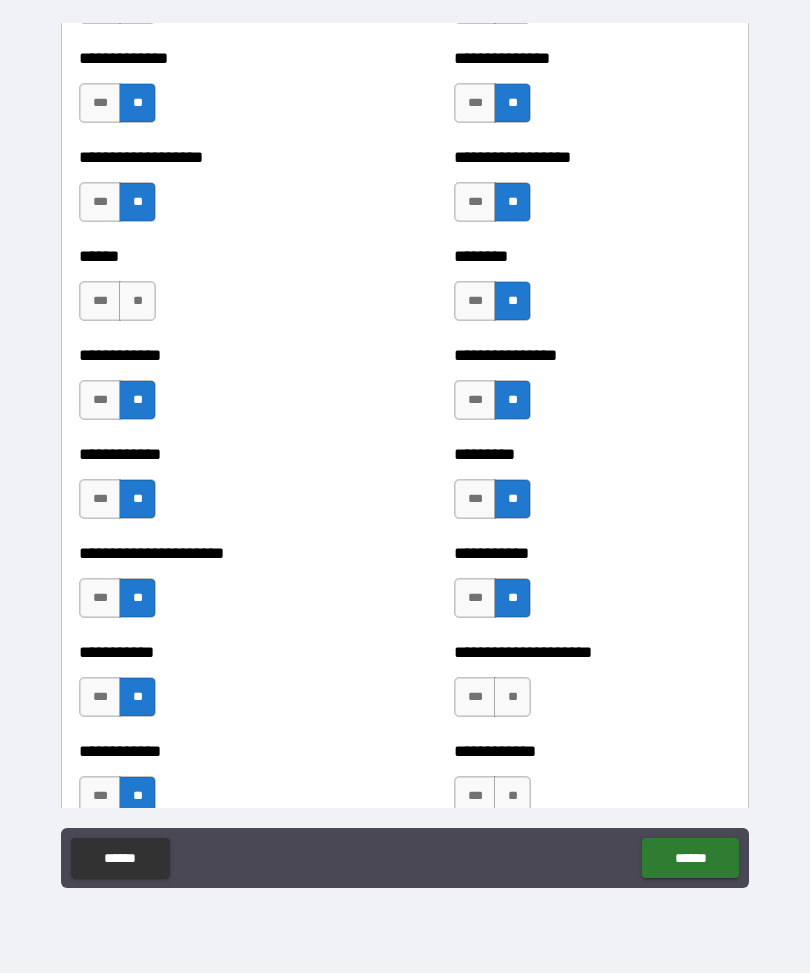 scroll, scrollTop: 5093, scrollLeft: 0, axis: vertical 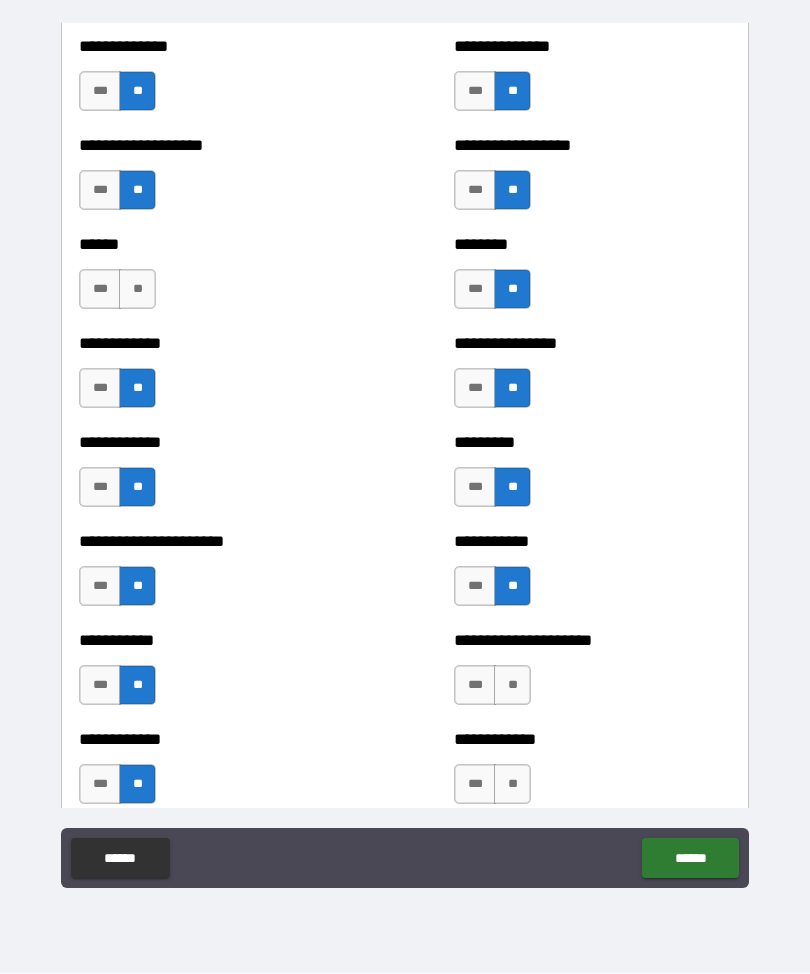 click on "**" at bounding box center [512, 686] 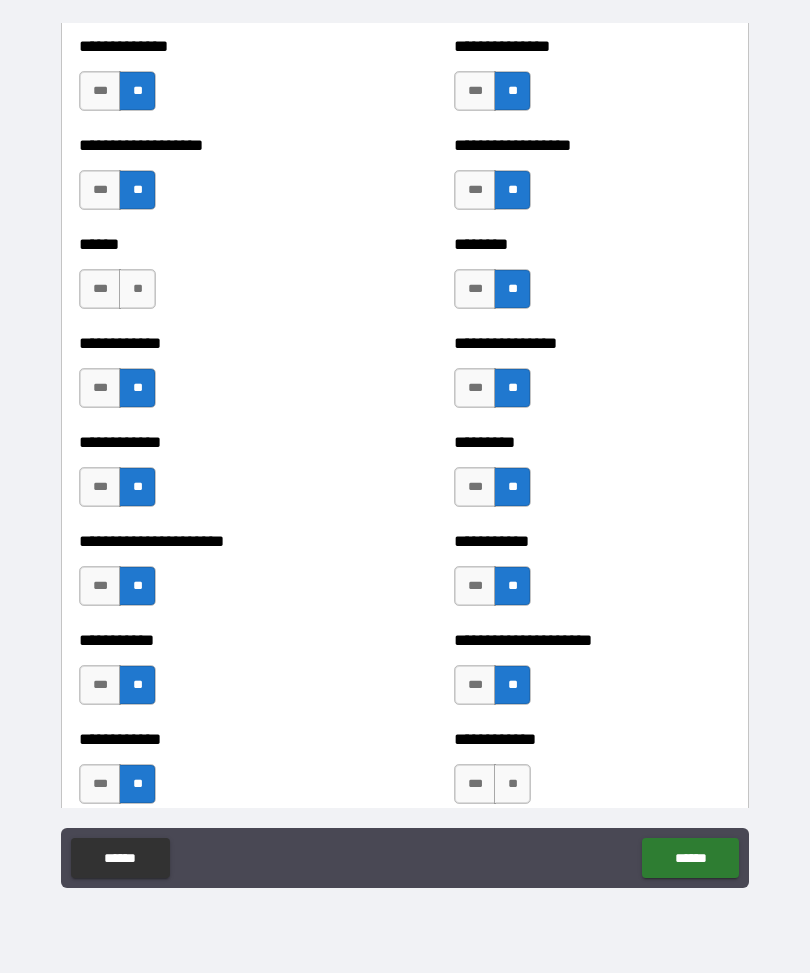 click on "**" at bounding box center (512, 785) 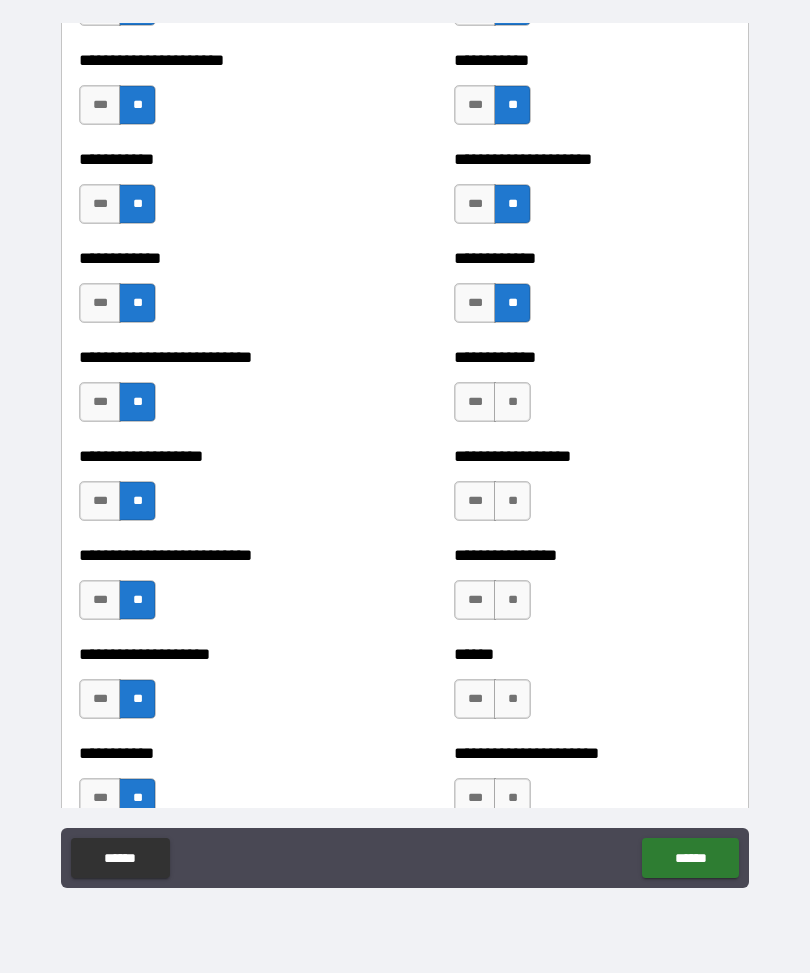 scroll, scrollTop: 5580, scrollLeft: 0, axis: vertical 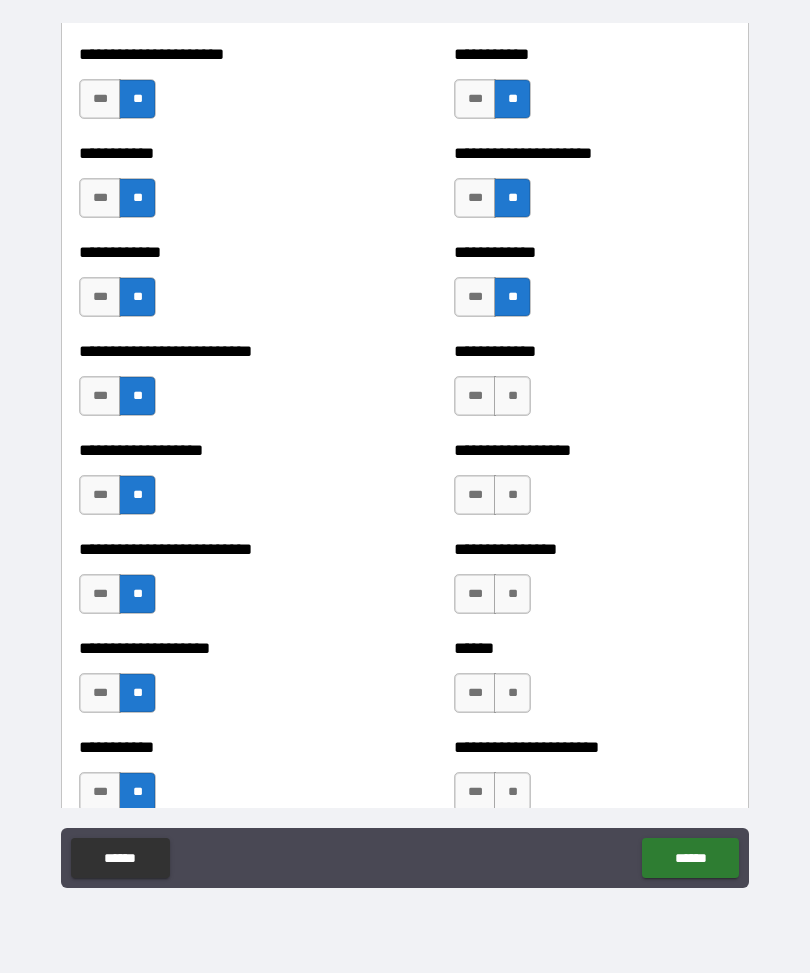 click on "**" at bounding box center [512, 397] 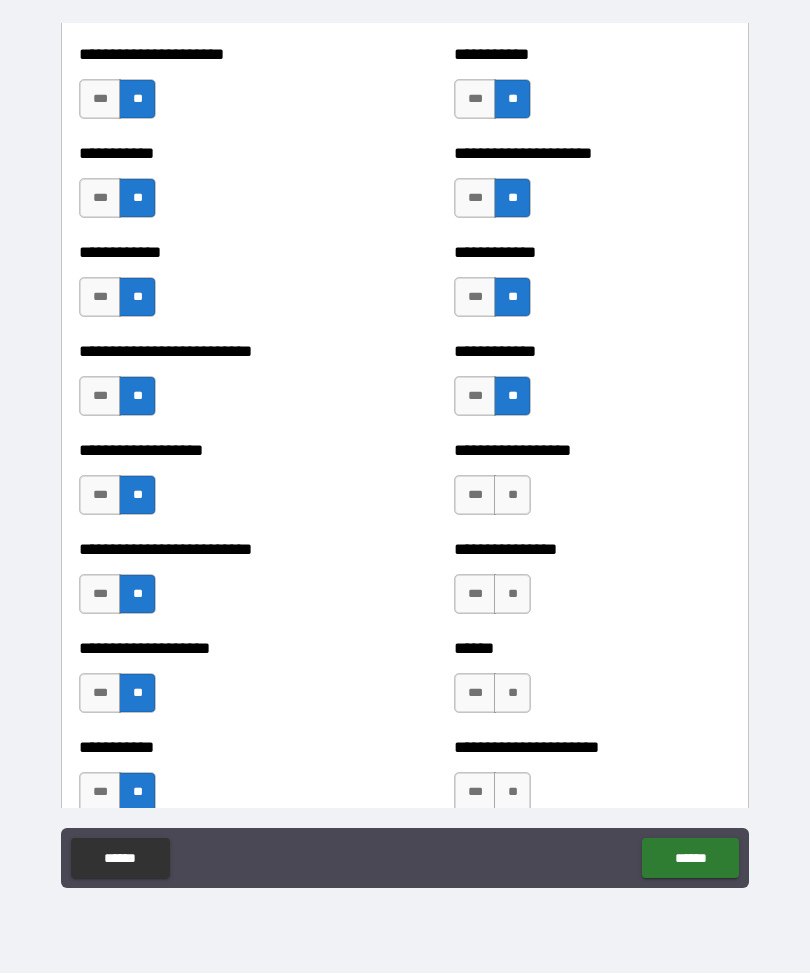 click on "**" at bounding box center (512, 496) 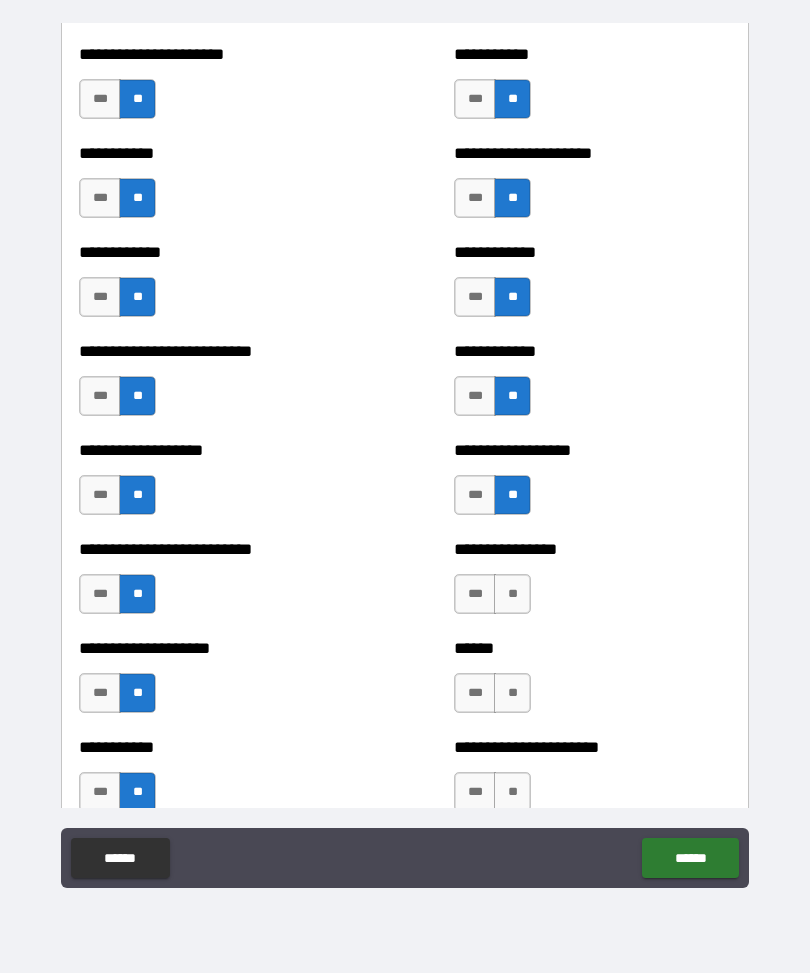 click on "**" at bounding box center (512, 595) 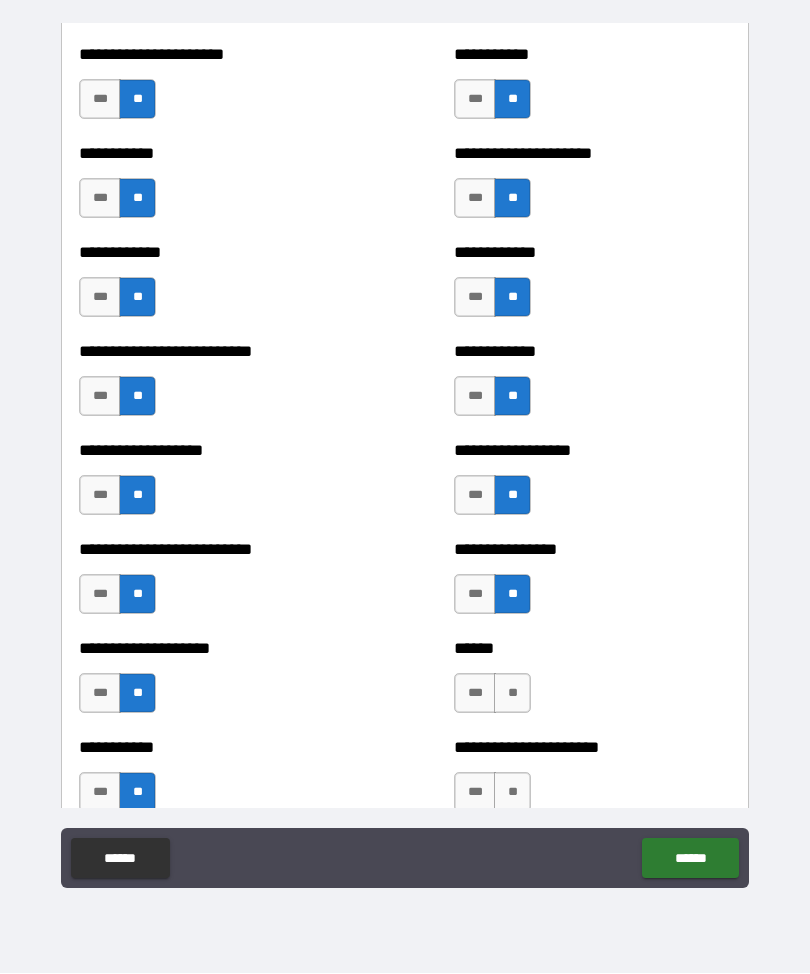 click on "**" at bounding box center [512, 694] 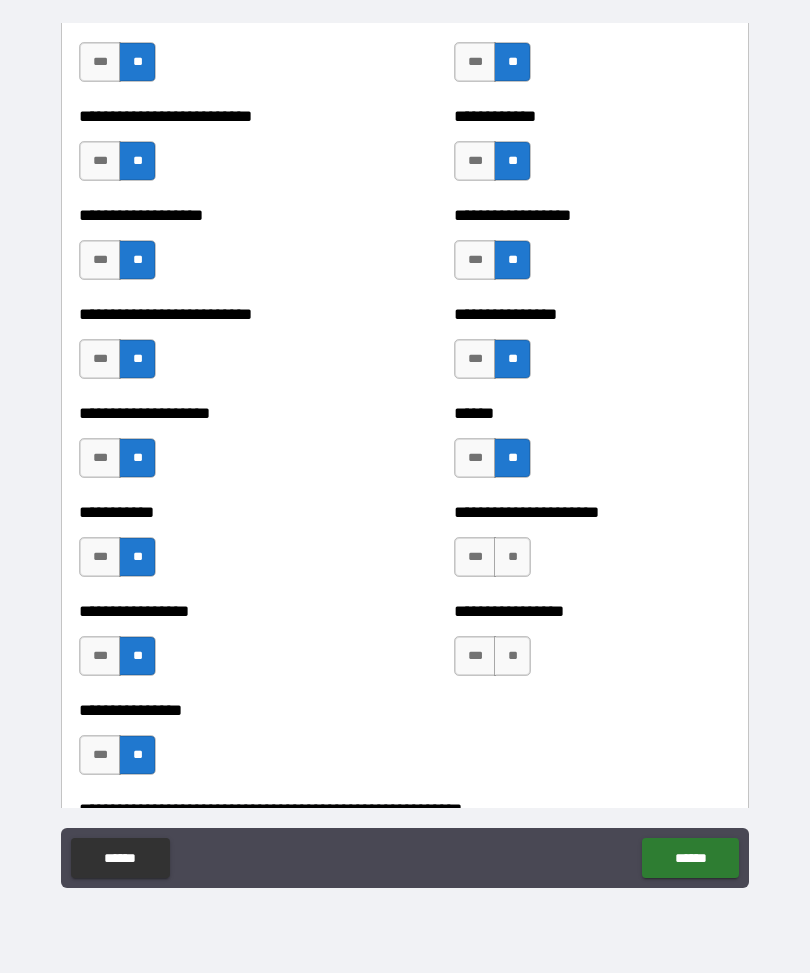 scroll, scrollTop: 5819, scrollLeft: 0, axis: vertical 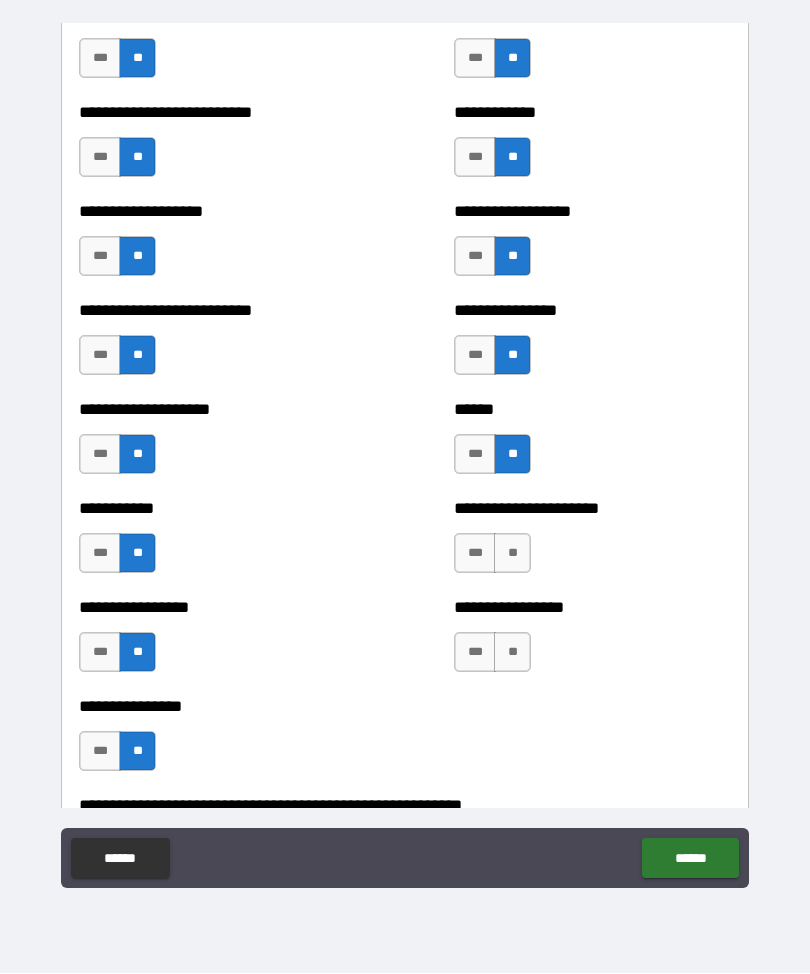 click on "**" at bounding box center [512, 554] 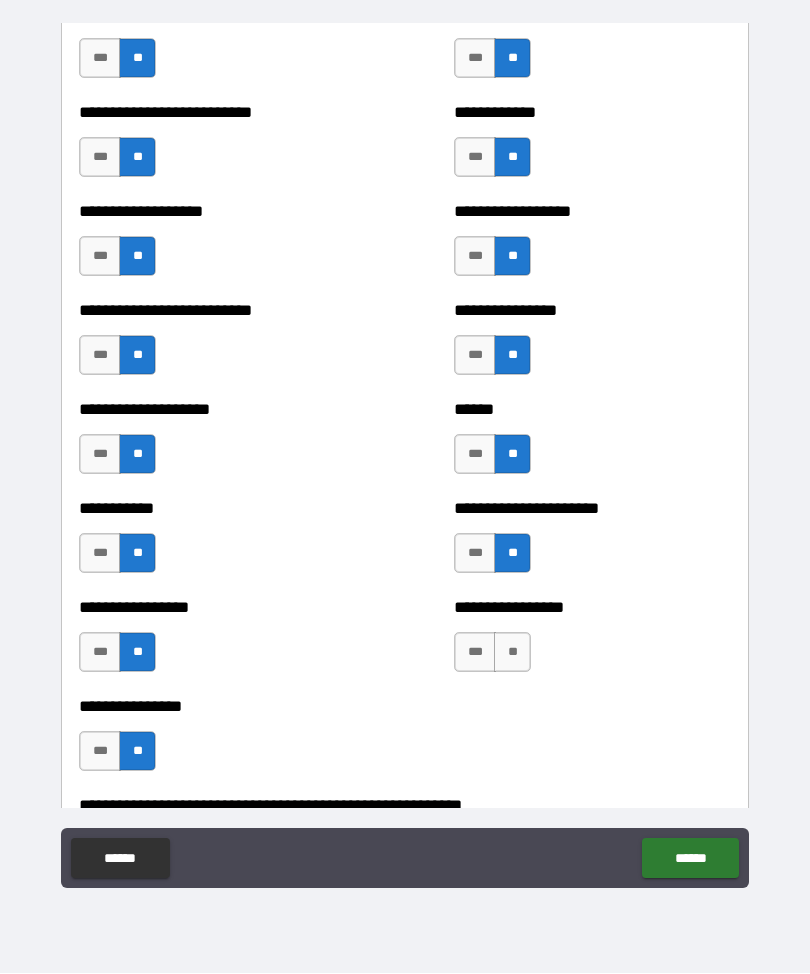 click on "**" at bounding box center (512, 653) 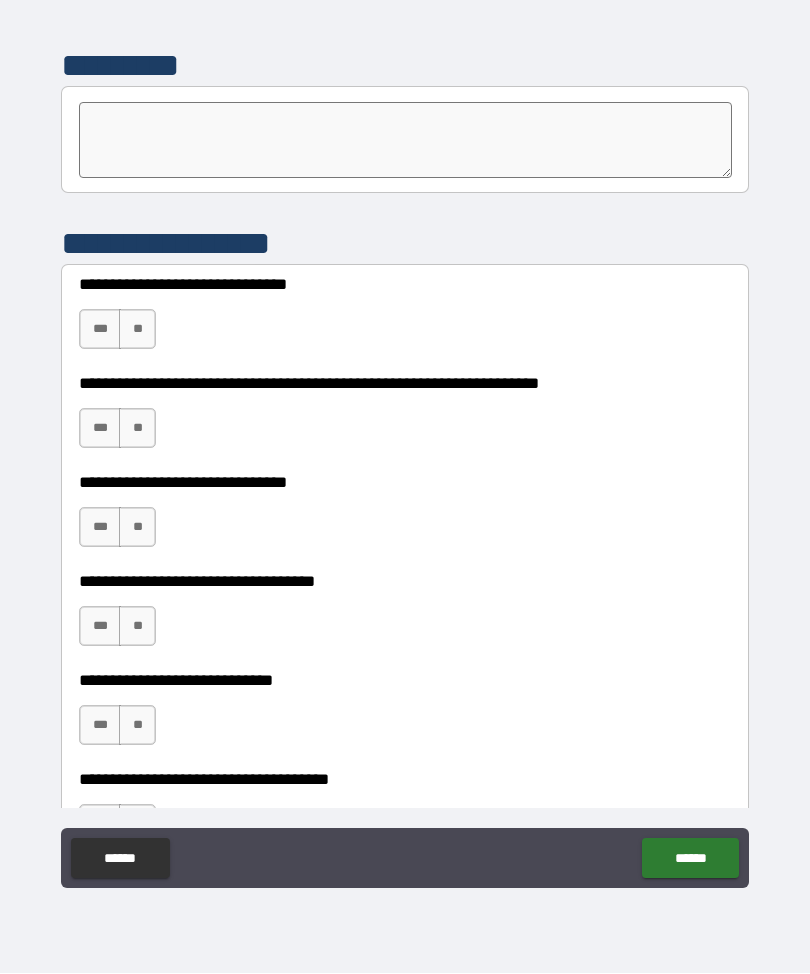 scroll, scrollTop: 6699, scrollLeft: 0, axis: vertical 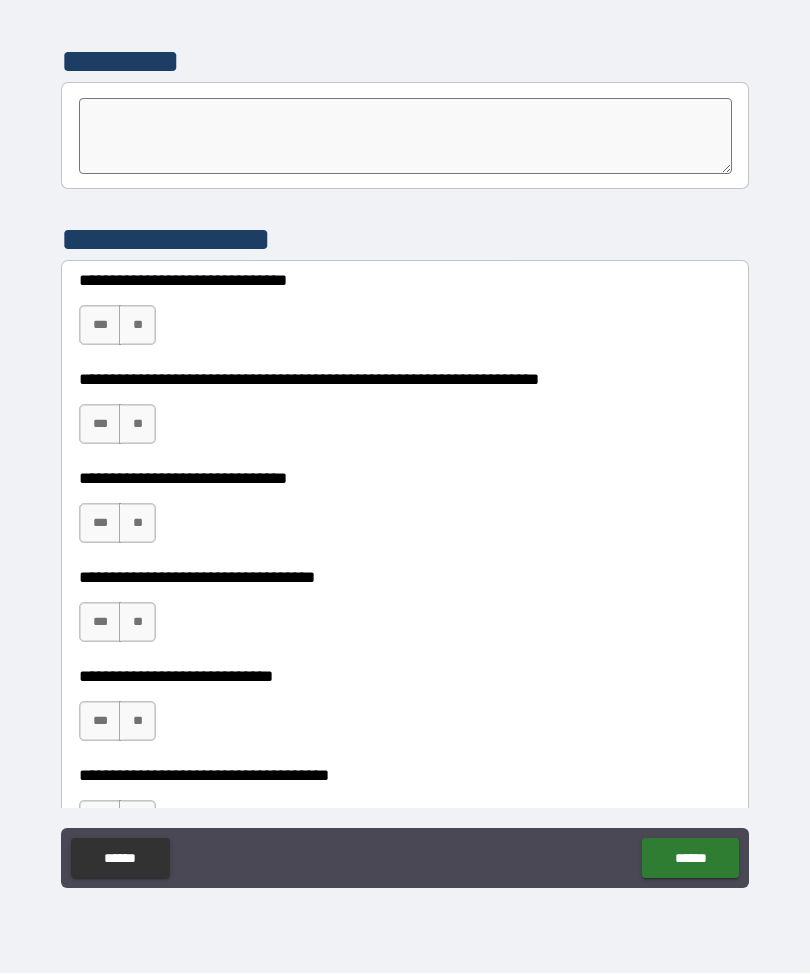 click on "***" at bounding box center (100, 326) 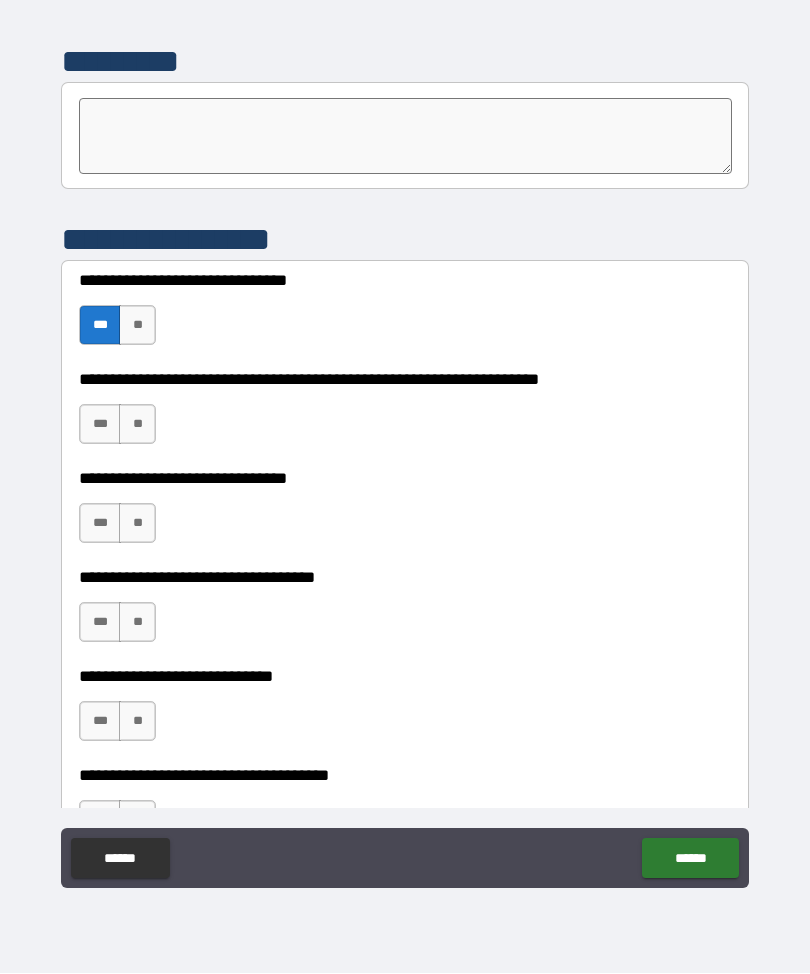 click on "**" at bounding box center [137, 425] 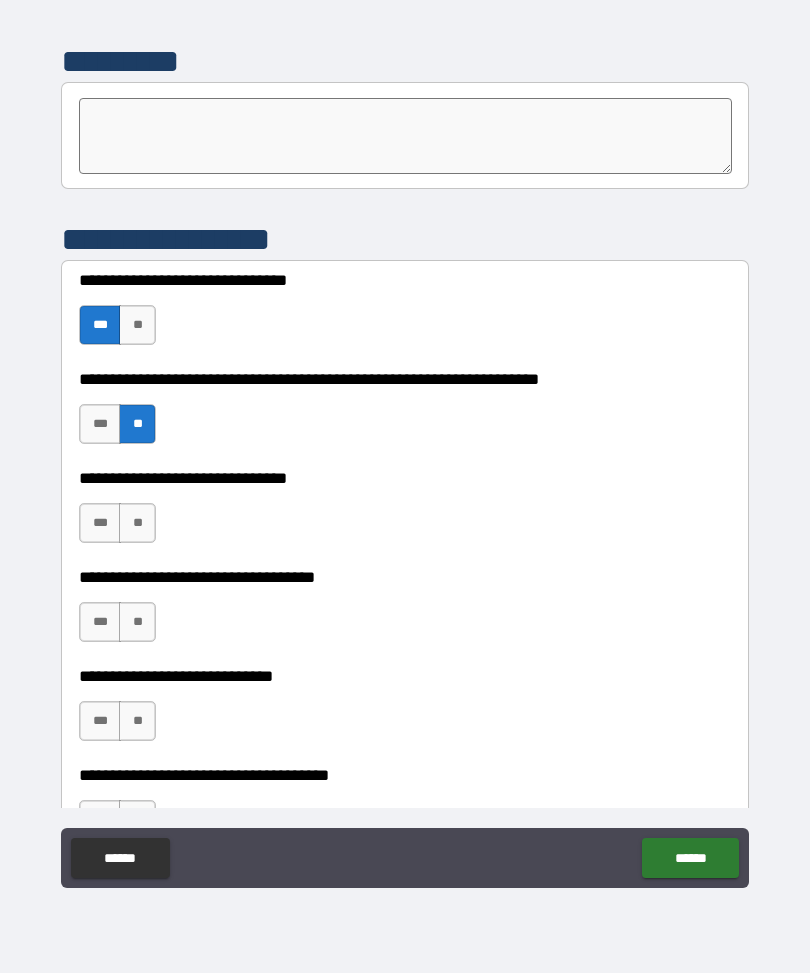 click on "**" at bounding box center [137, 524] 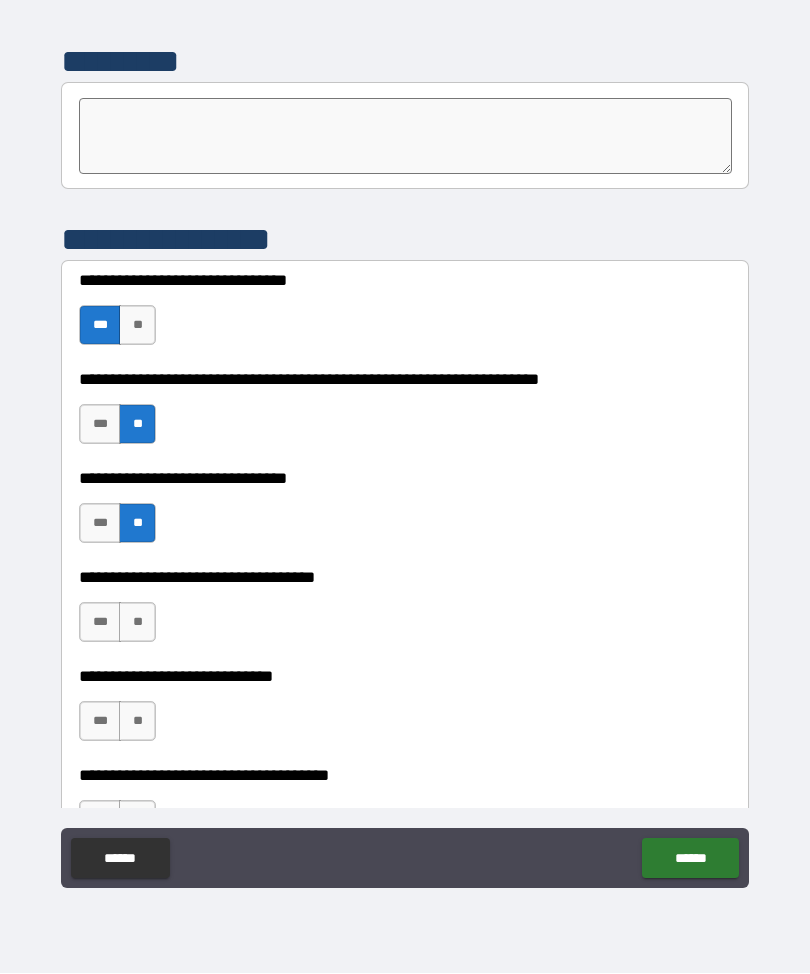 click on "**" at bounding box center (137, 623) 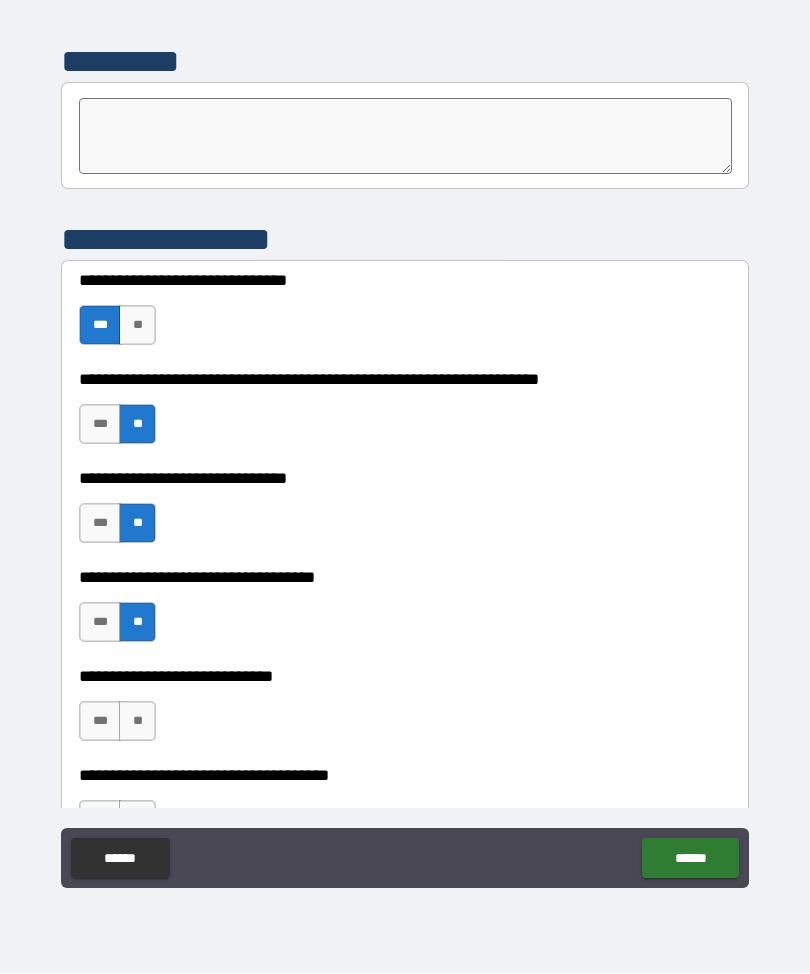 click on "**" at bounding box center [137, 722] 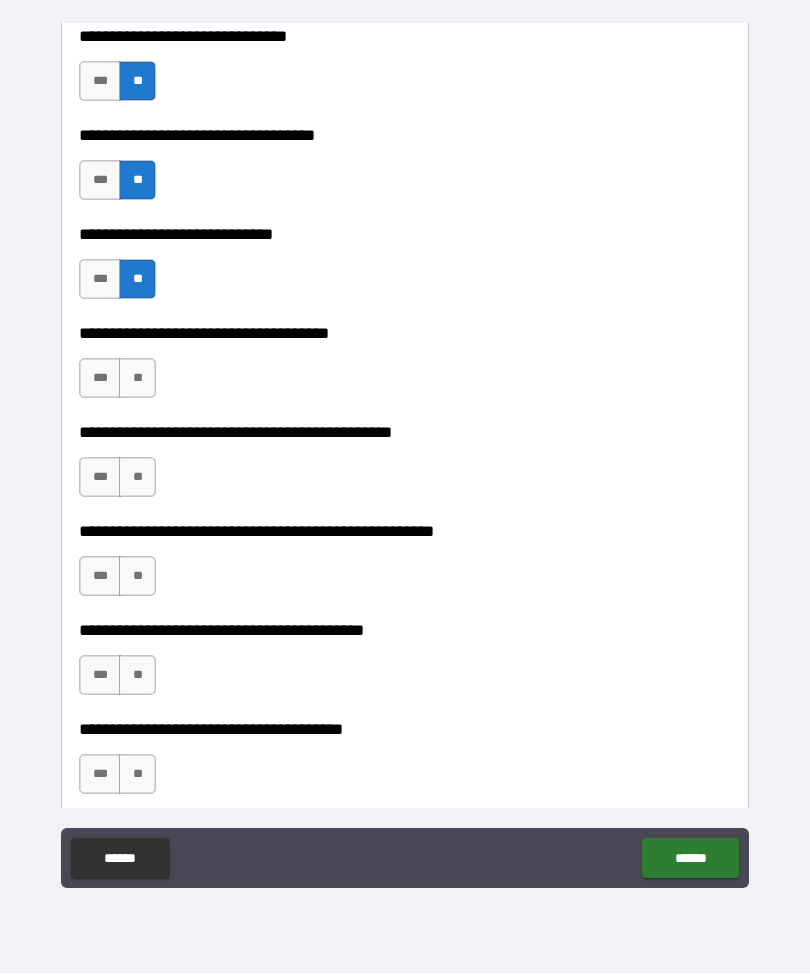 scroll, scrollTop: 7145, scrollLeft: 0, axis: vertical 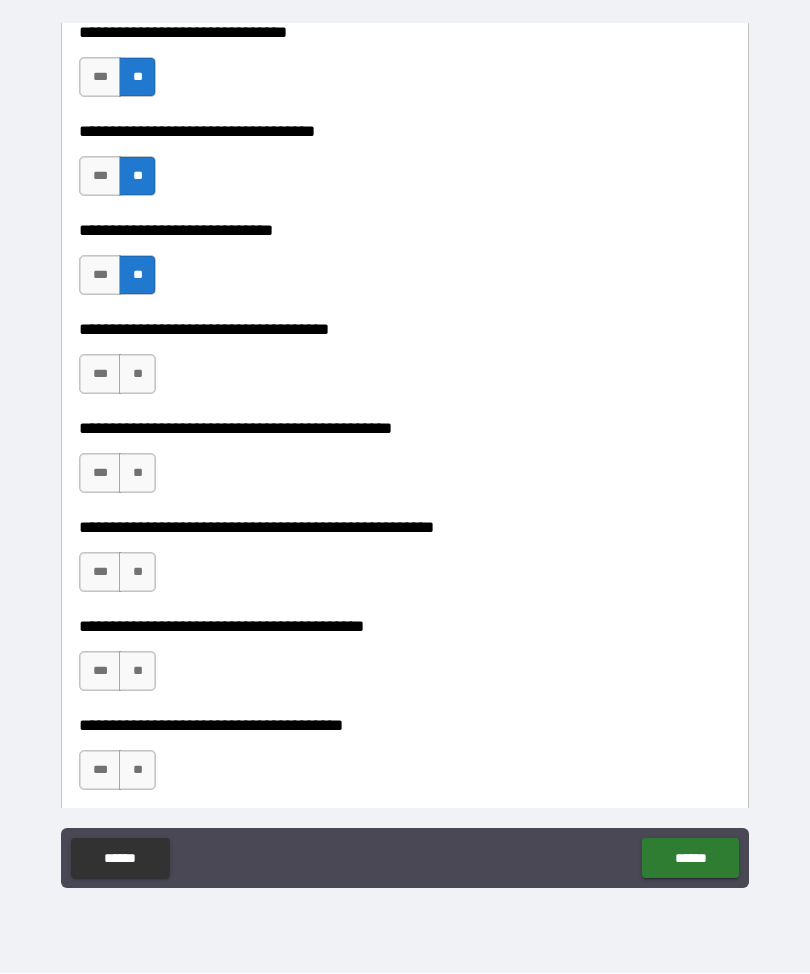 click on "**" at bounding box center (137, 375) 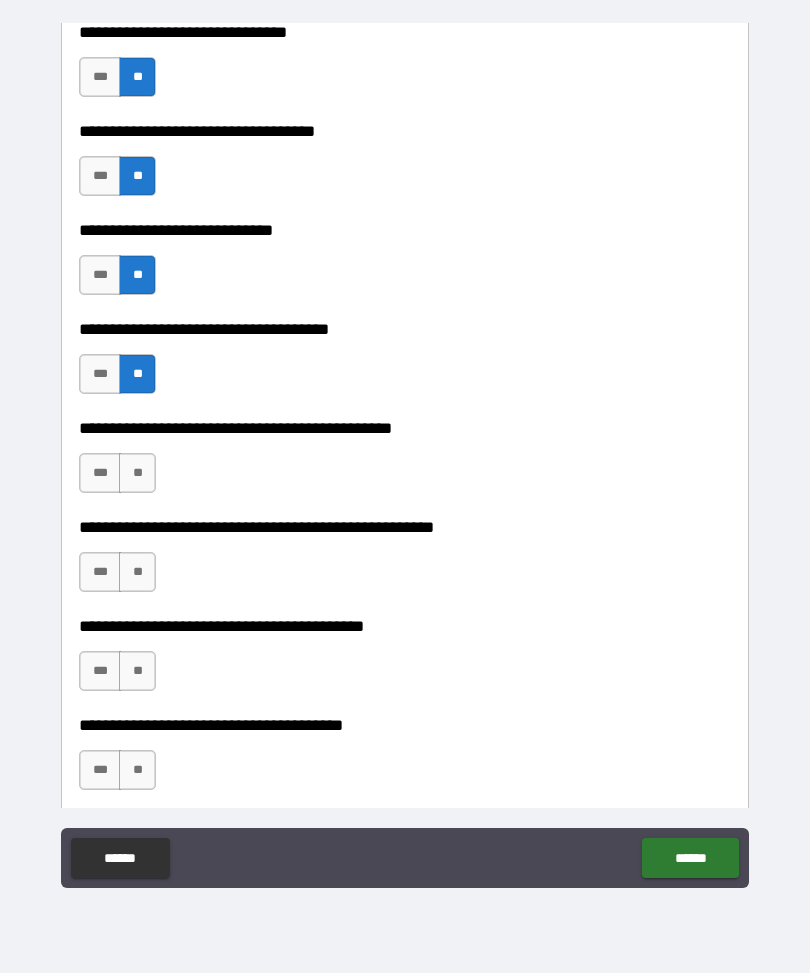 click on "**" at bounding box center [137, 474] 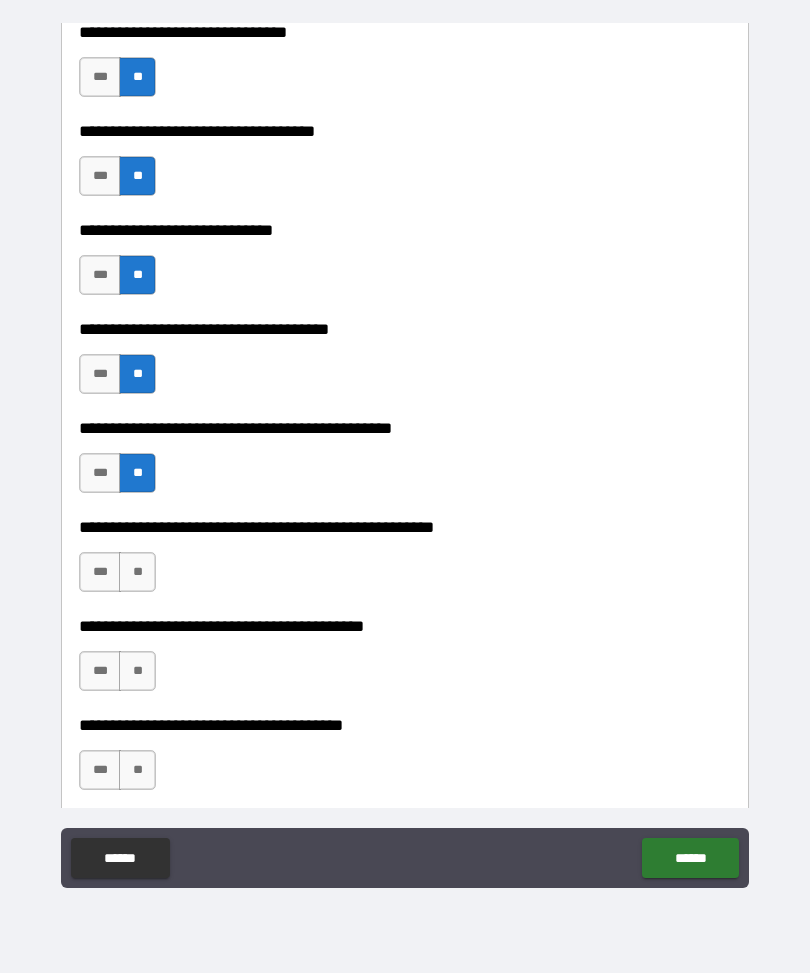 click on "**" at bounding box center [137, 573] 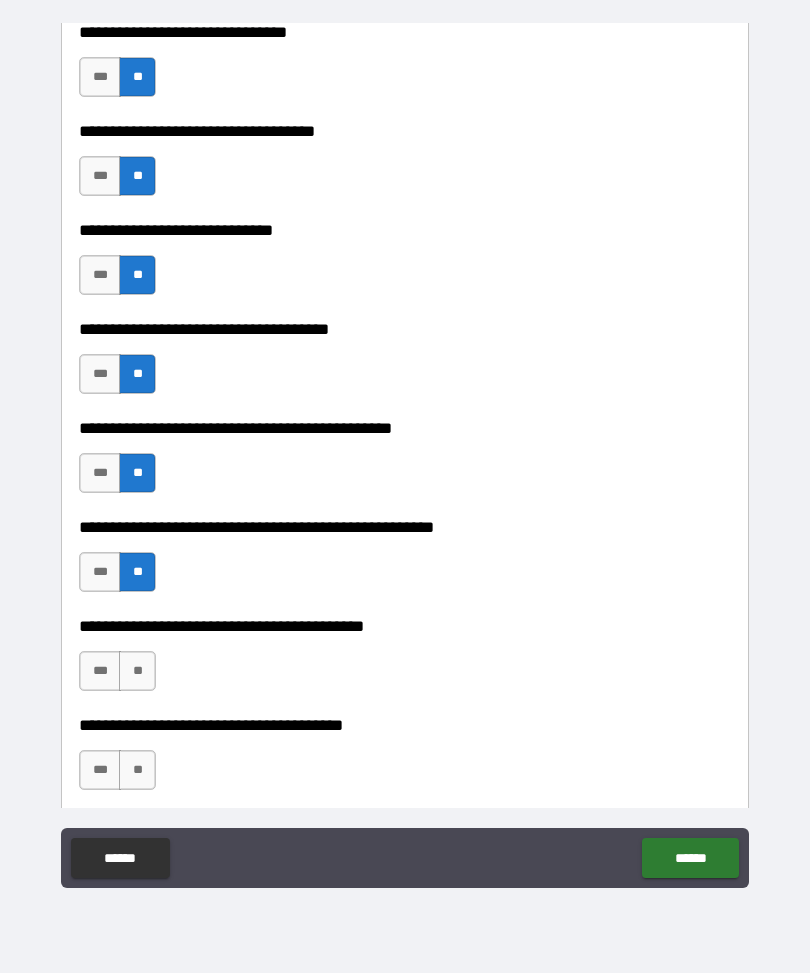 click on "**" at bounding box center [137, 672] 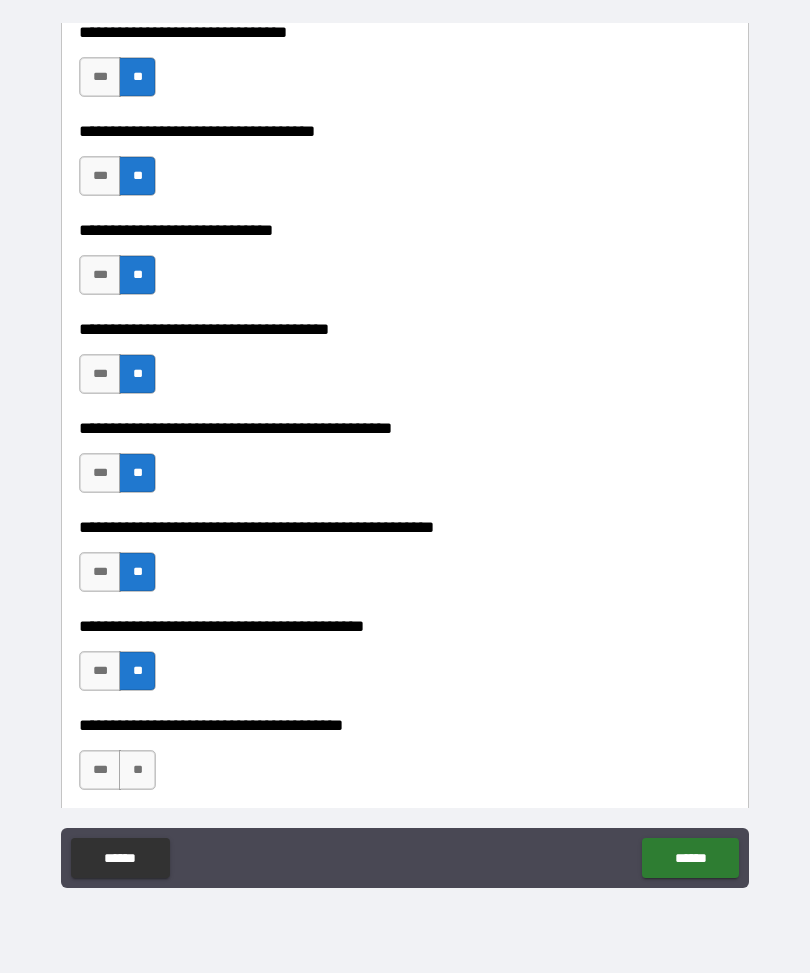 click on "**" at bounding box center (137, 771) 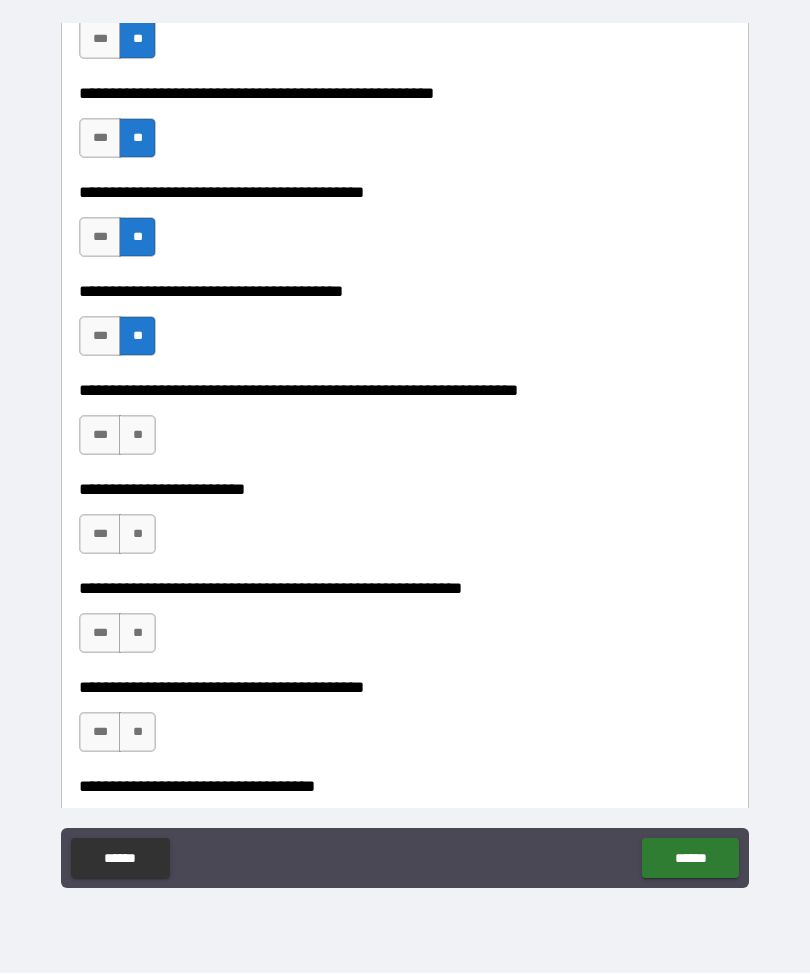 scroll, scrollTop: 7580, scrollLeft: 0, axis: vertical 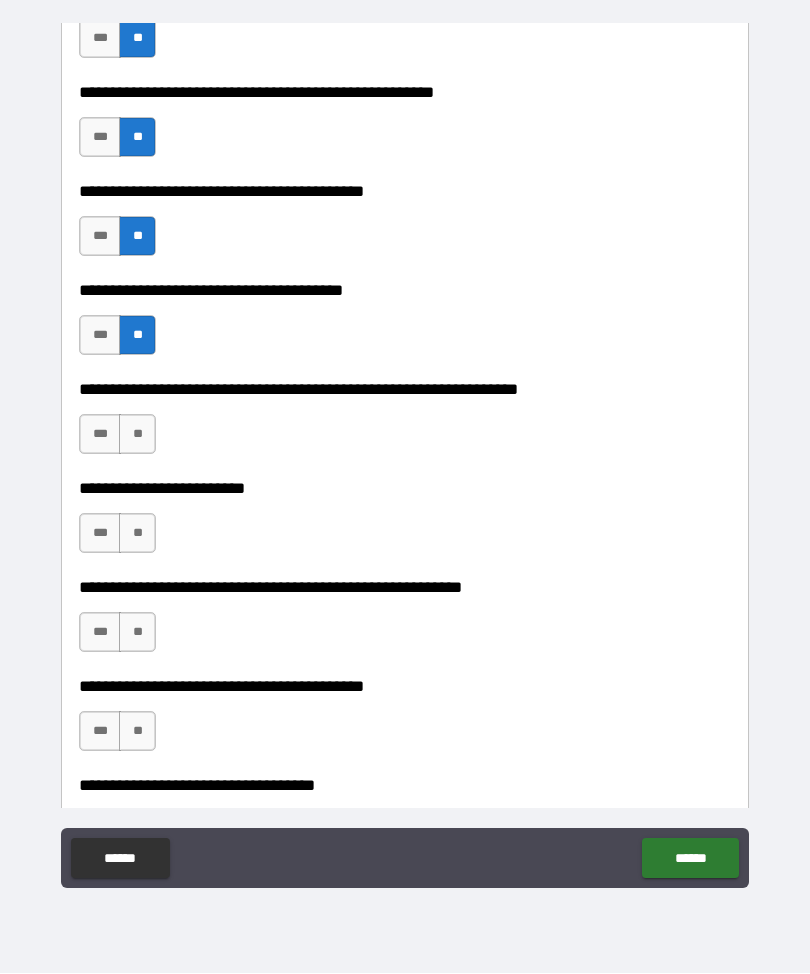 click on "**" at bounding box center (137, 435) 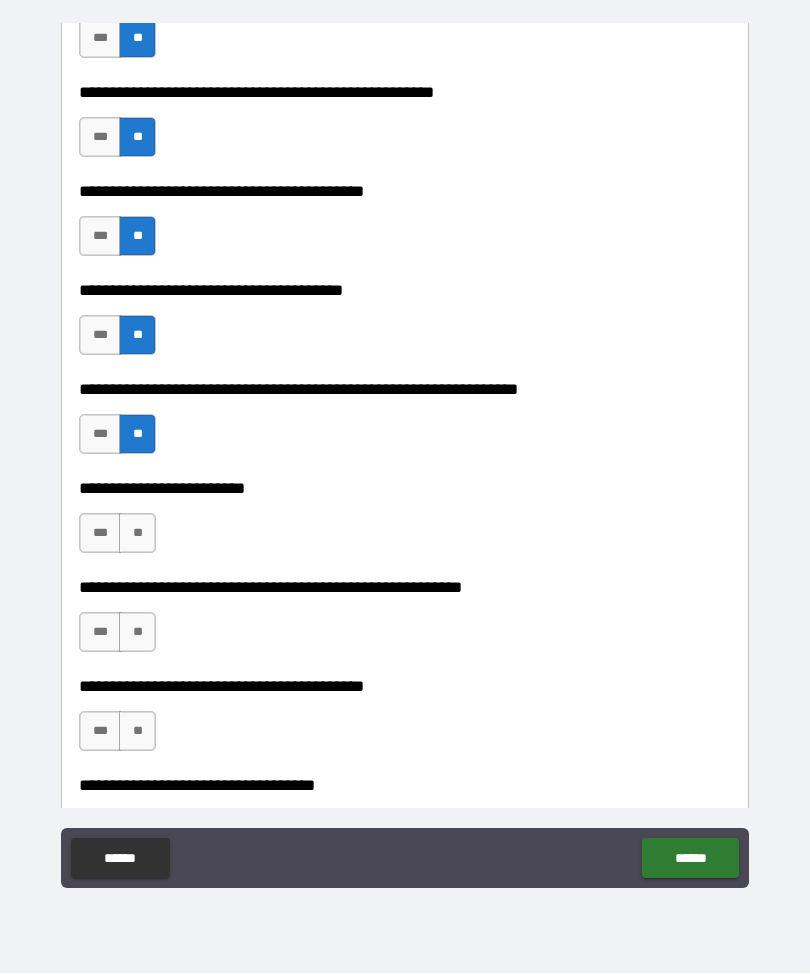 click on "**" at bounding box center [137, 534] 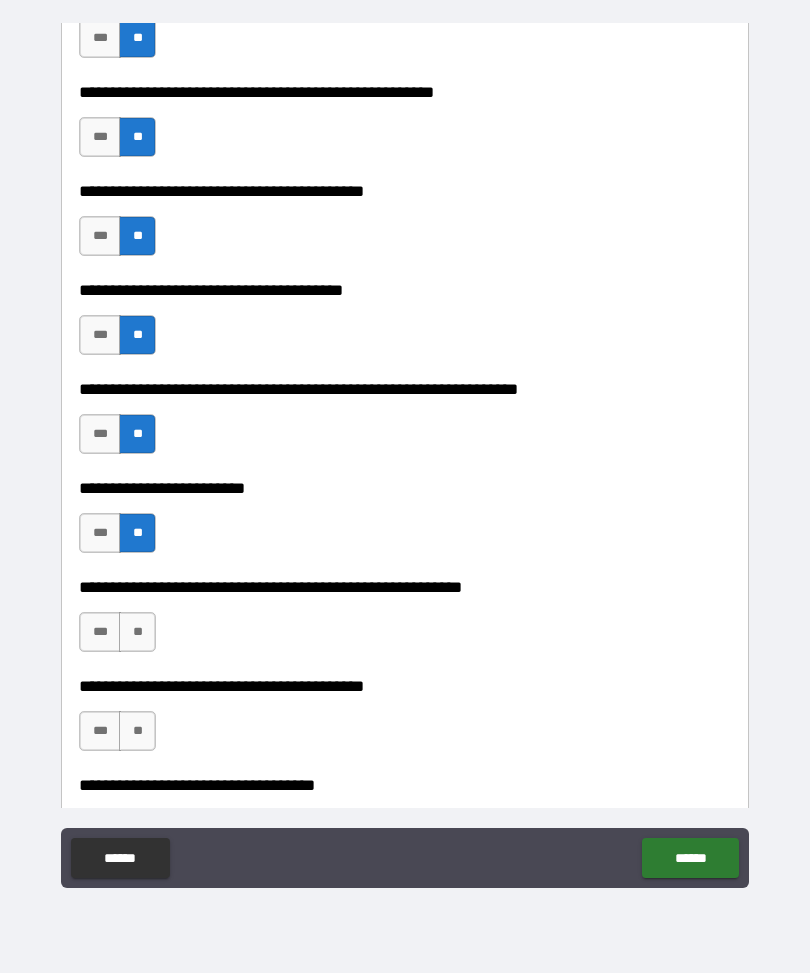 click on "***" at bounding box center [100, 534] 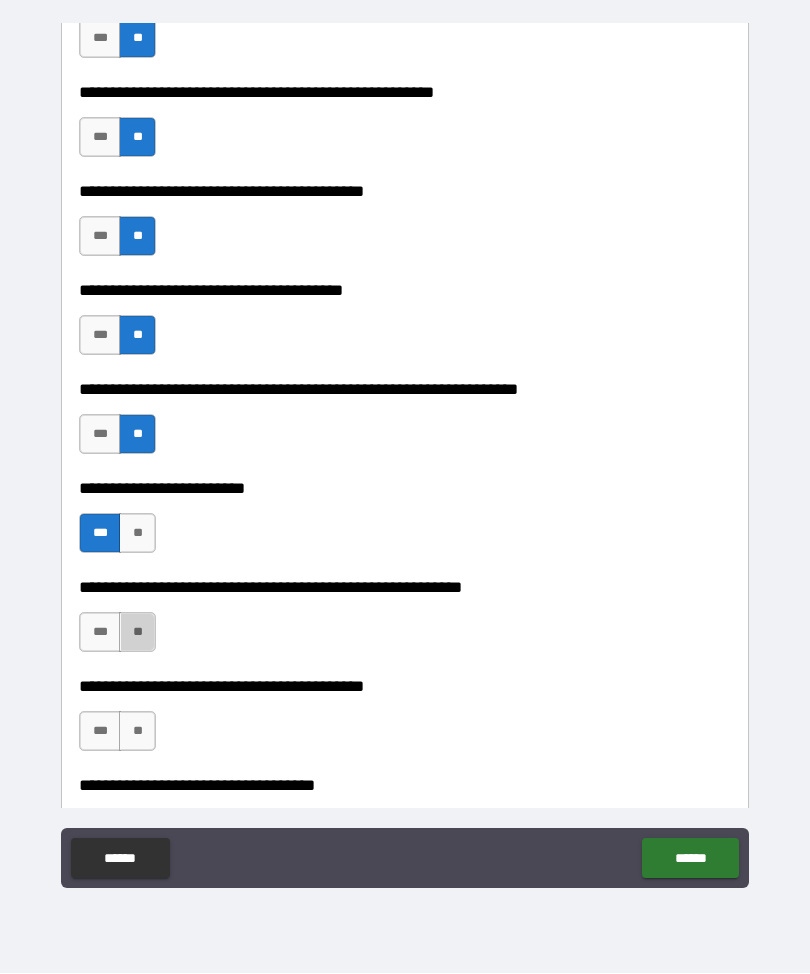 click on "**" at bounding box center [137, 633] 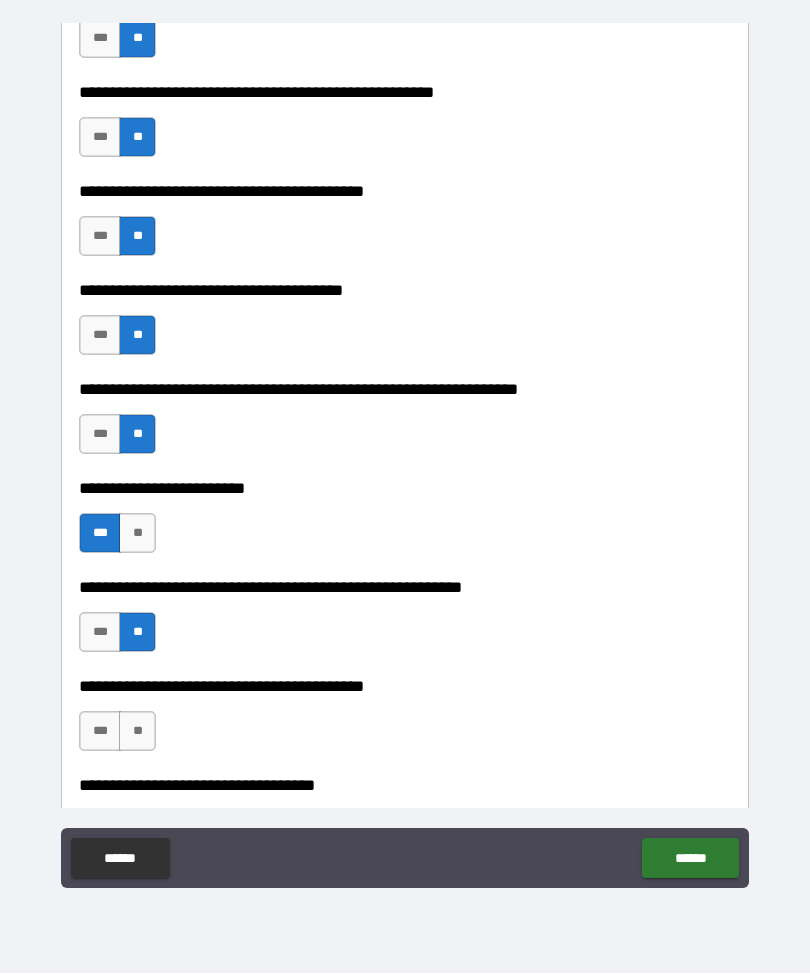 click on "**" at bounding box center (137, 732) 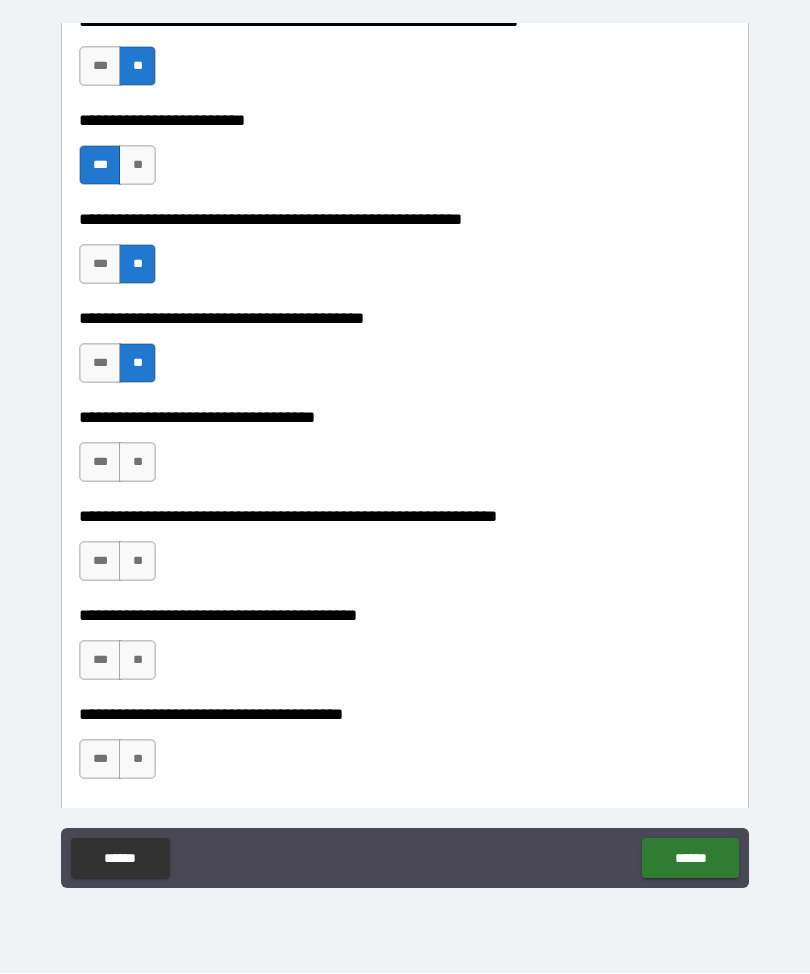 scroll, scrollTop: 7954, scrollLeft: 0, axis: vertical 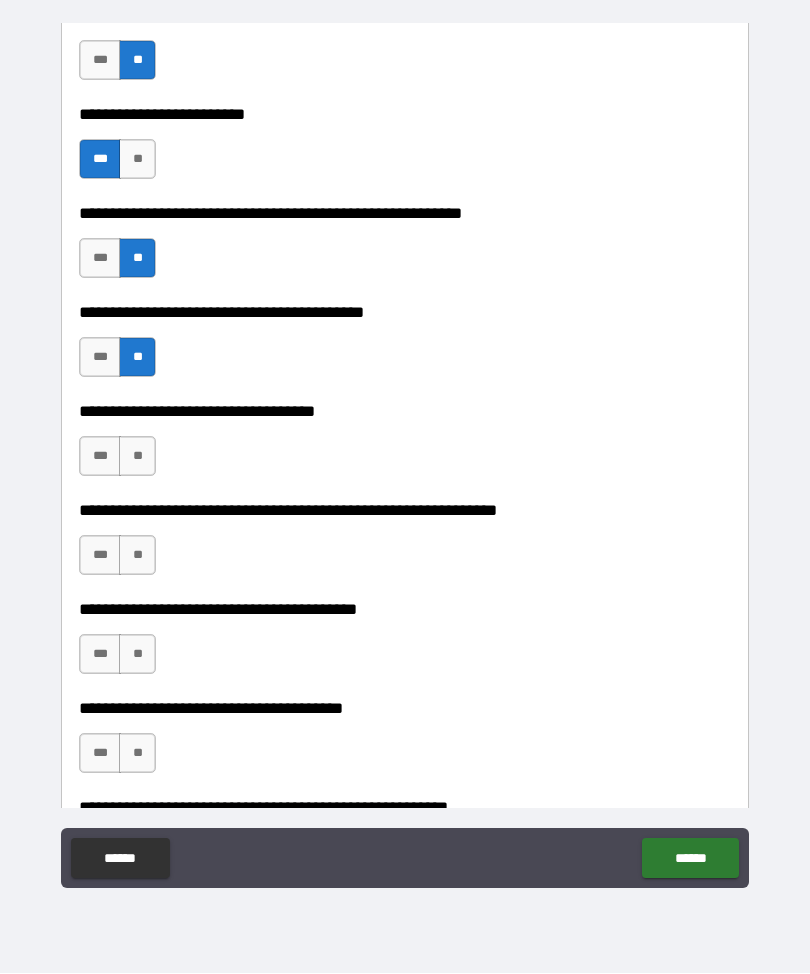 click on "**" at bounding box center (137, 457) 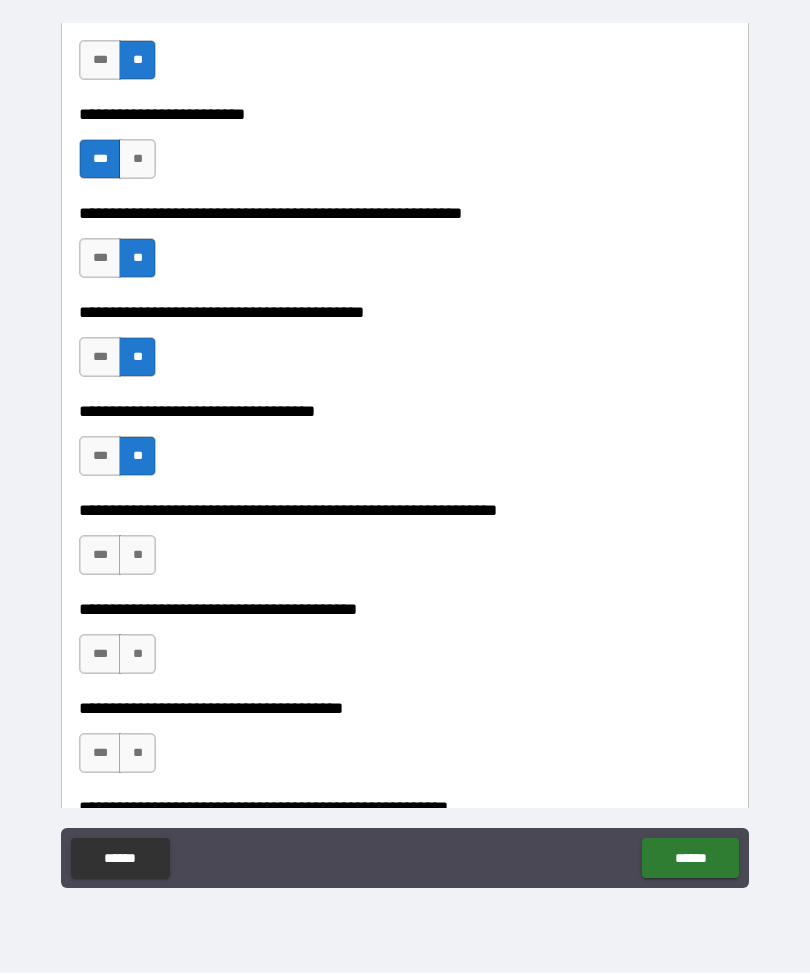 click on "**" at bounding box center [137, 556] 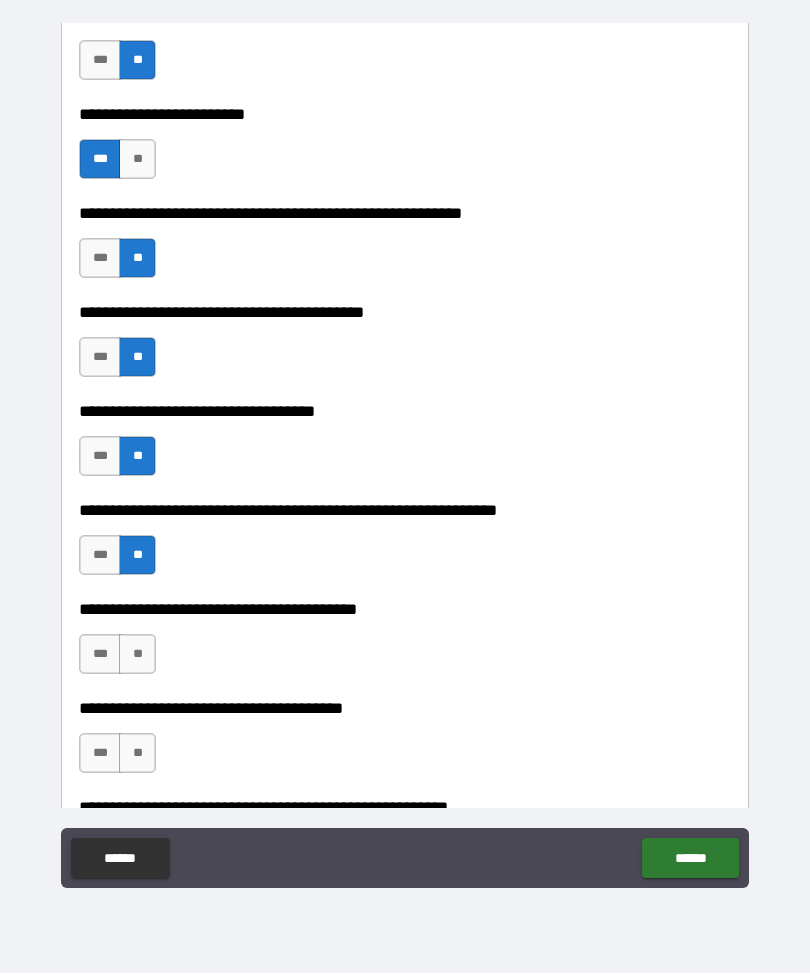 click on "**" at bounding box center [137, 655] 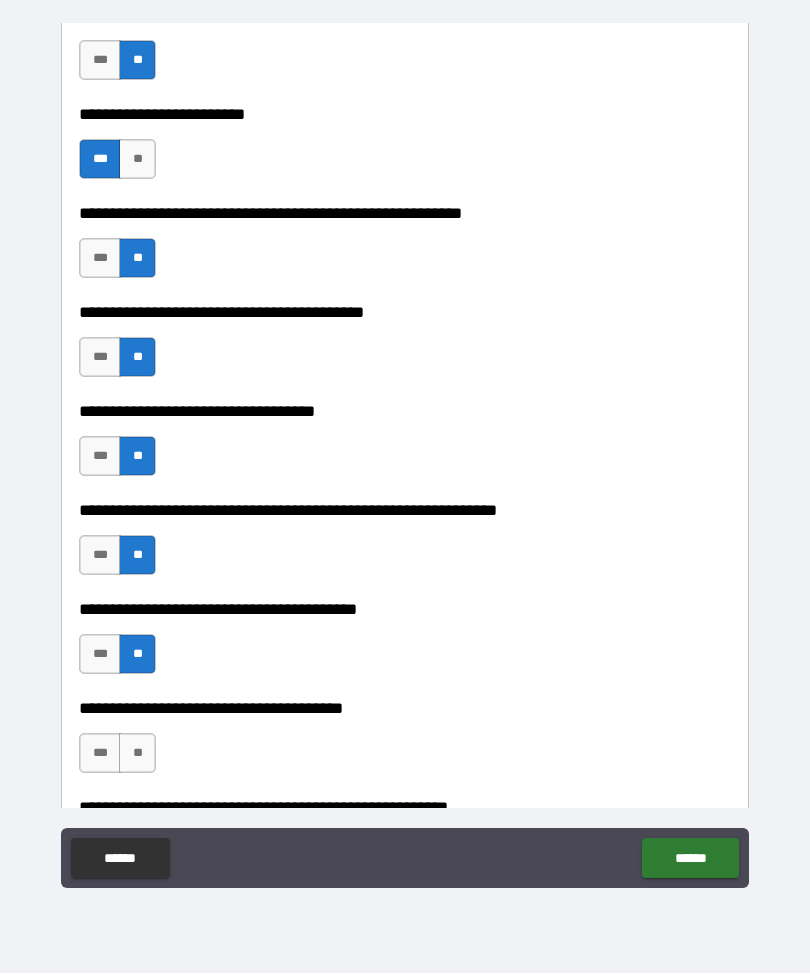 click on "**" at bounding box center (137, 754) 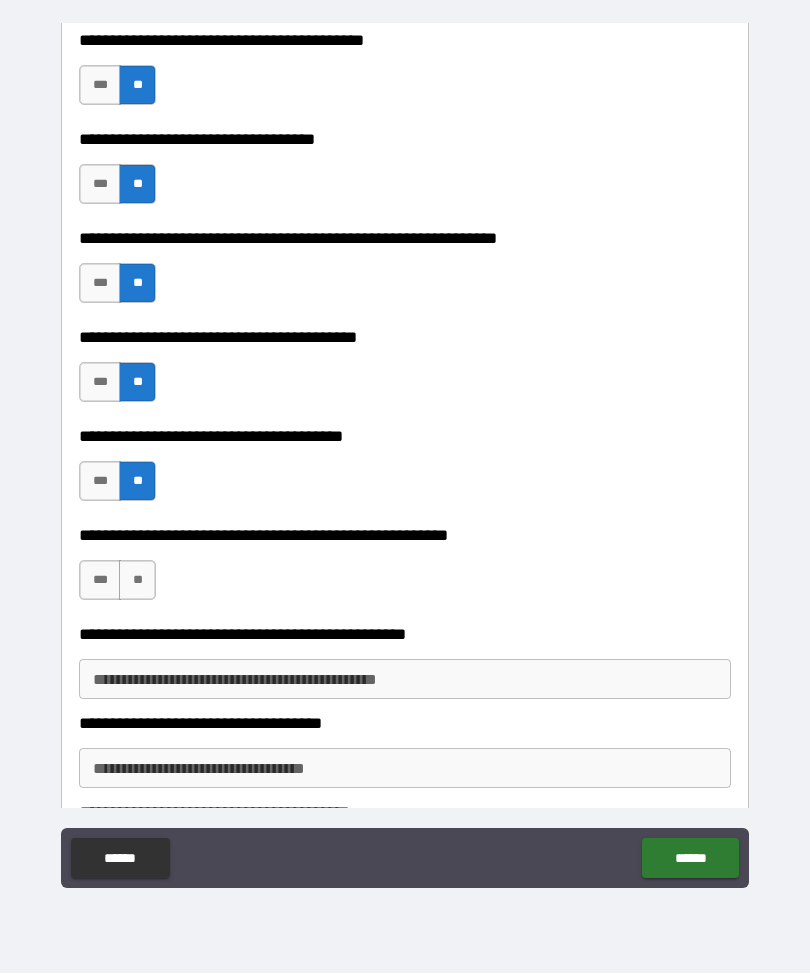 scroll, scrollTop: 8228, scrollLeft: 0, axis: vertical 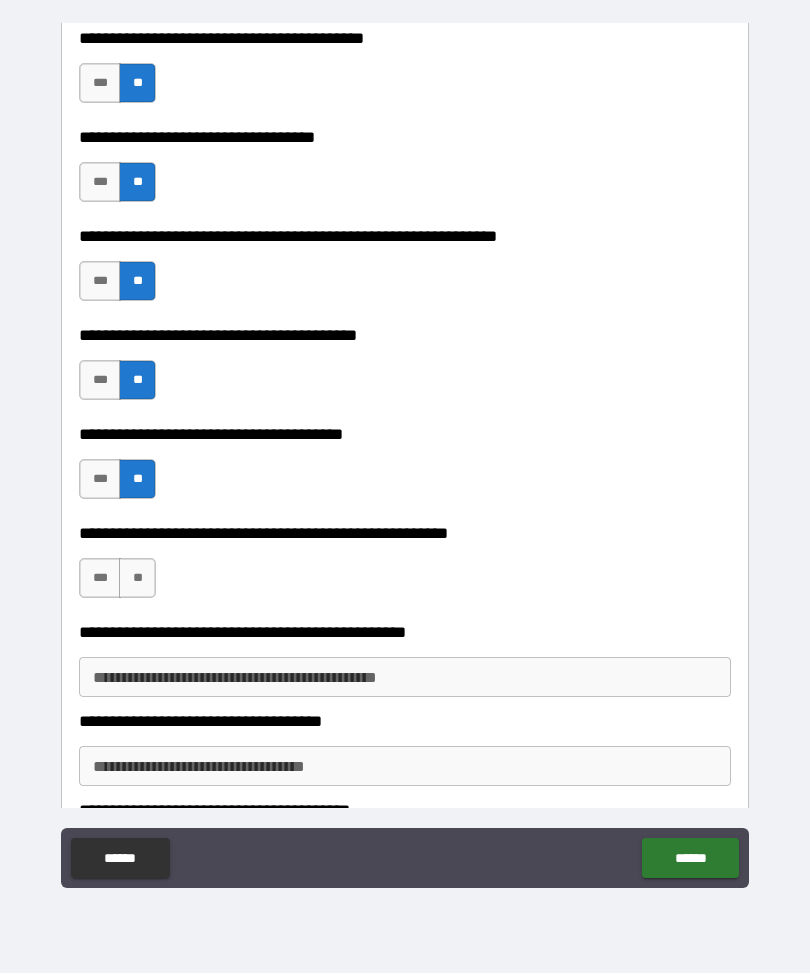 click on "***" at bounding box center (100, 579) 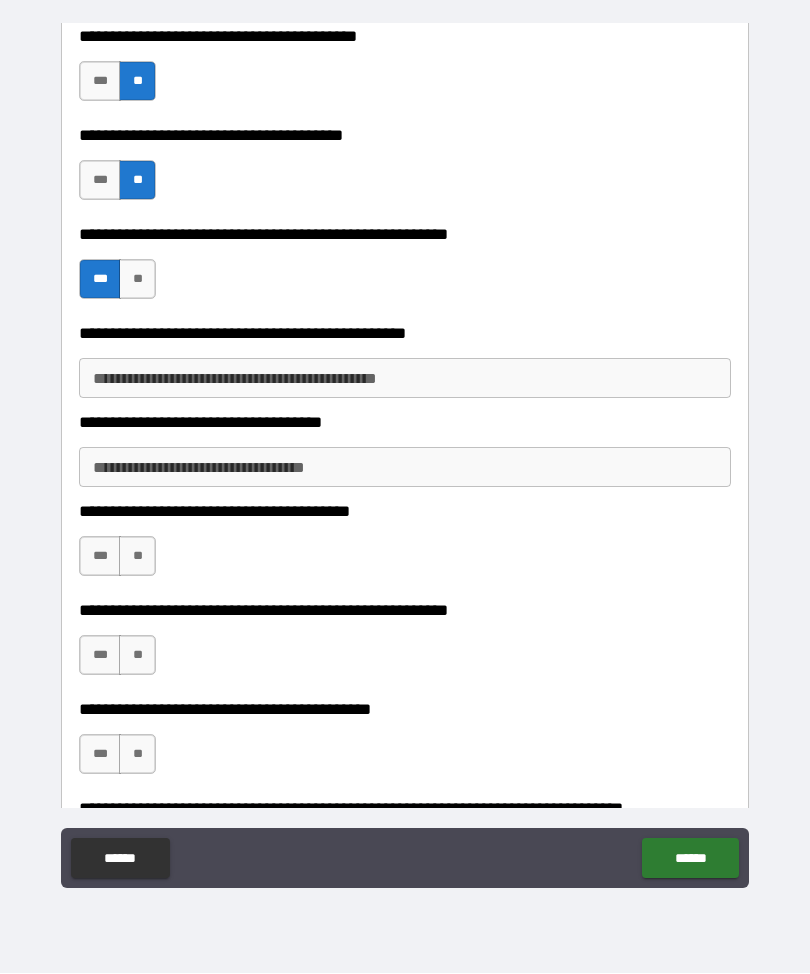 scroll, scrollTop: 8527, scrollLeft: 0, axis: vertical 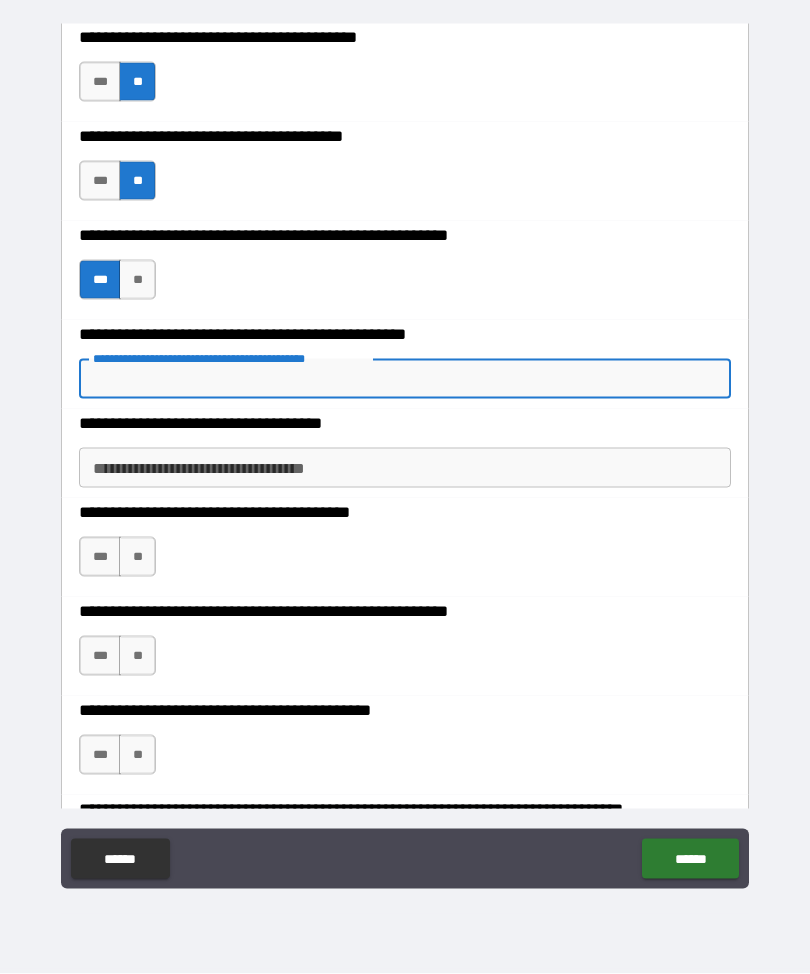 click on "**********" at bounding box center (405, 379) 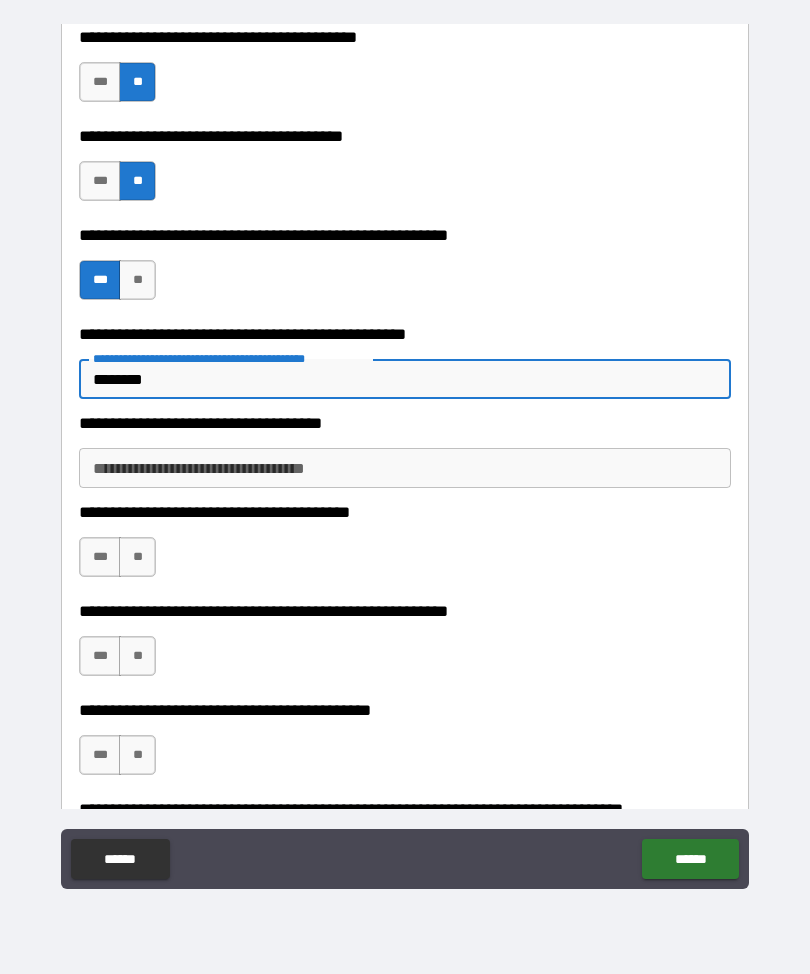 type on "********" 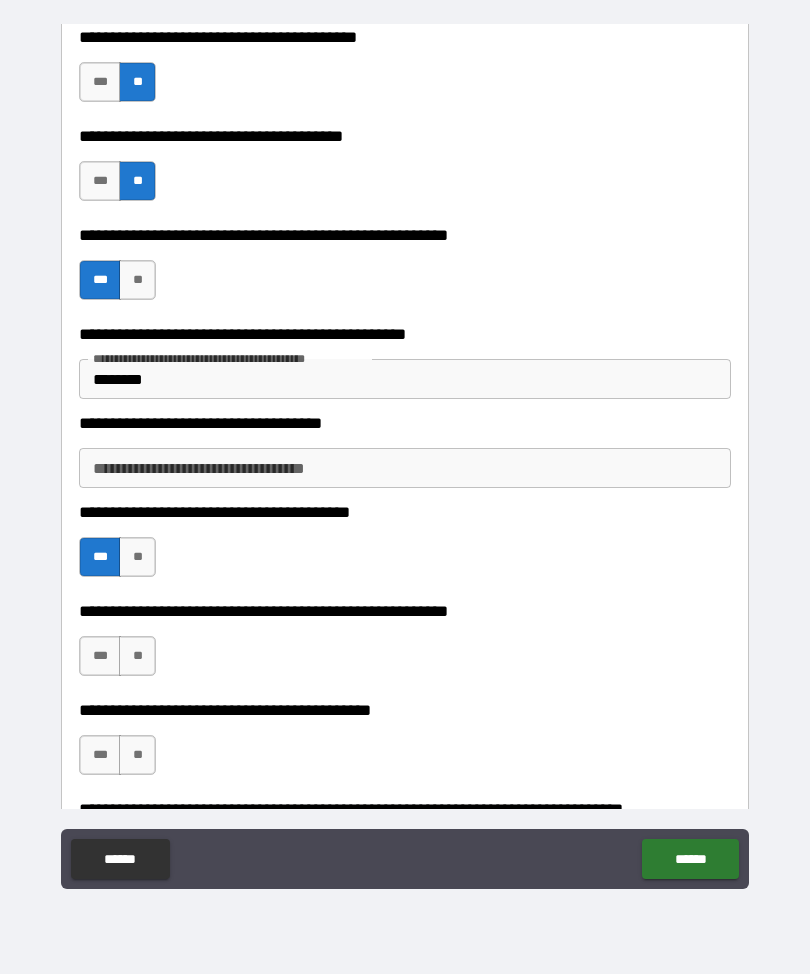 click on "**********" at bounding box center (405, 456) 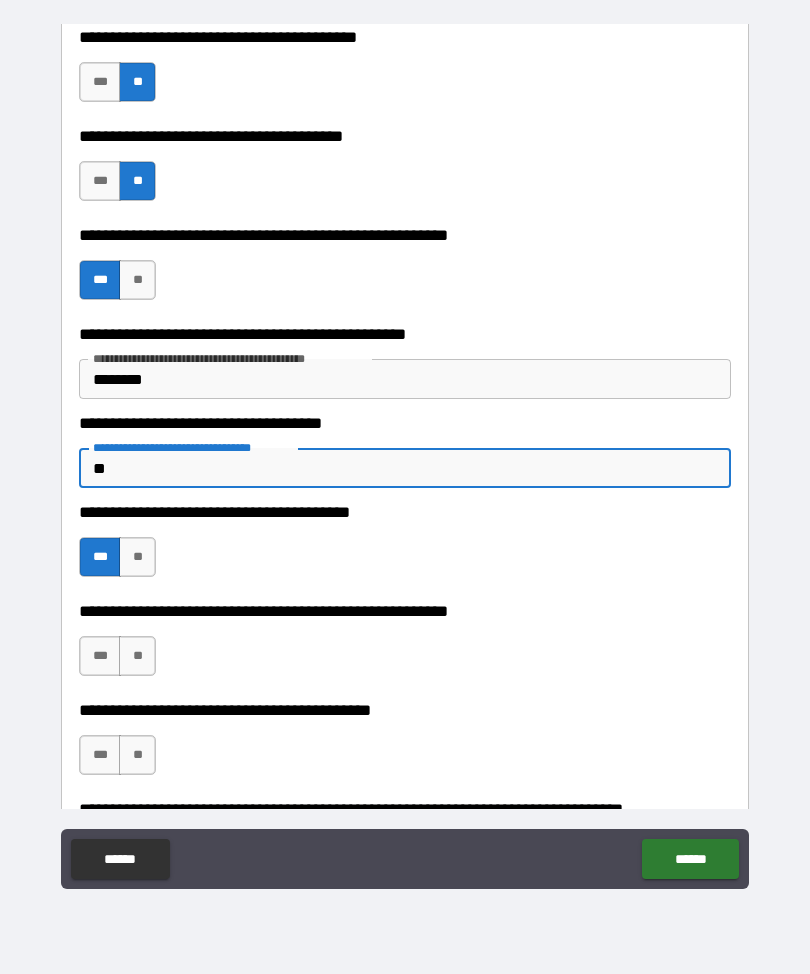 type on "*" 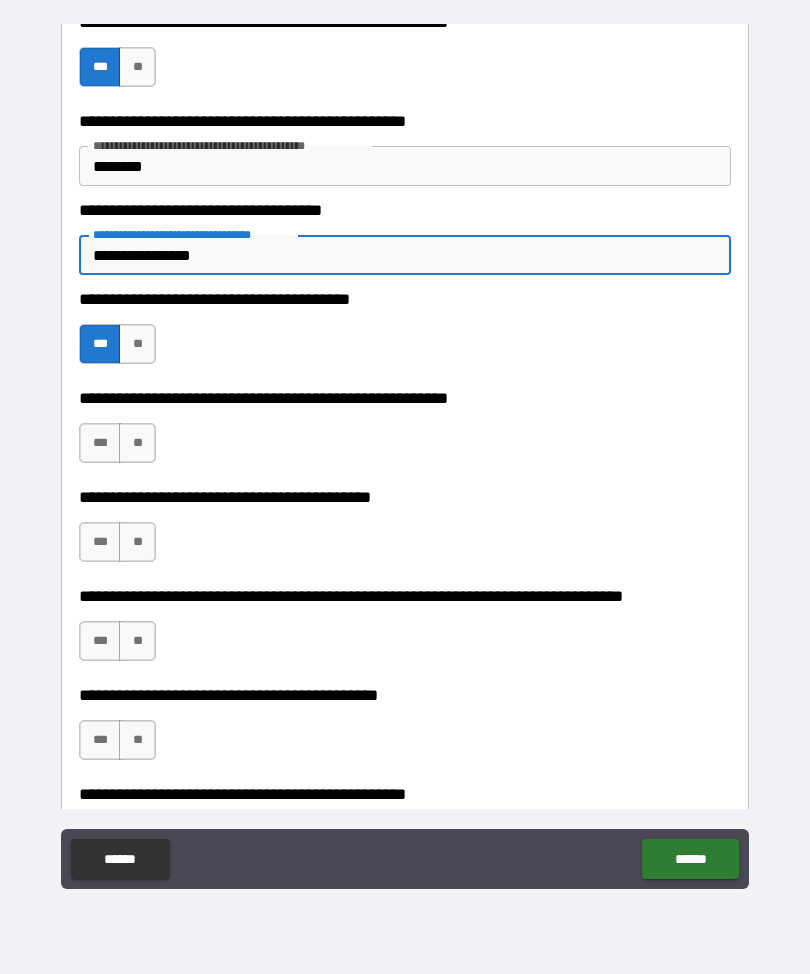 scroll, scrollTop: 8762, scrollLeft: 0, axis: vertical 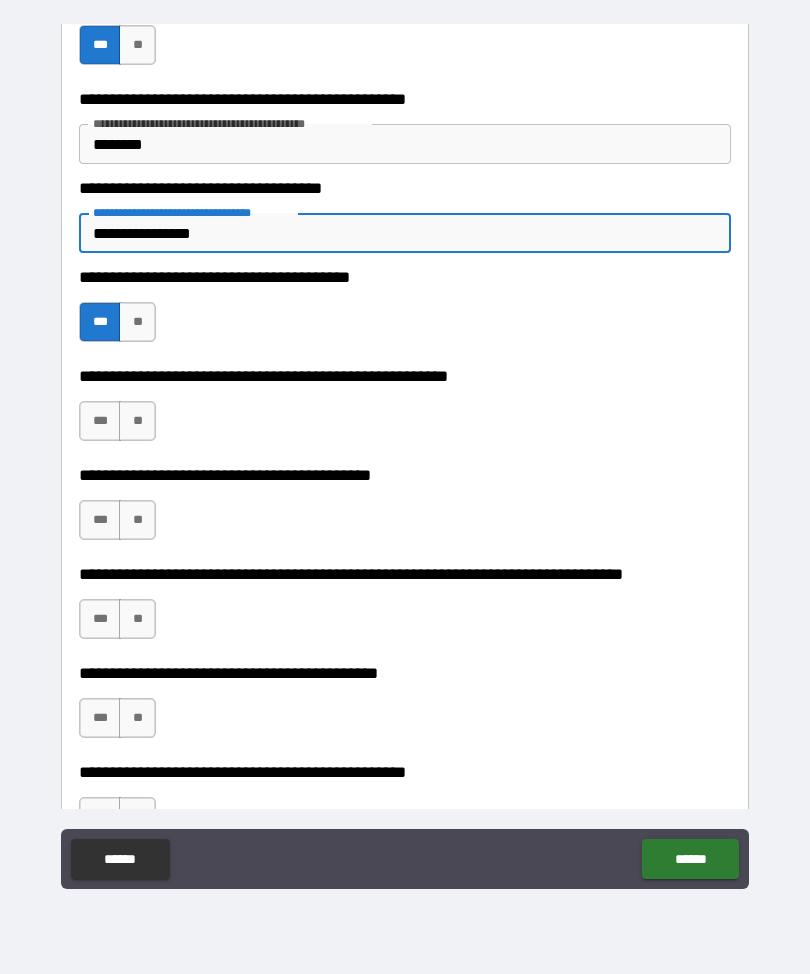 type on "**********" 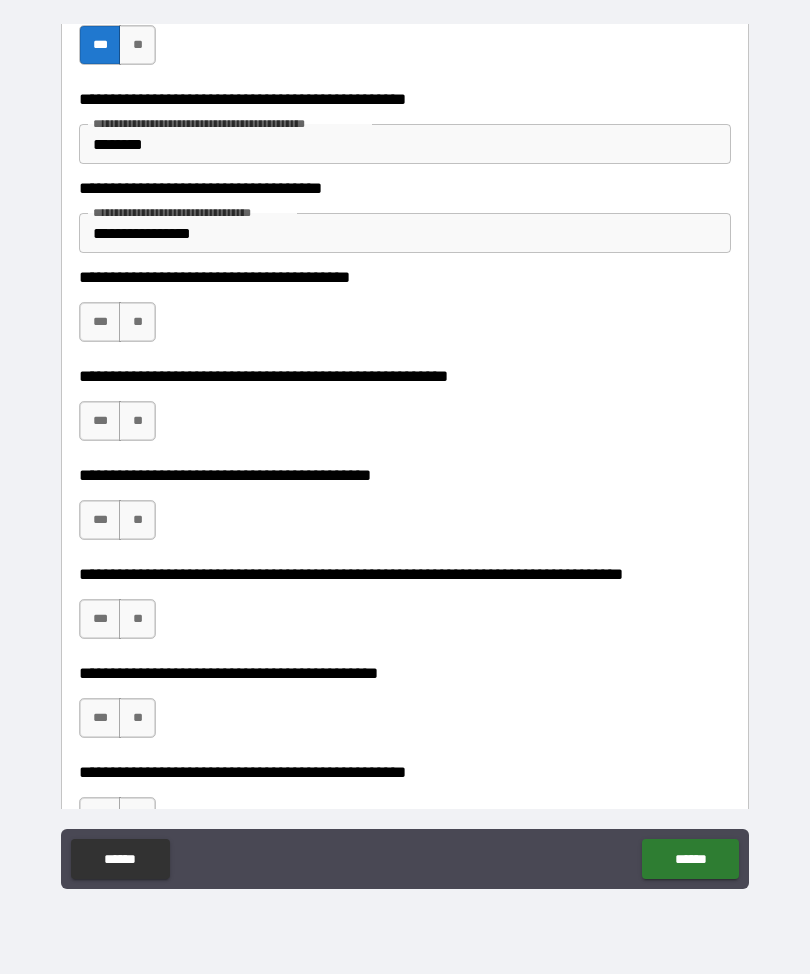 click on "***" at bounding box center (100, 322) 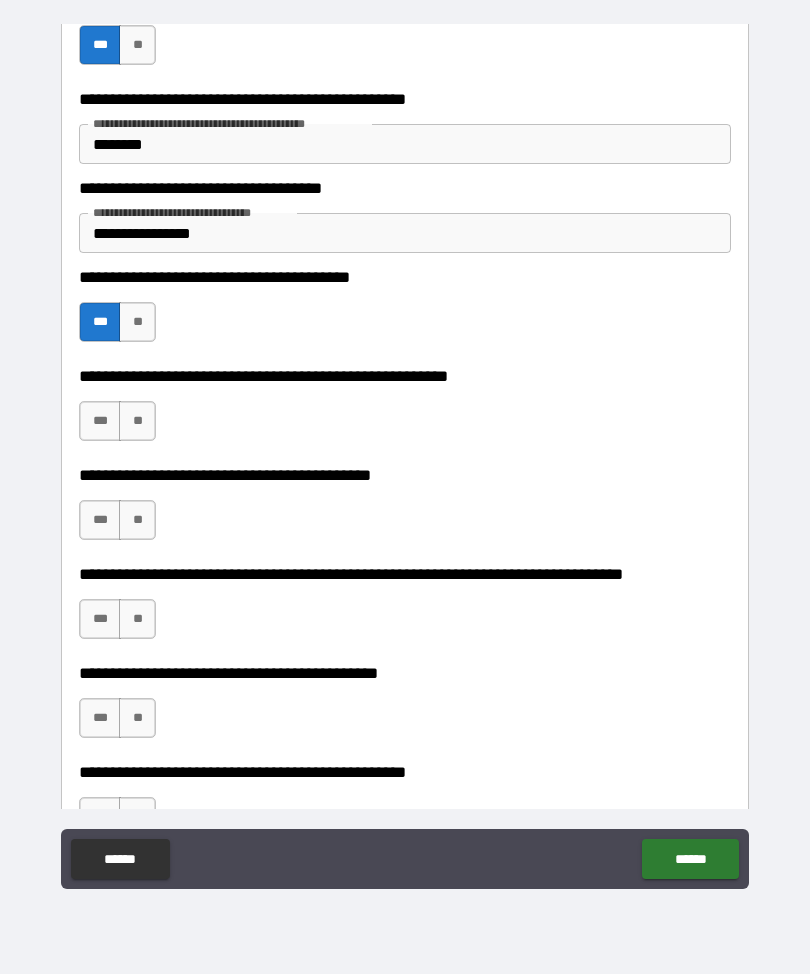 click on "***" at bounding box center (100, 520) 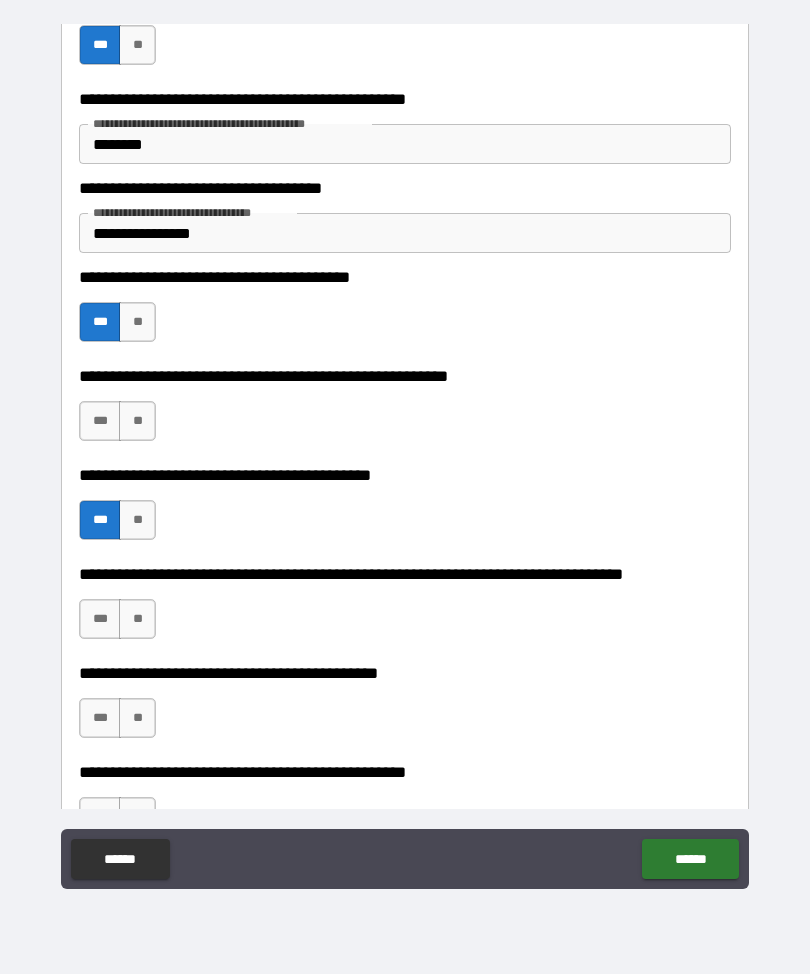 click on "**" at bounding box center [137, 619] 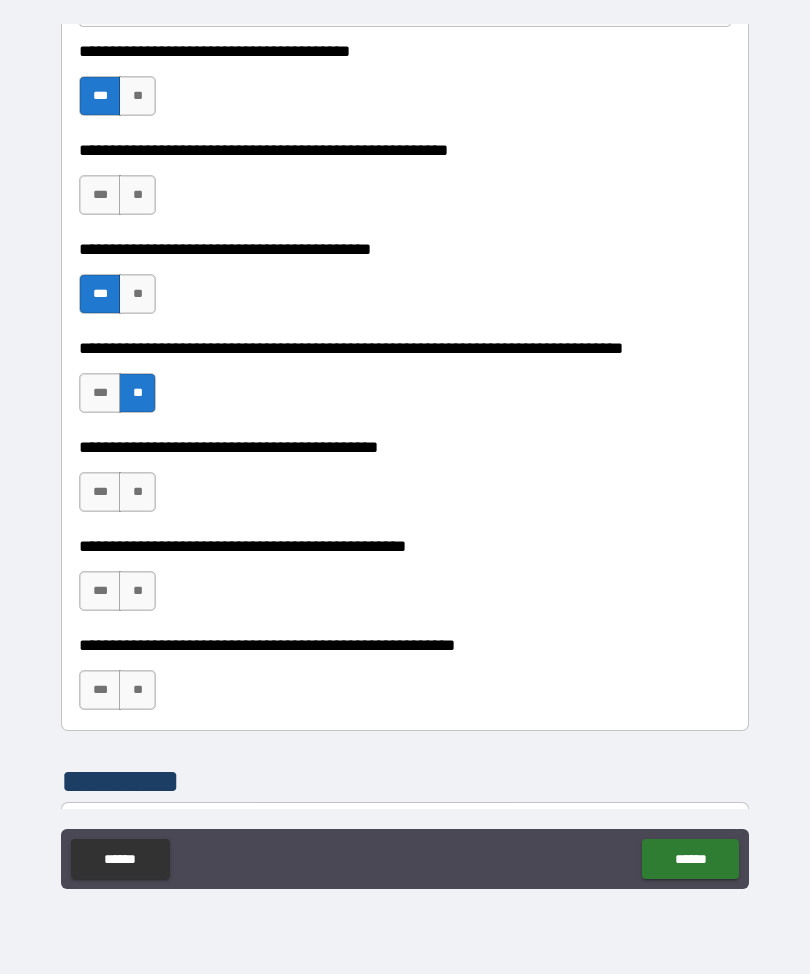scroll, scrollTop: 8990, scrollLeft: 0, axis: vertical 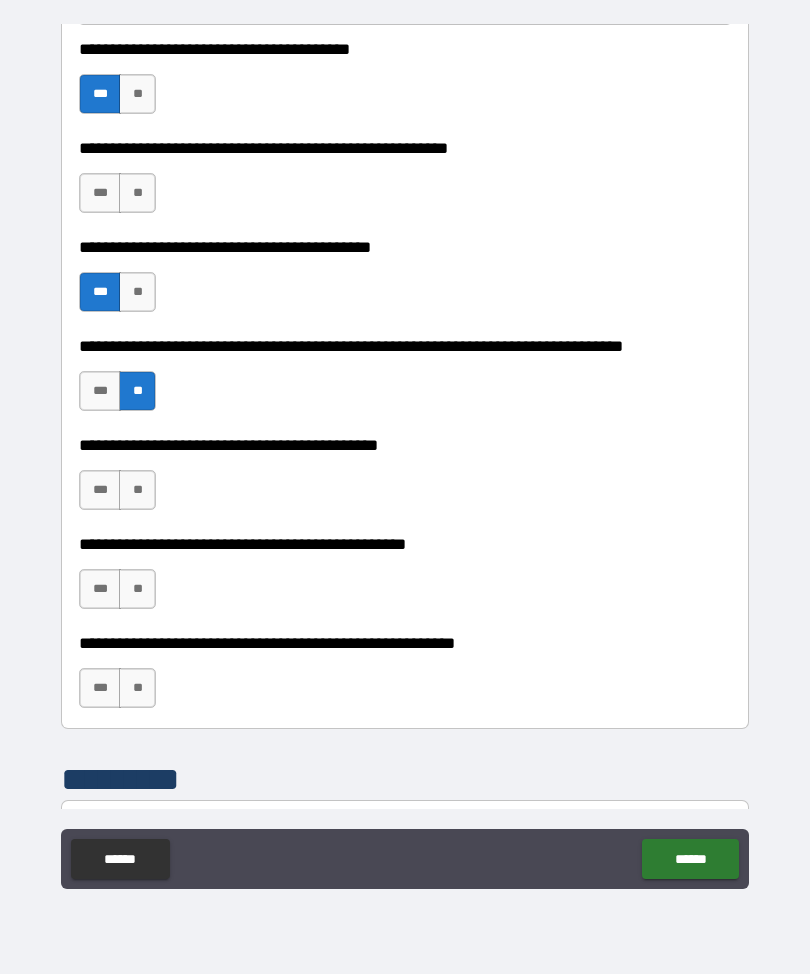 click on "**" at bounding box center [137, 589] 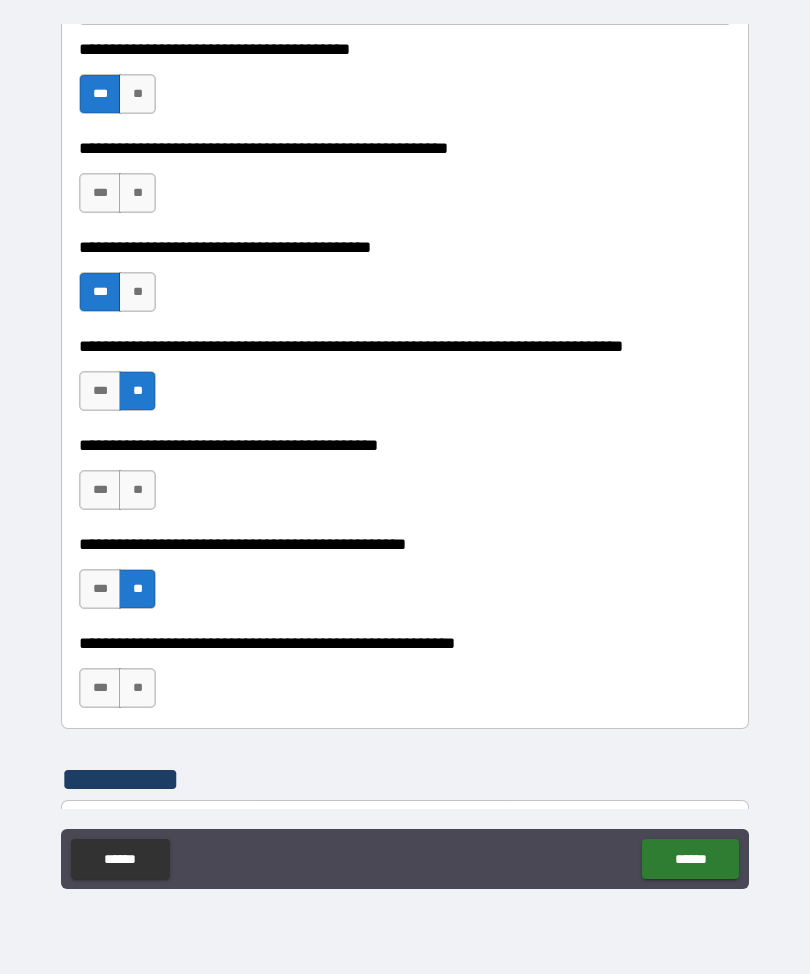 click on "**" at bounding box center [137, 688] 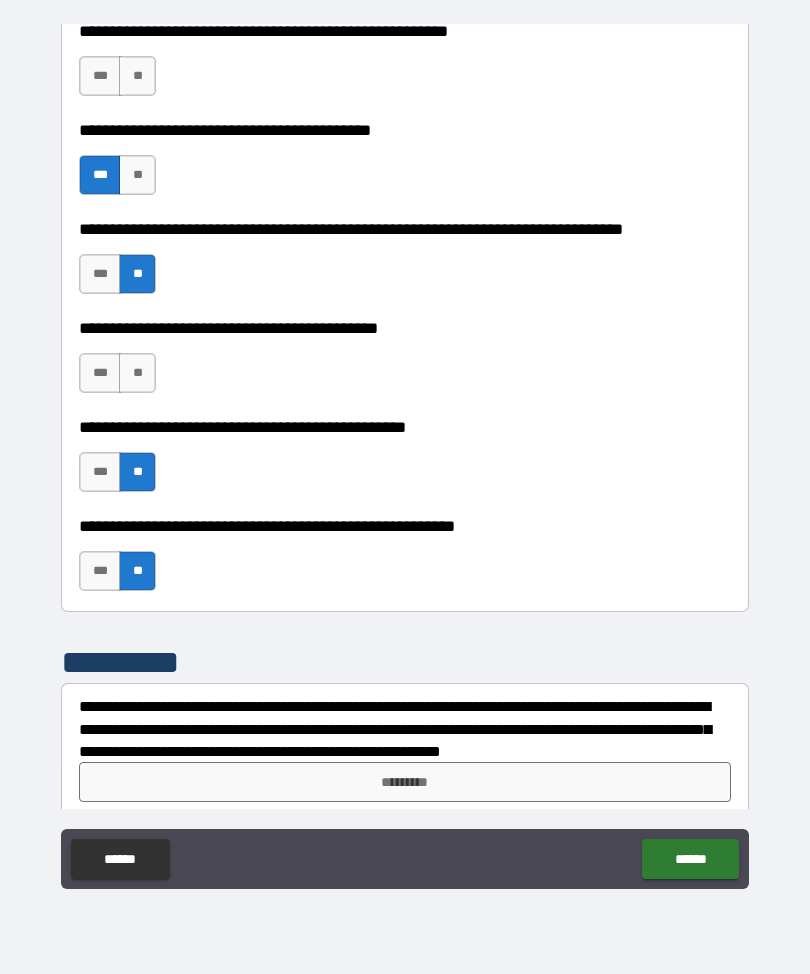 scroll, scrollTop: 9110, scrollLeft: 0, axis: vertical 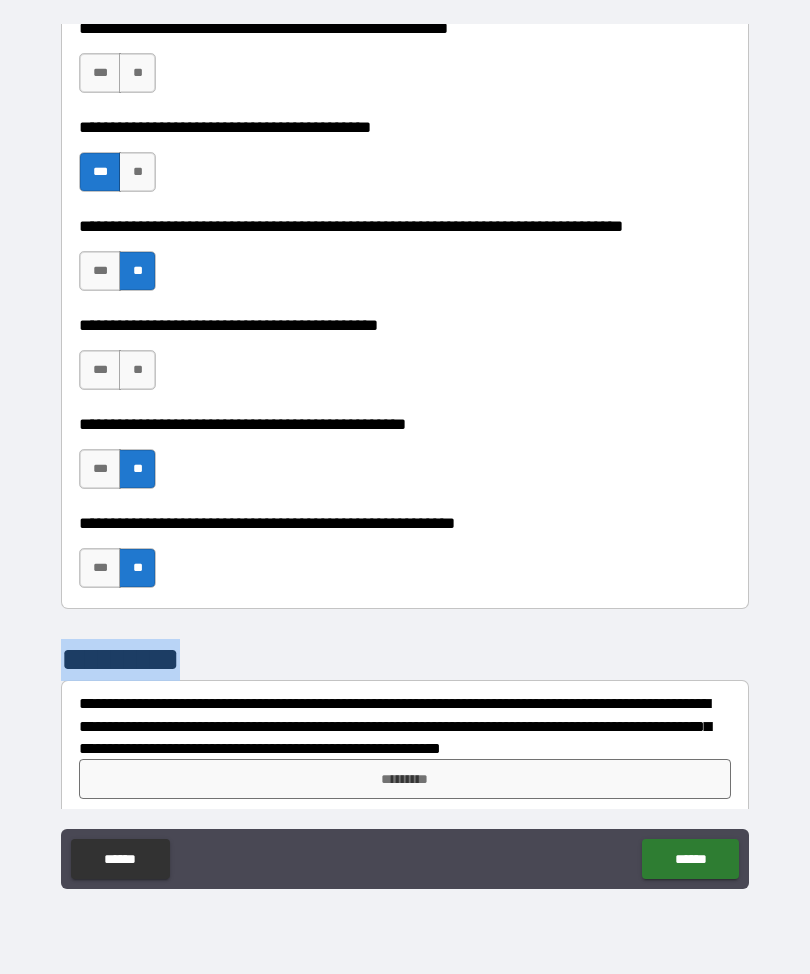 click on "*********" at bounding box center [405, 779] 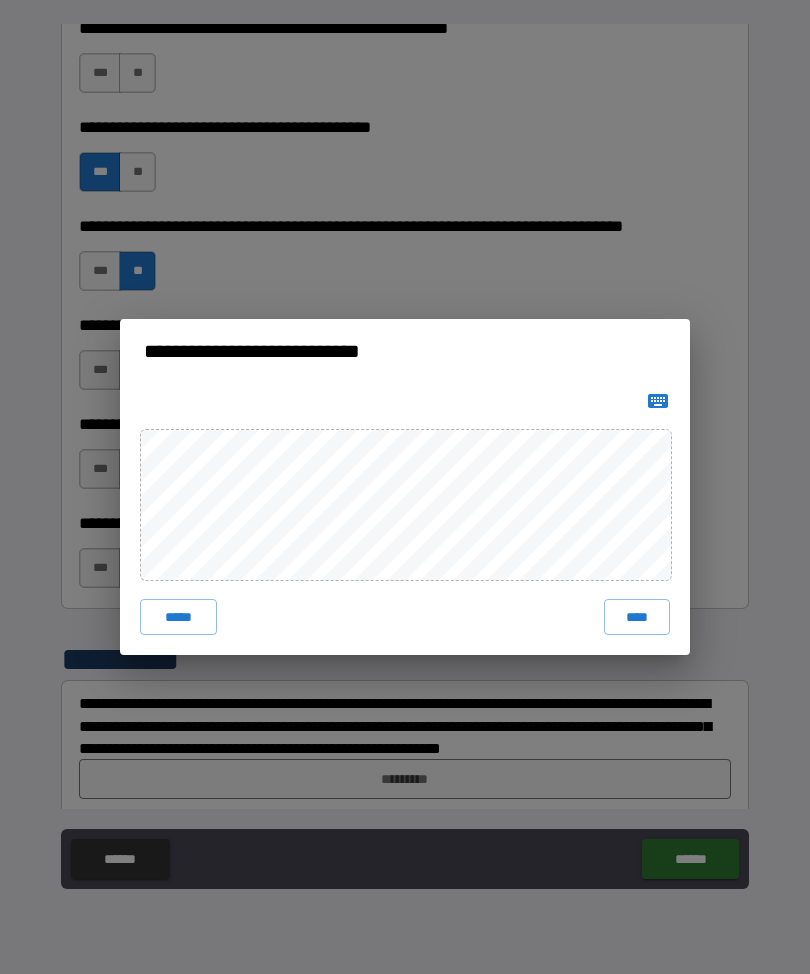 click on "*****" at bounding box center (178, 617) 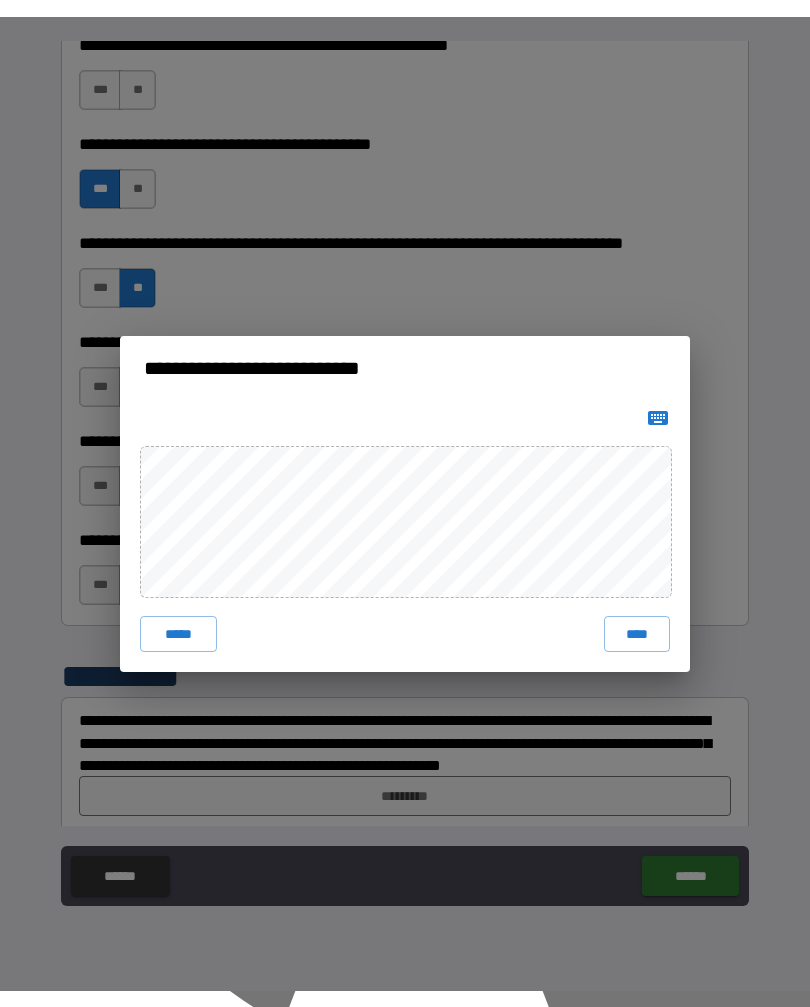 scroll, scrollTop: 33, scrollLeft: 0, axis: vertical 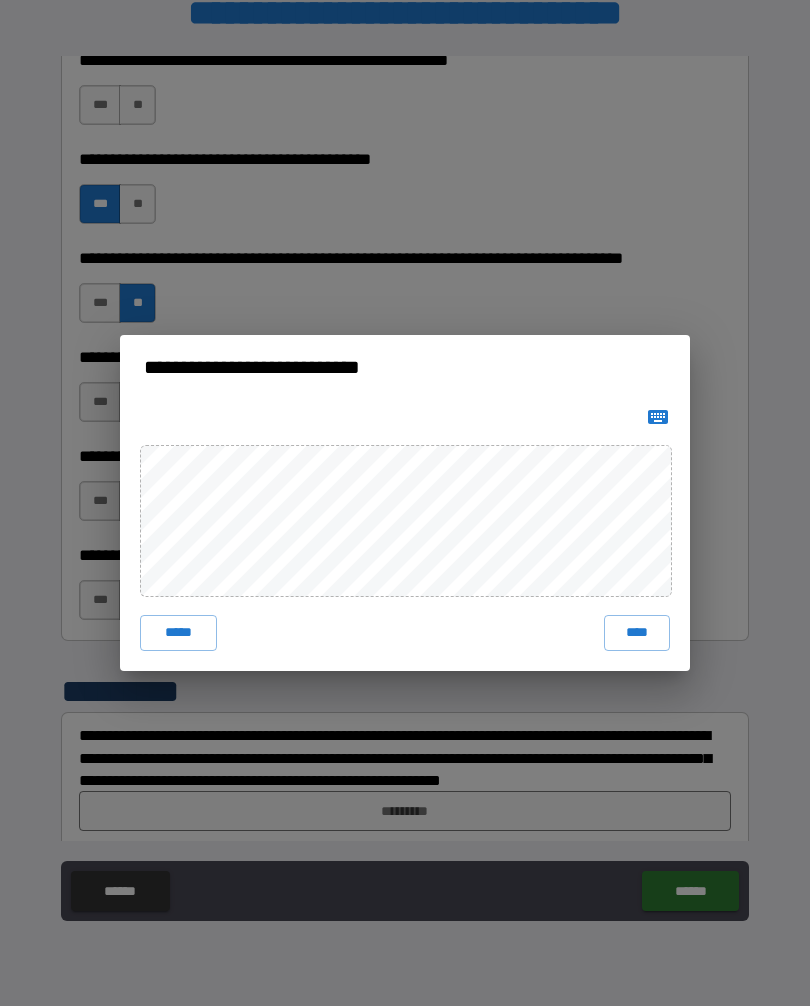 click on "****" at bounding box center [637, 634] 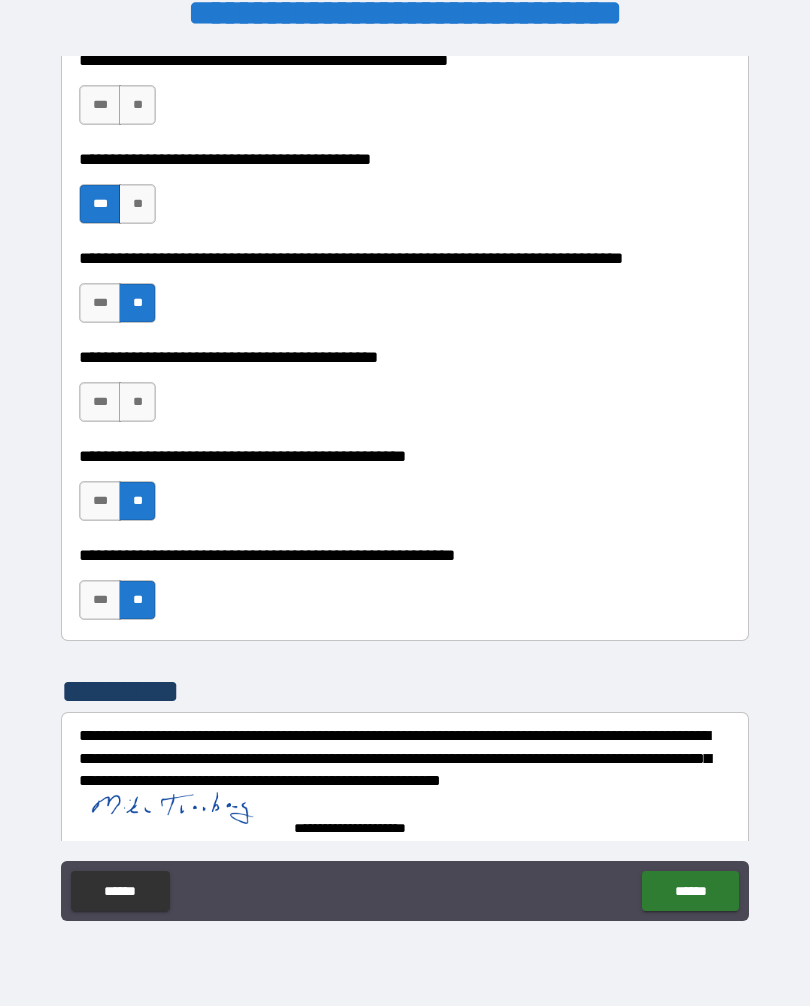 click on "******" at bounding box center [690, 892] 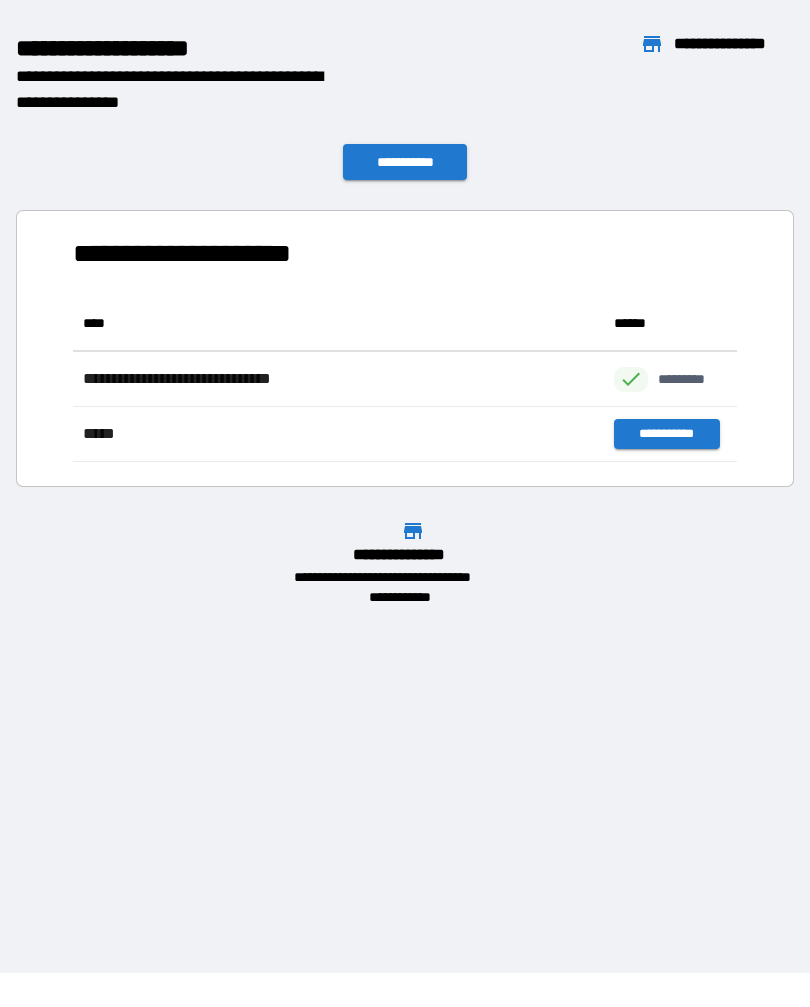 scroll, scrollTop: 1, scrollLeft: 1, axis: both 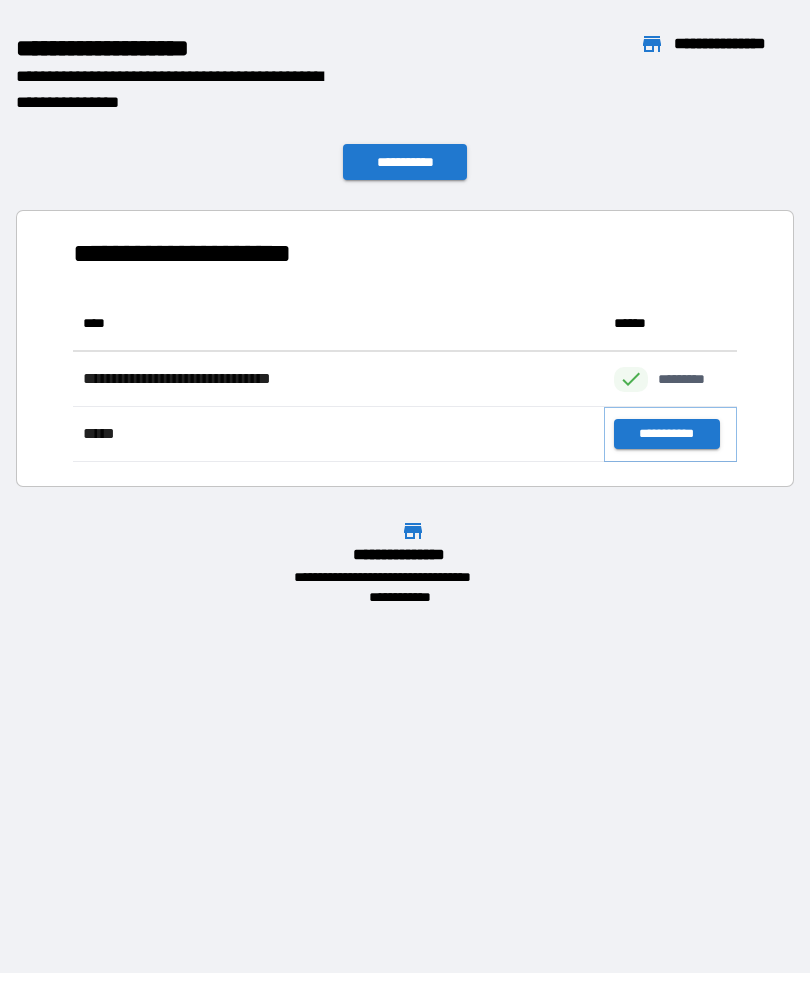 click on "**********" at bounding box center (666, 435) 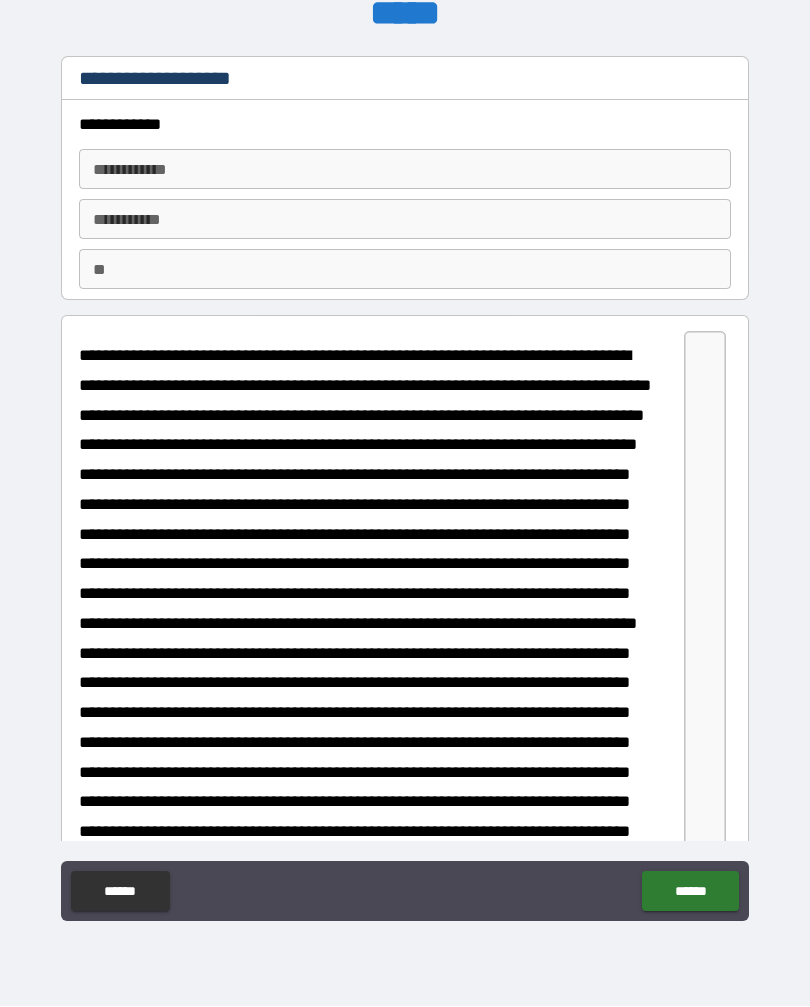 click on "**********" at bounding box center (405, 170) 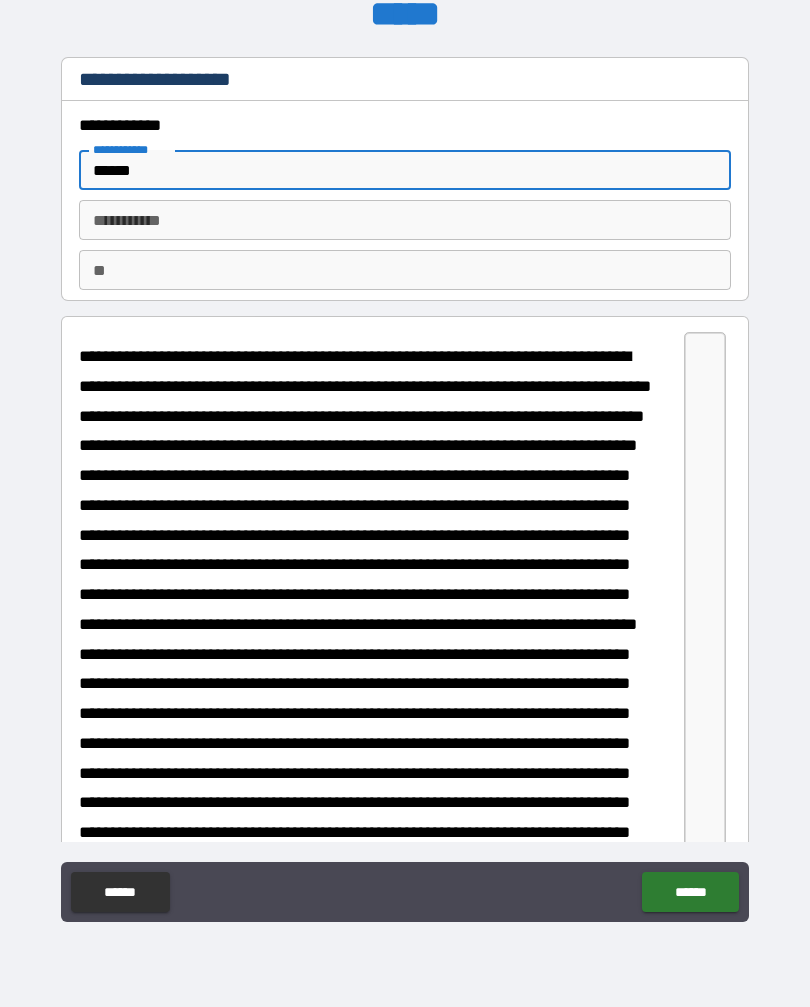 click on "******" at bounding box center [405, 170] 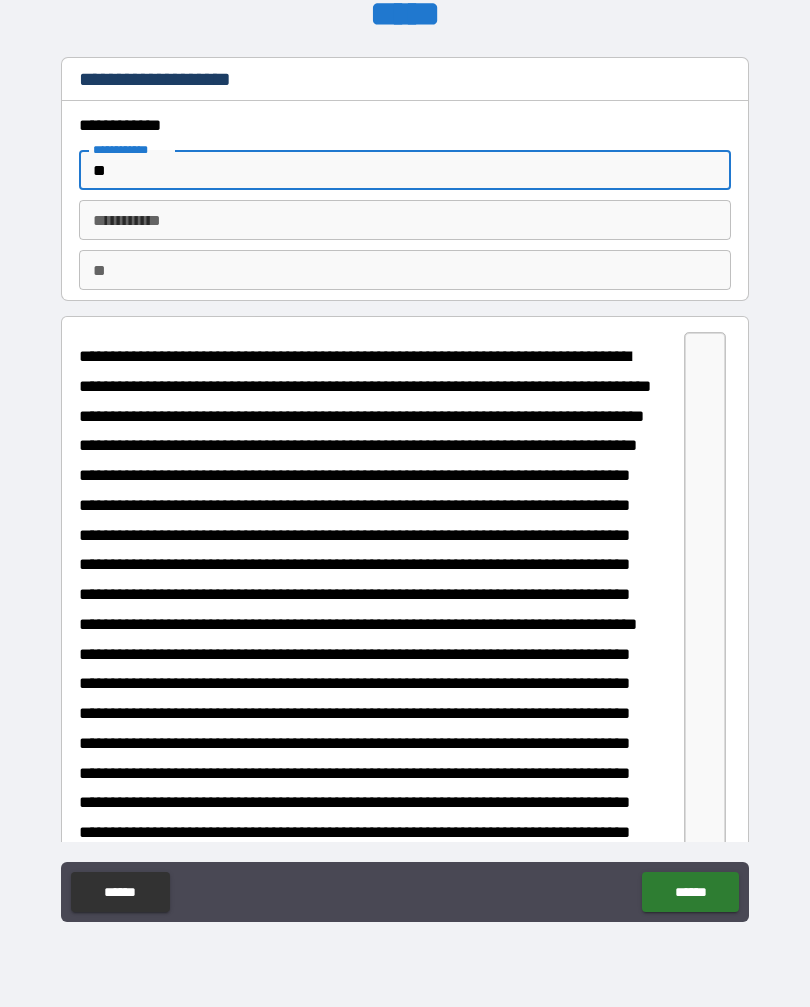 type on "*" 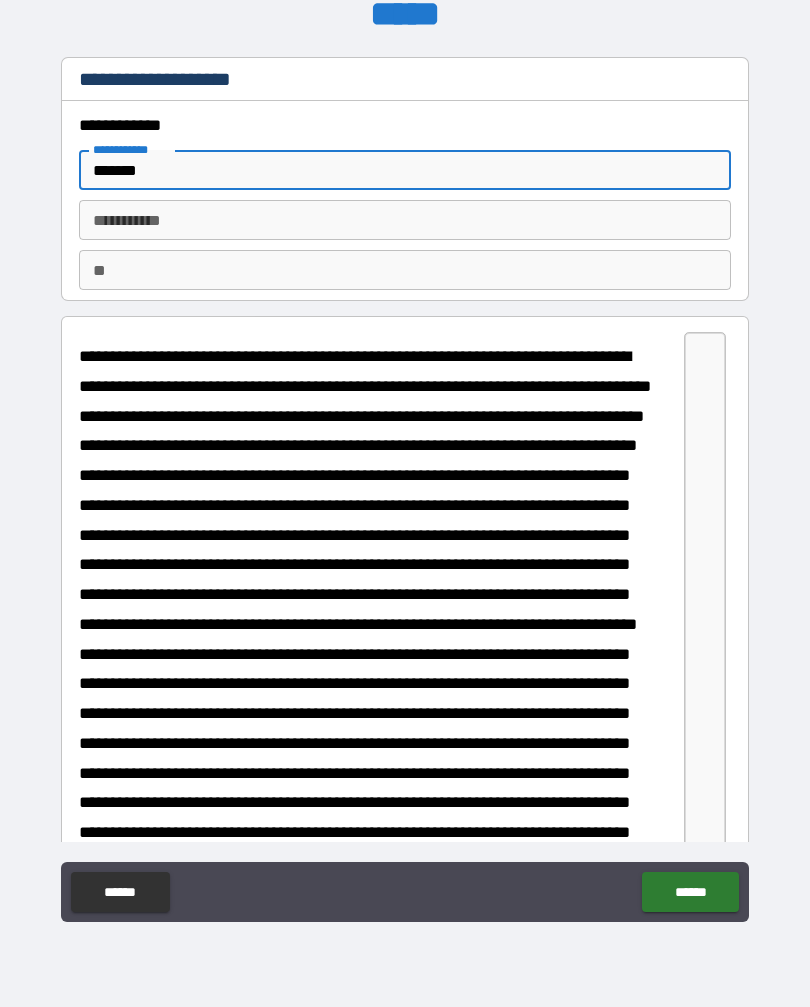 type on "*******" 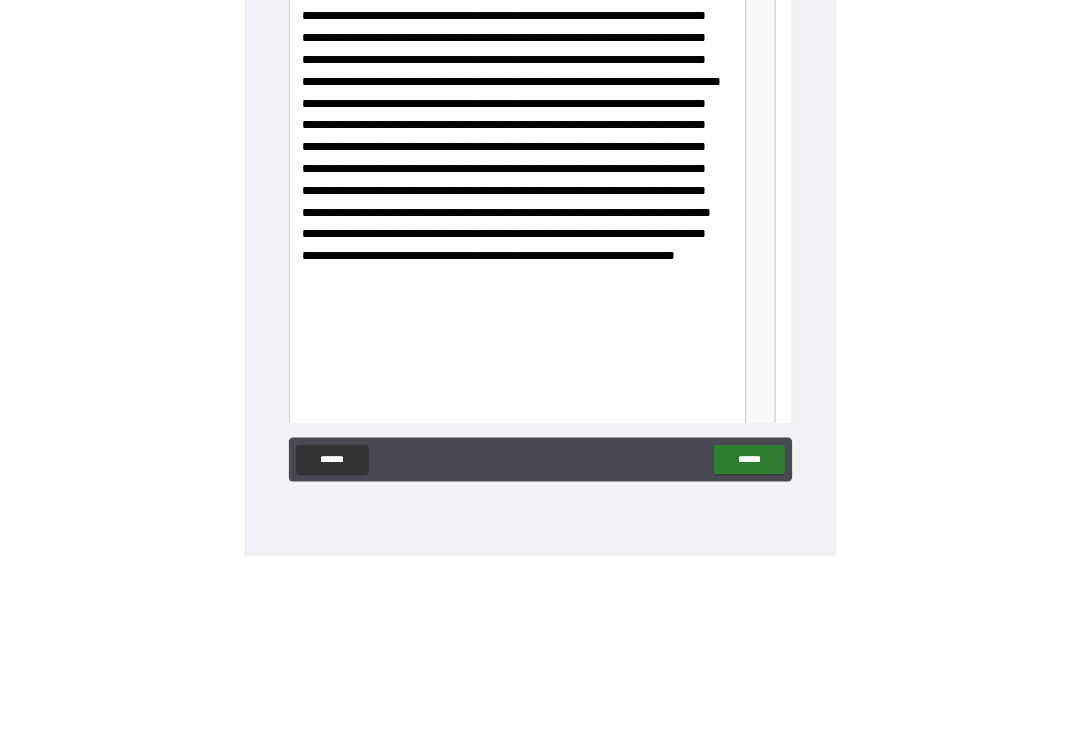 scroll, scrollTop: 0, scrollLeft: 0, axis: both 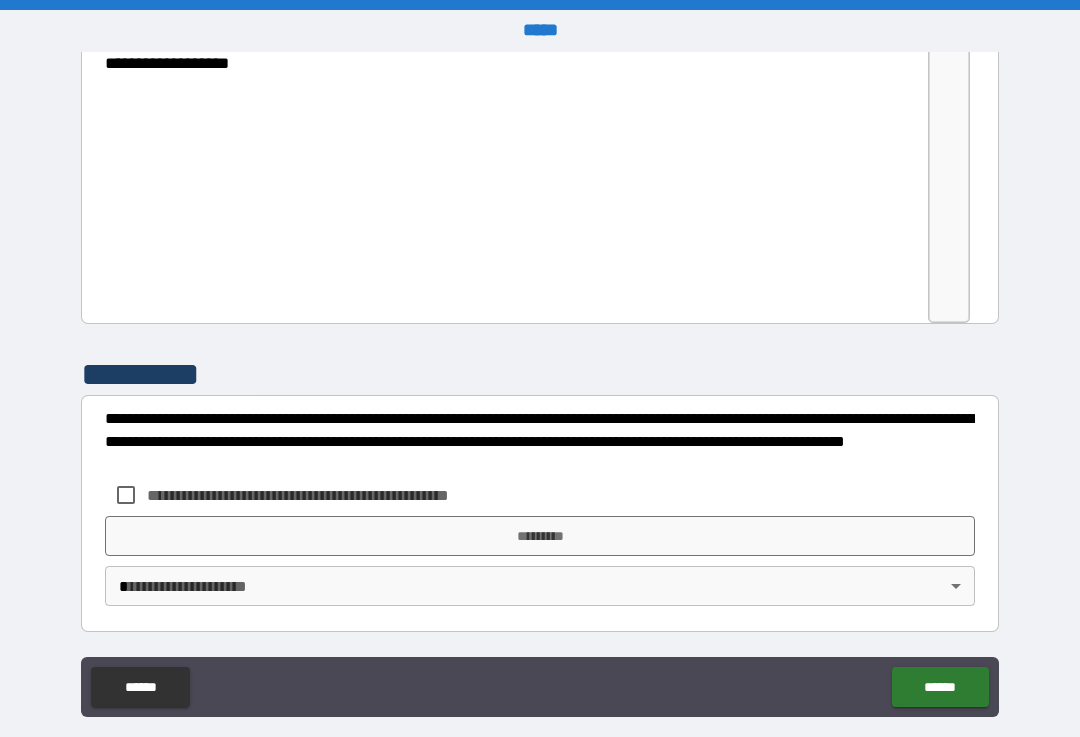 type on "********" 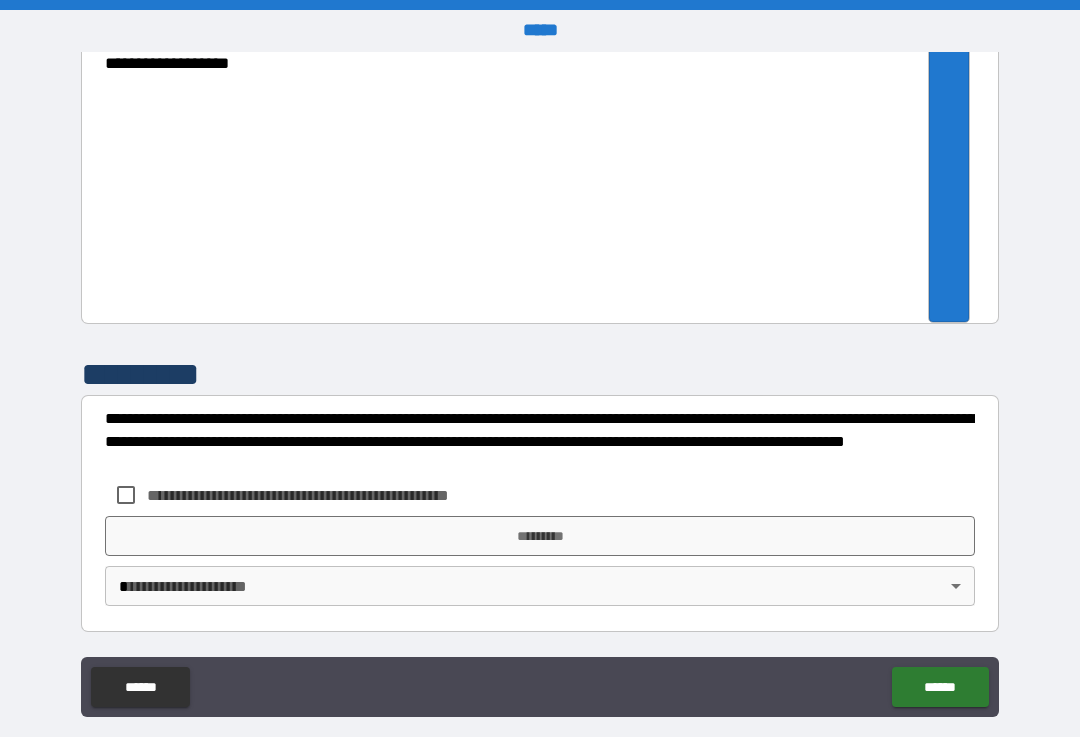 click on "*********" at bounding box center [540, 536] 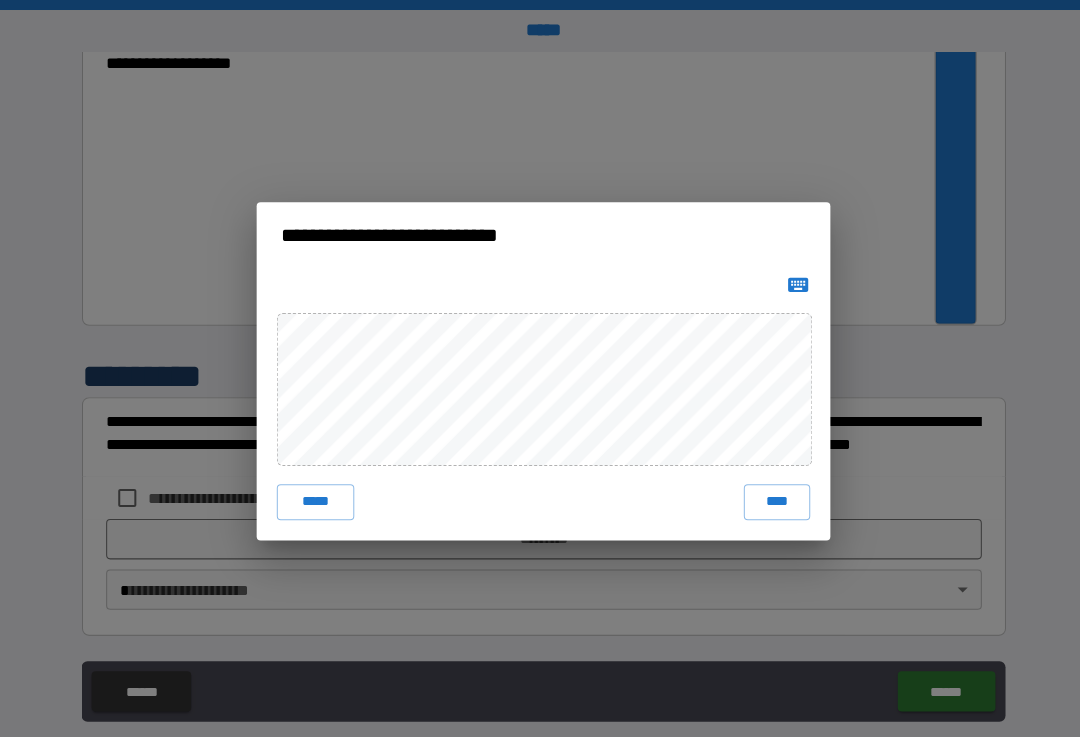 click on "****" at bounding box center [772, 499] 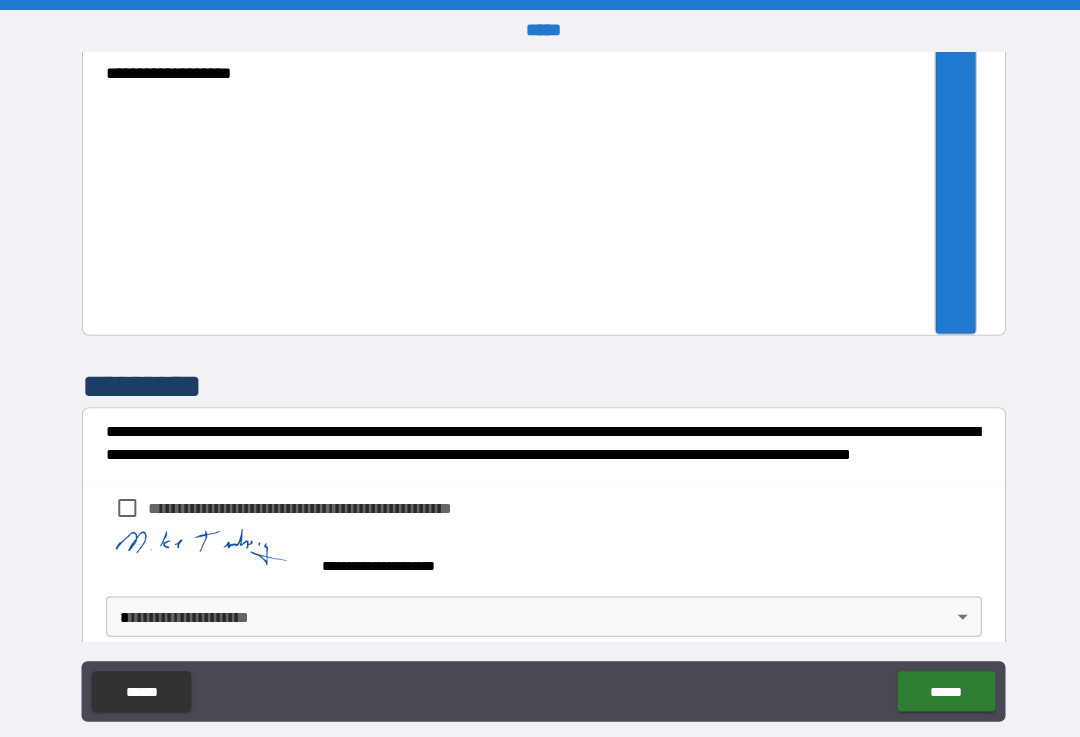 click on "**********" at bounding box center [540, 385] 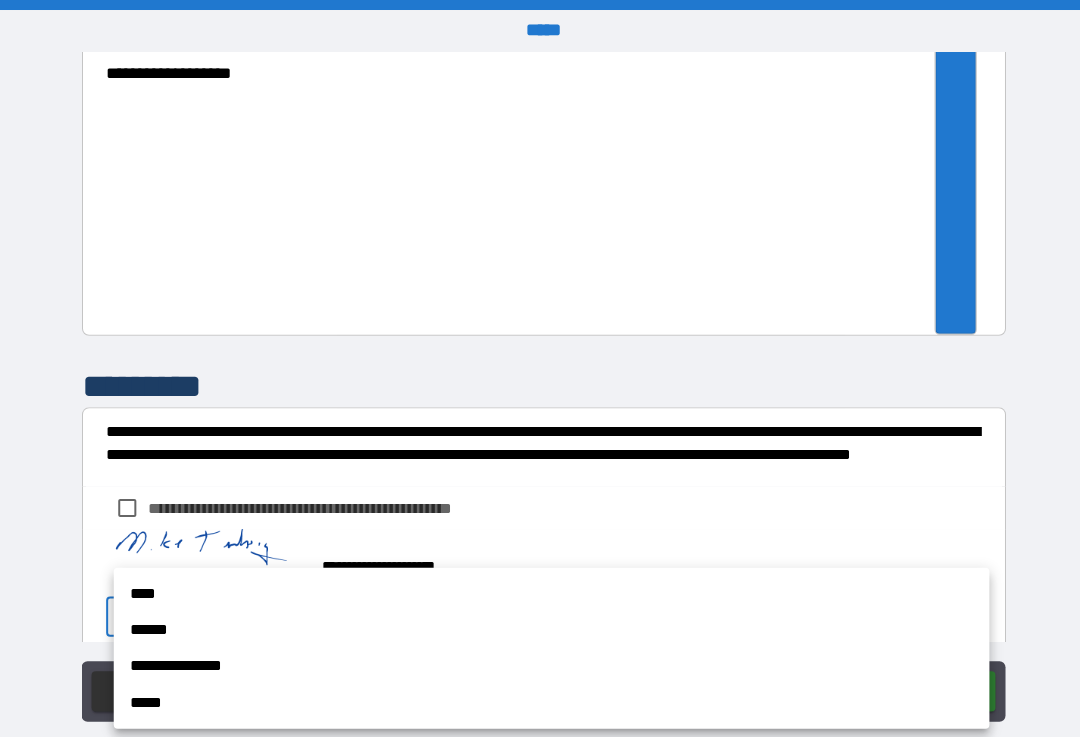 click on "****" at bounding box center [548, 590] 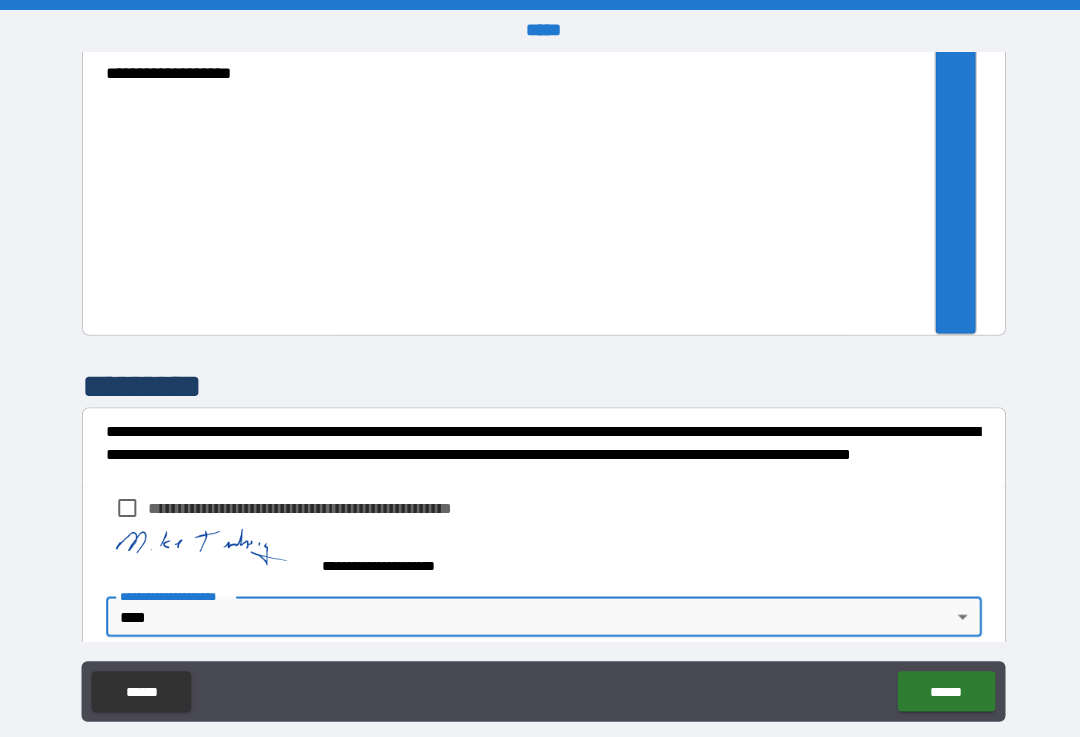 click on "******" at bounding box center [940, 687] 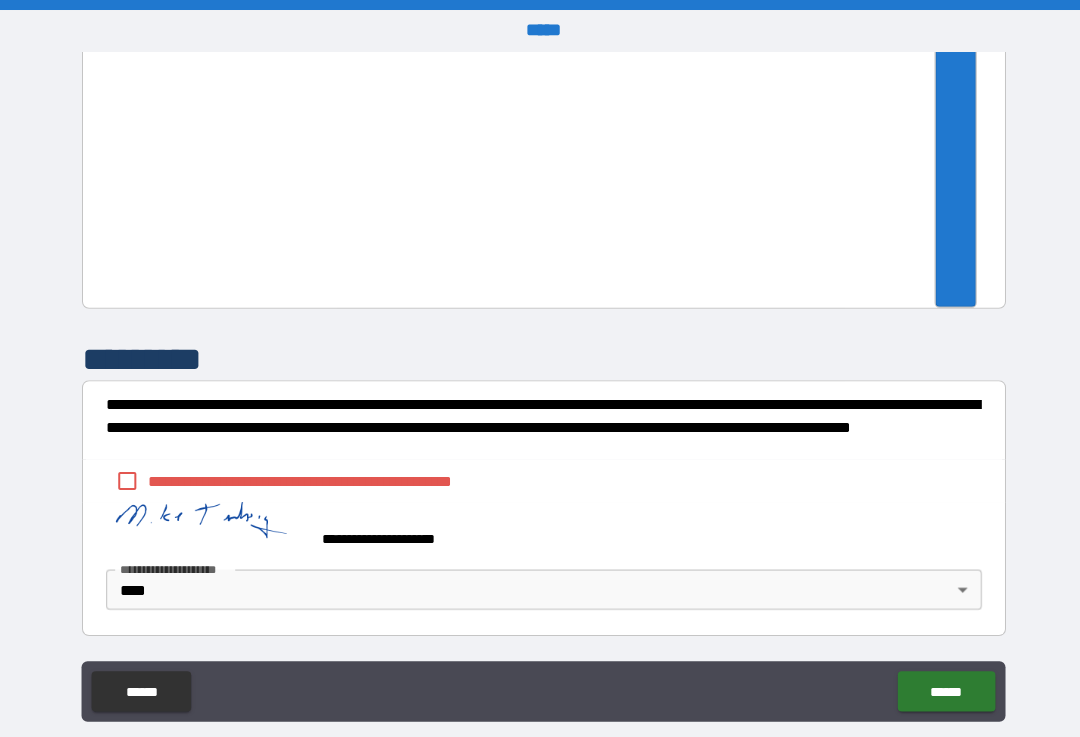 scroll, scrollTop: 3250, scrollLeft: 0, axis: vertical 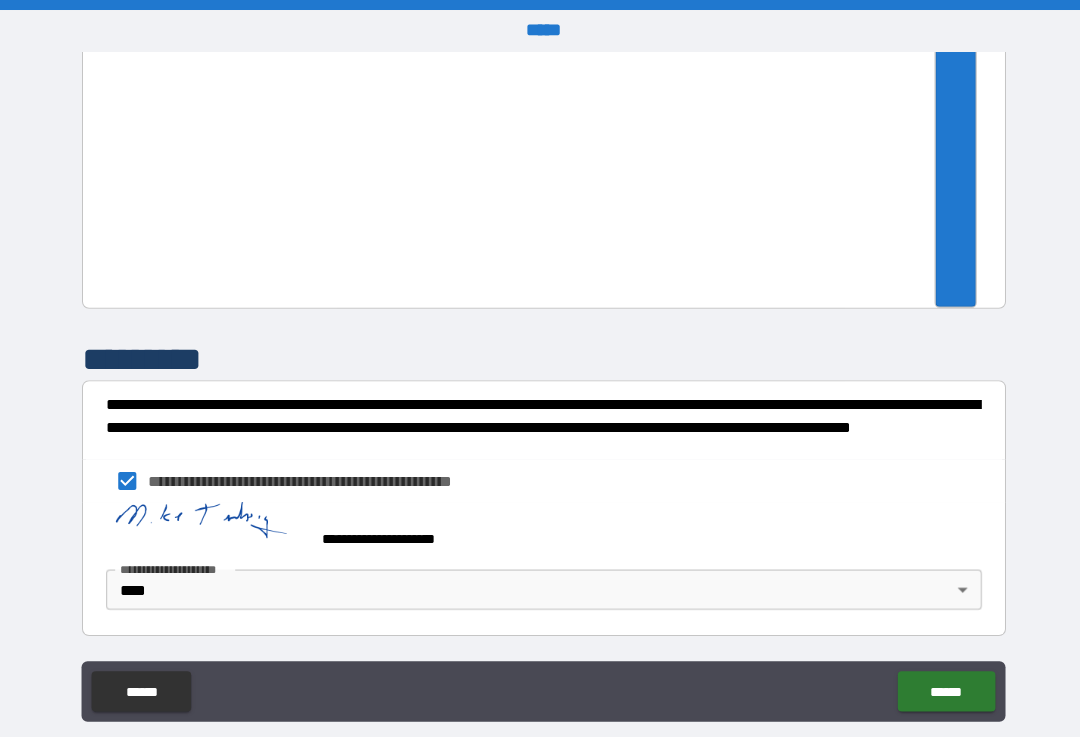 click on "******" at bounding box center [940, 687] 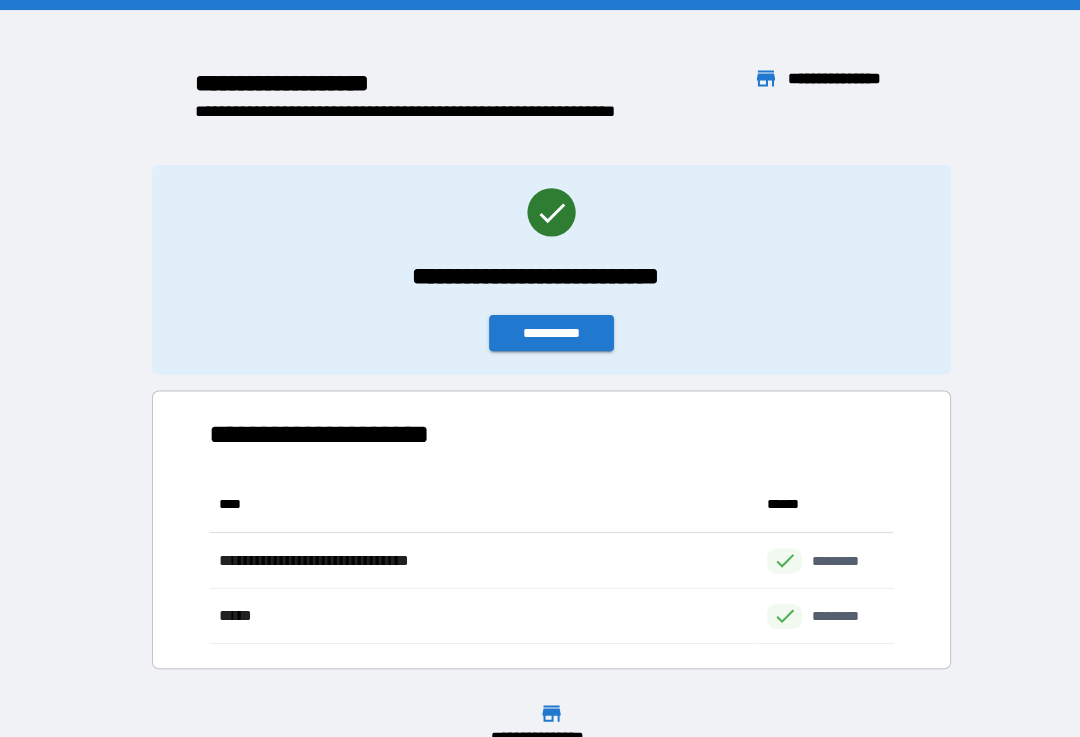 scroll, scrollTop: 1, scrollLeft: 1, axis: both 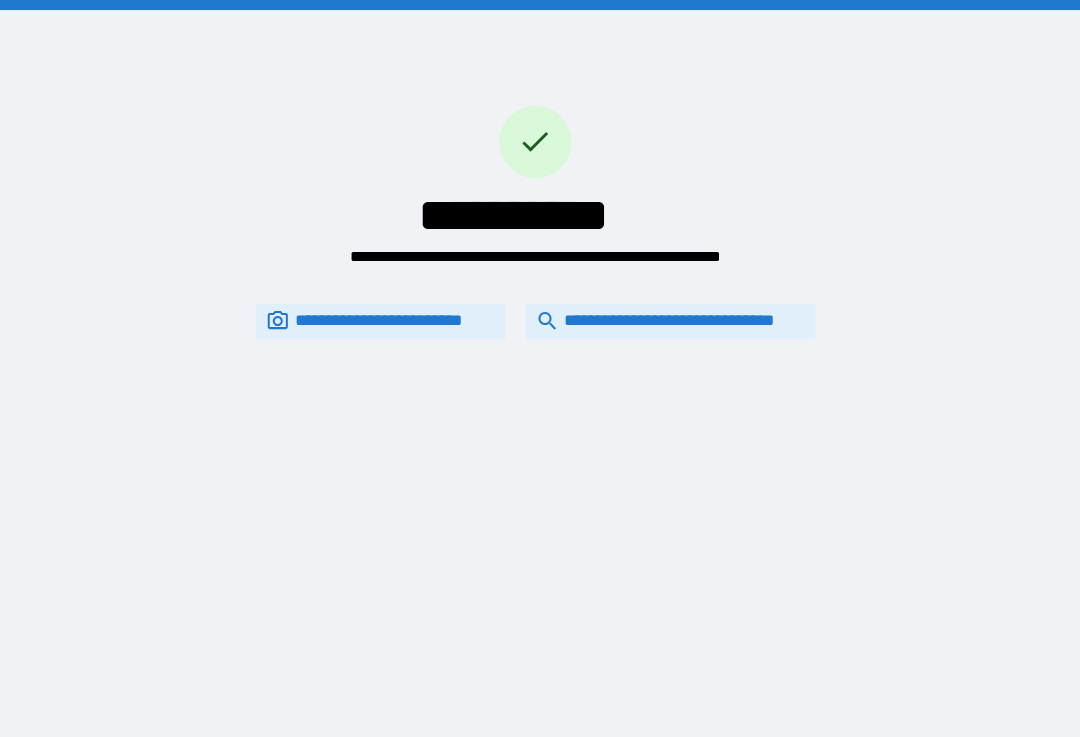 click on "**********" at bounding box center [666, 319] 